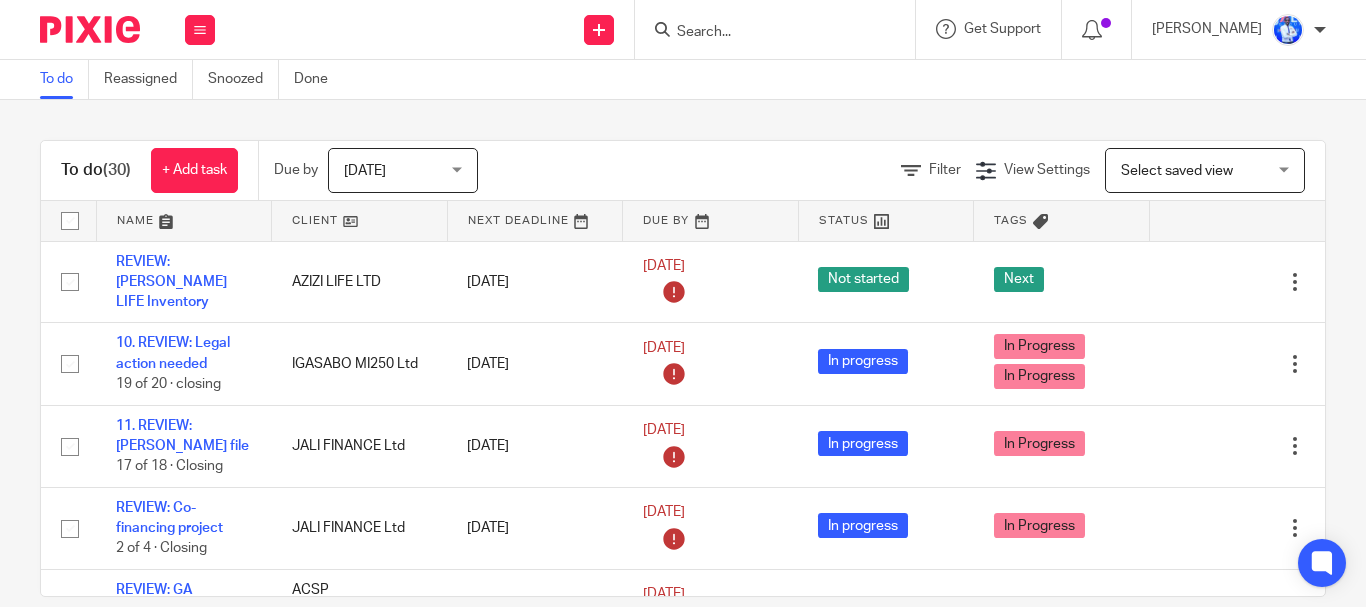 scroll, scrollTop: 0, scrollLeft: 0, axis: both 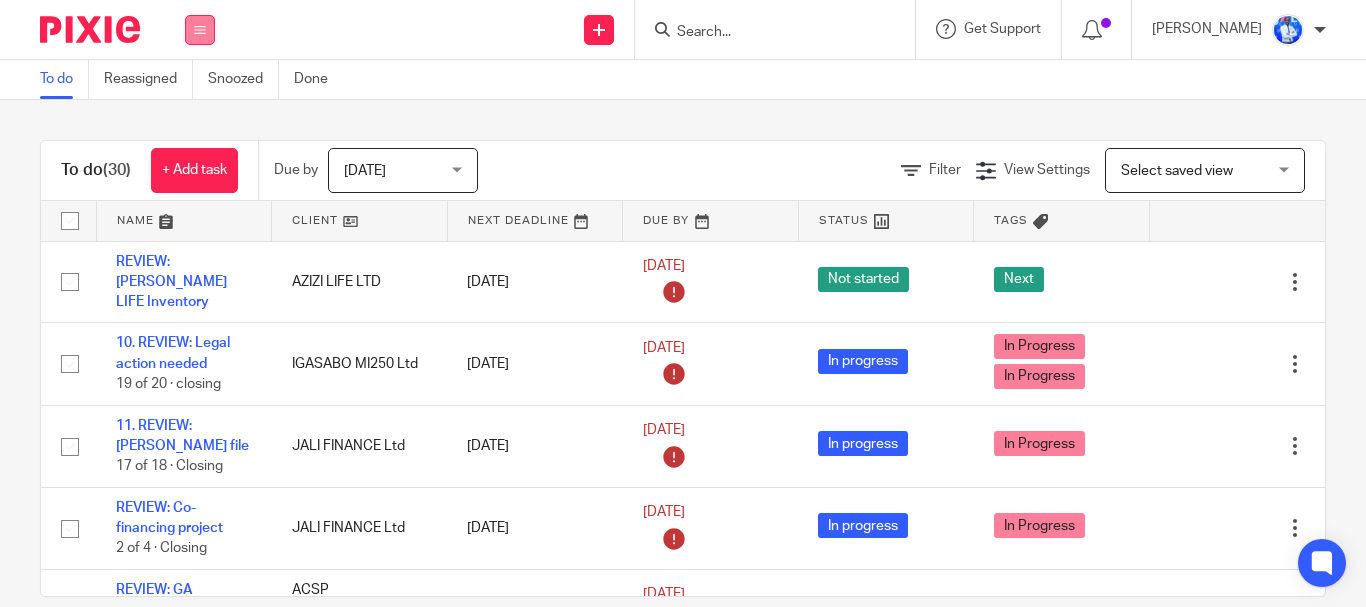 click at bounding box center (200, 30) 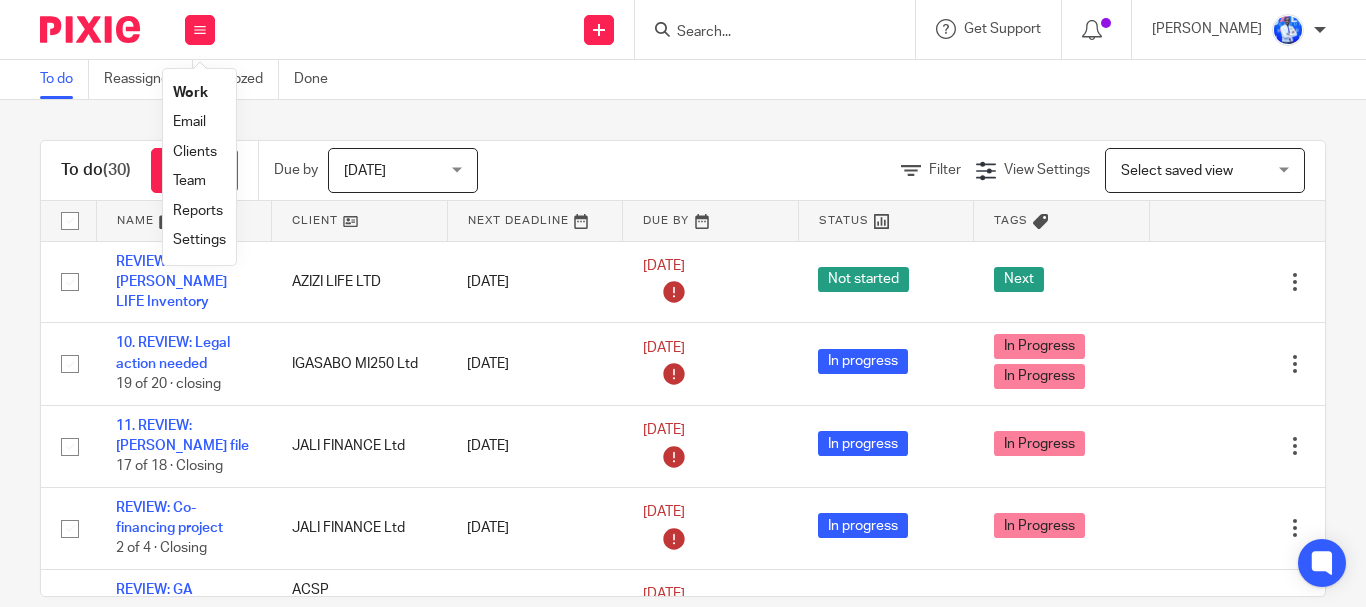 click on "Send new email
Create task
Add client
Get Support
Contact via email
Check our documentation
Access the academy
View roadmap" at bounding box center (800, 29) 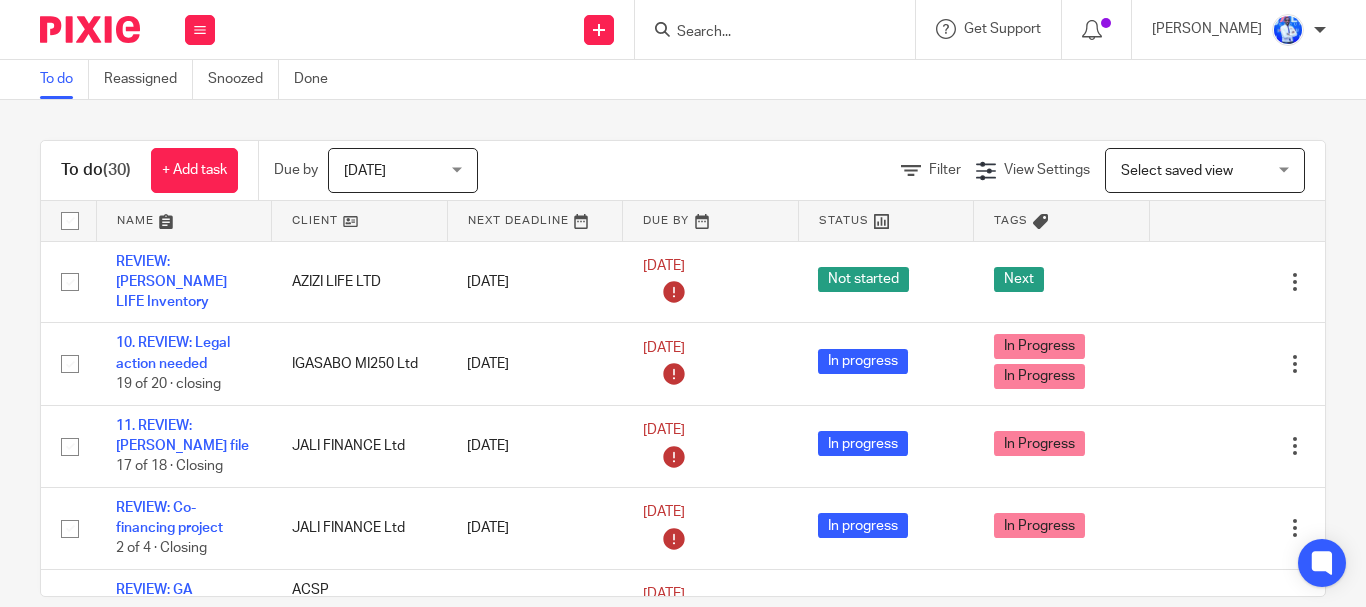 click on "Send new email
Create task
Add client
Get Support
Contact via email
Check our documentation
Access the academy
View roadmap" at bounding box center (800, 29) 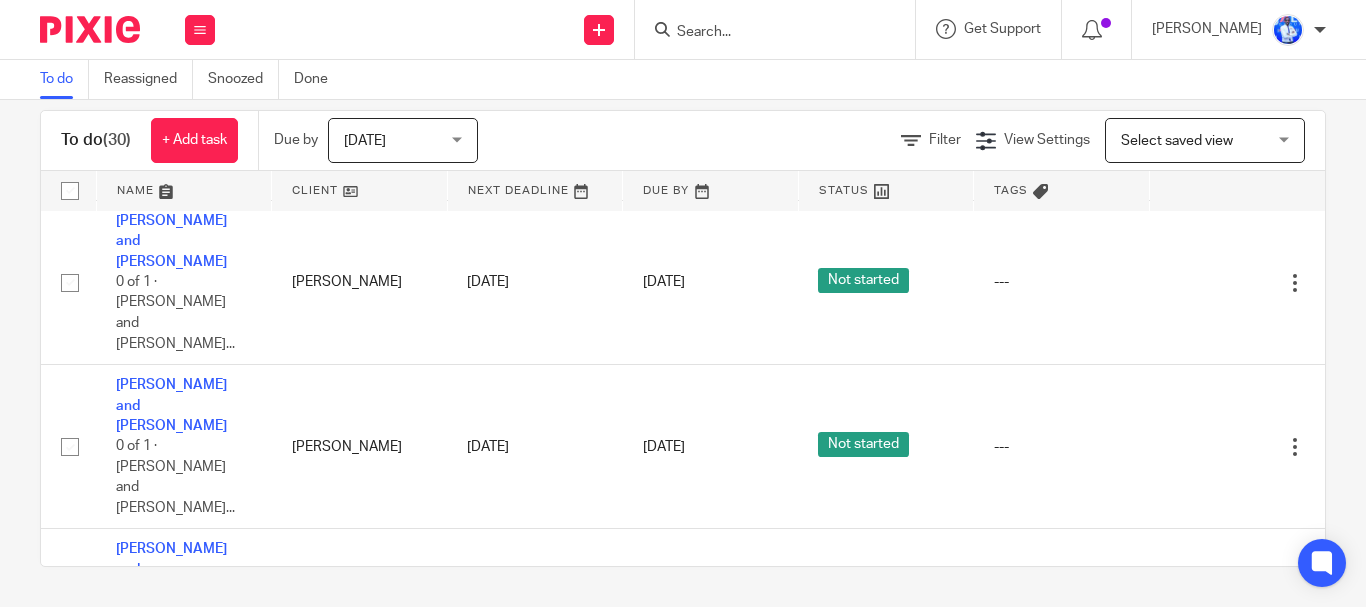 scroll, scrollTop: 2378, scrollLeft: 0, axis: vertical 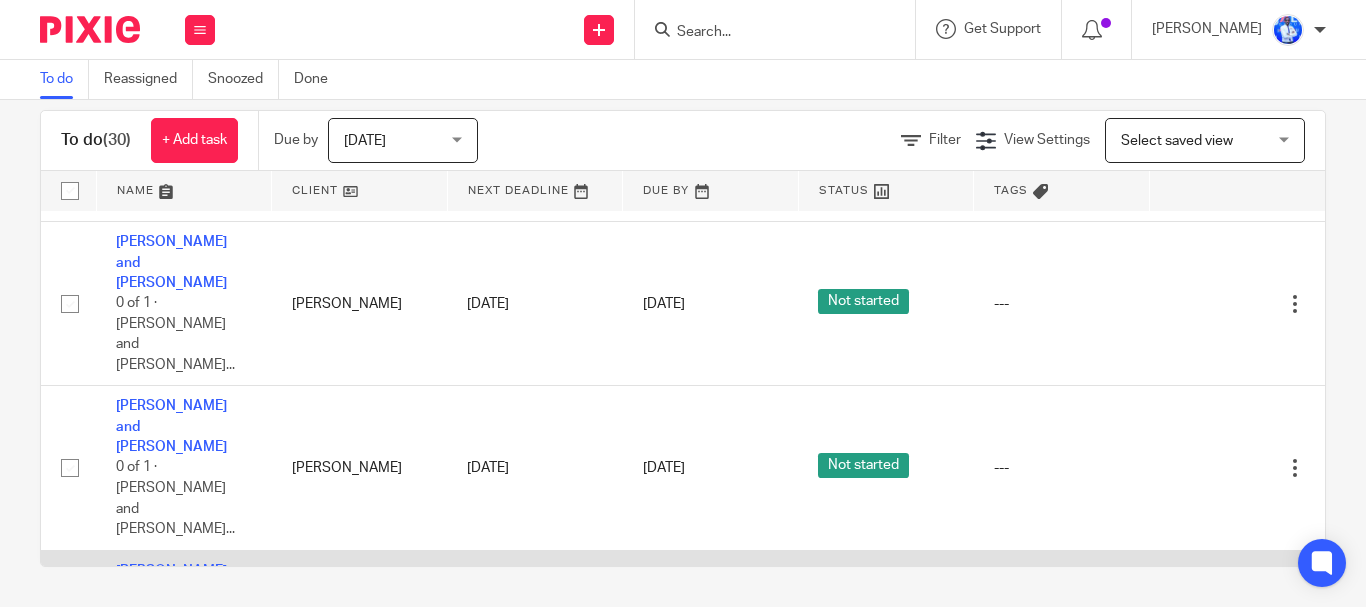 click at bounding box center (70, 633) 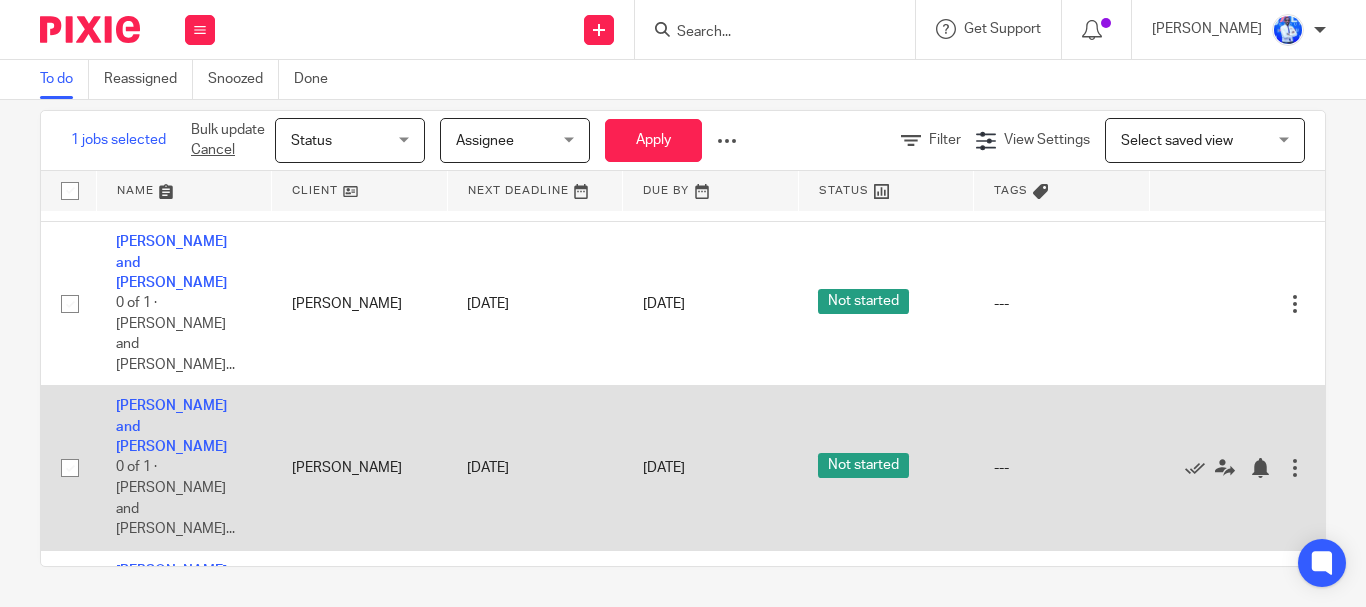 click at bounding box center (70, 468) 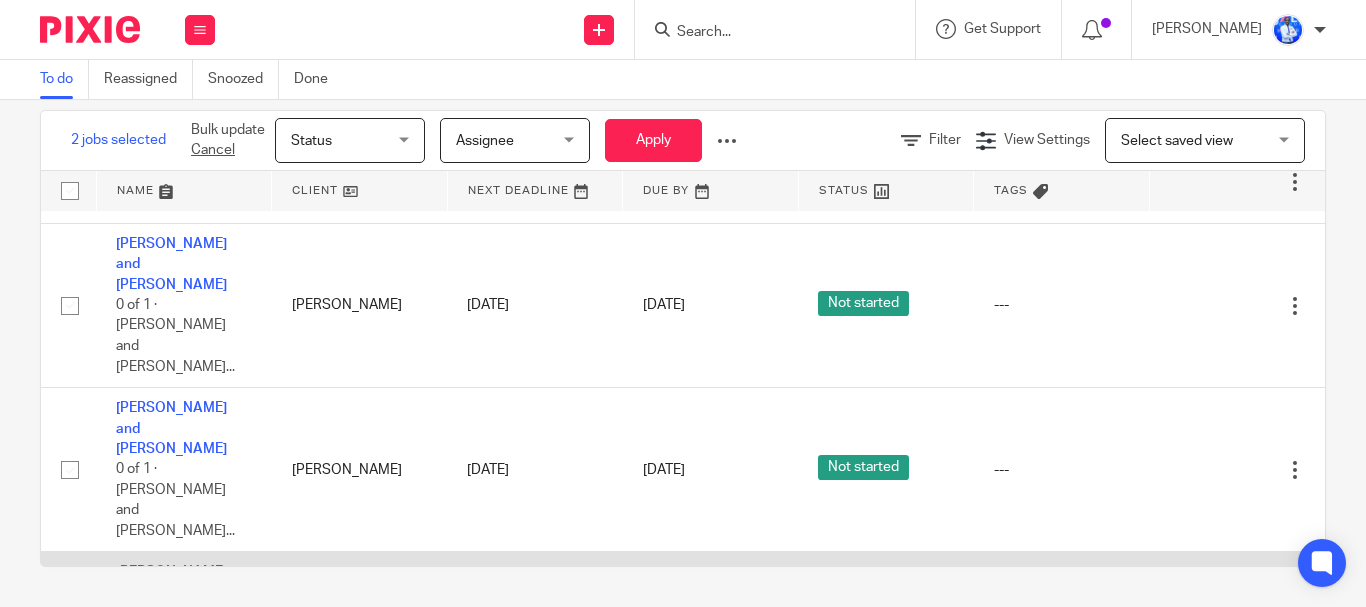 click at bounding box center [70, 470] 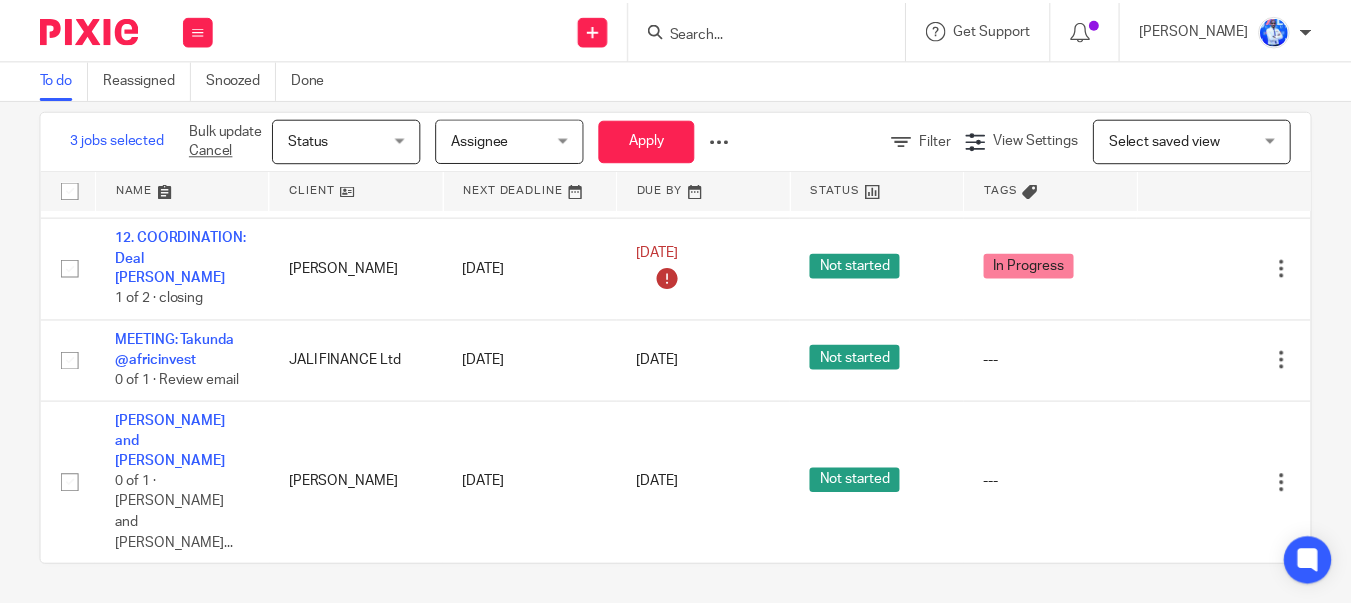 scroll, scrollTop: 2029, scrollLeft: 0, axis: vertical 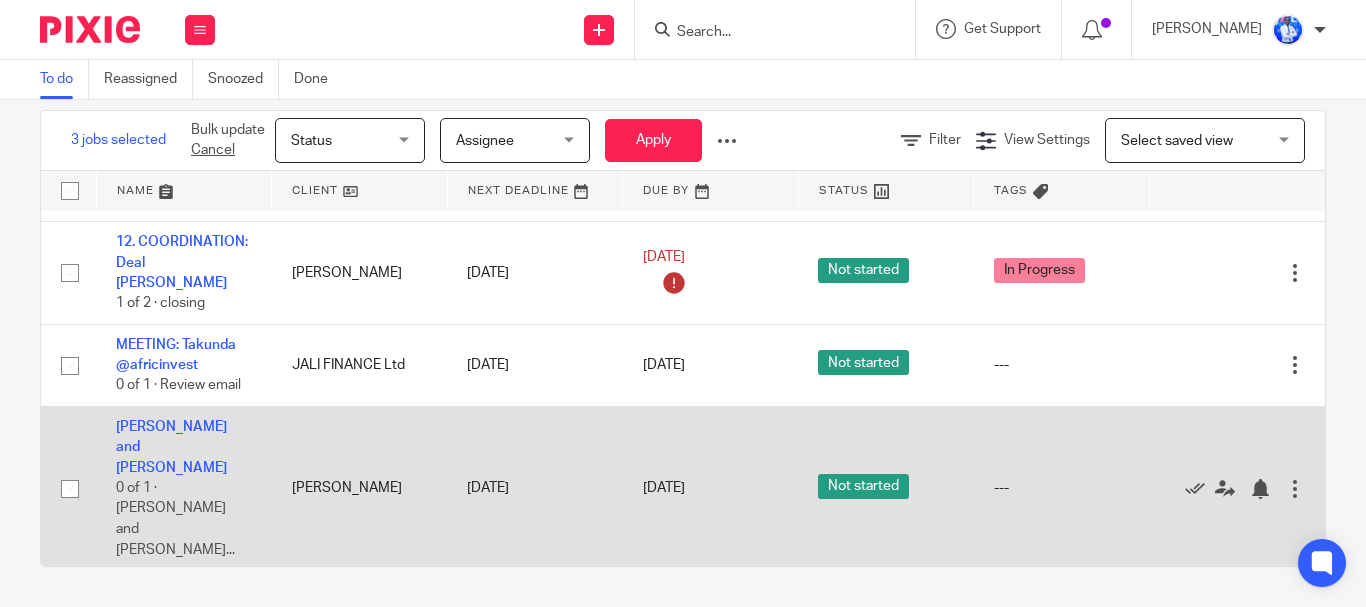 click at bounding box center [70, 489] 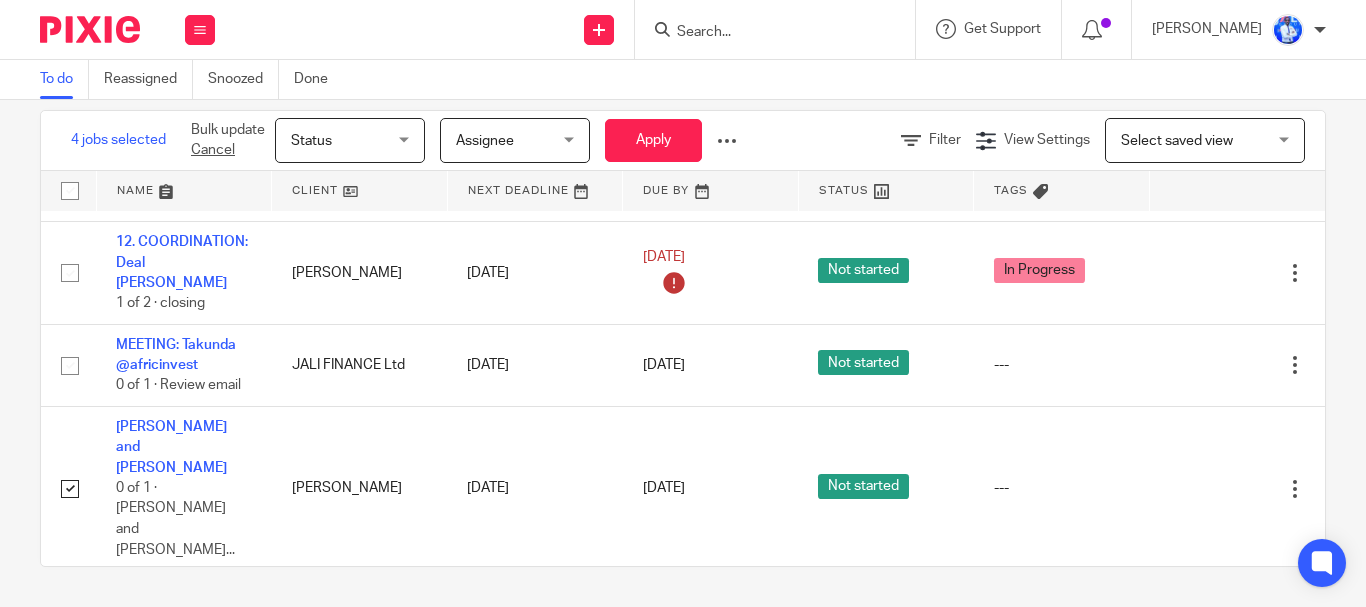 click at bounding box center [727, 141] 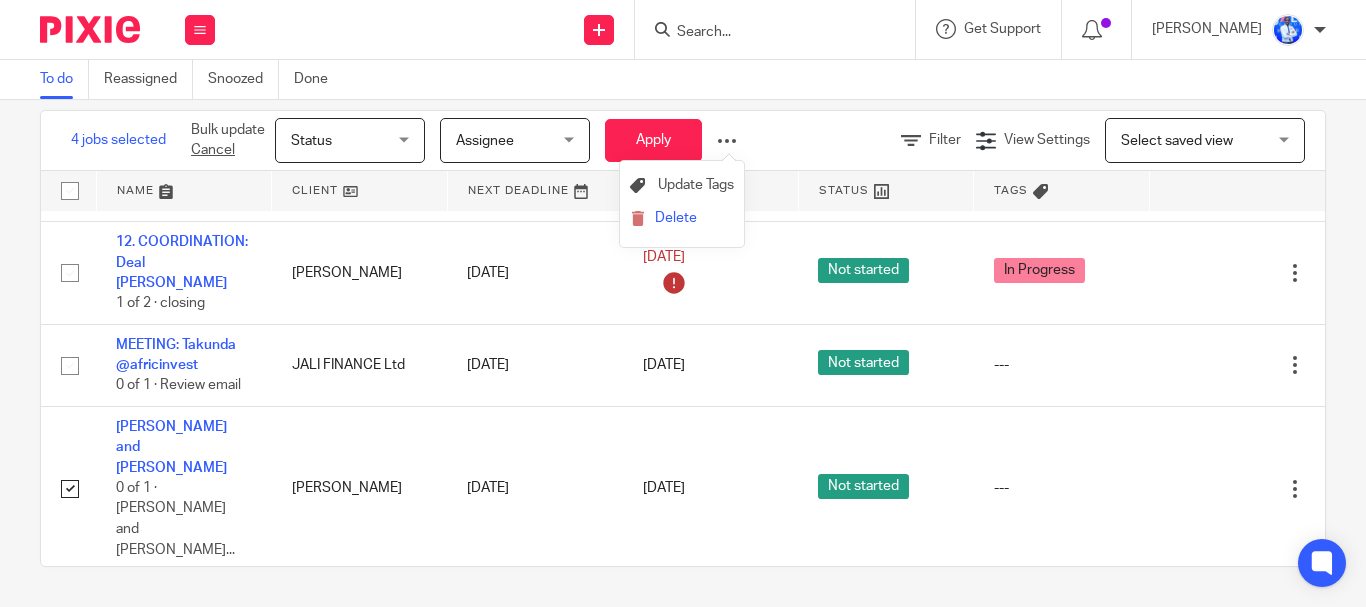 click on "Delete" at bounding box center [682, 219] 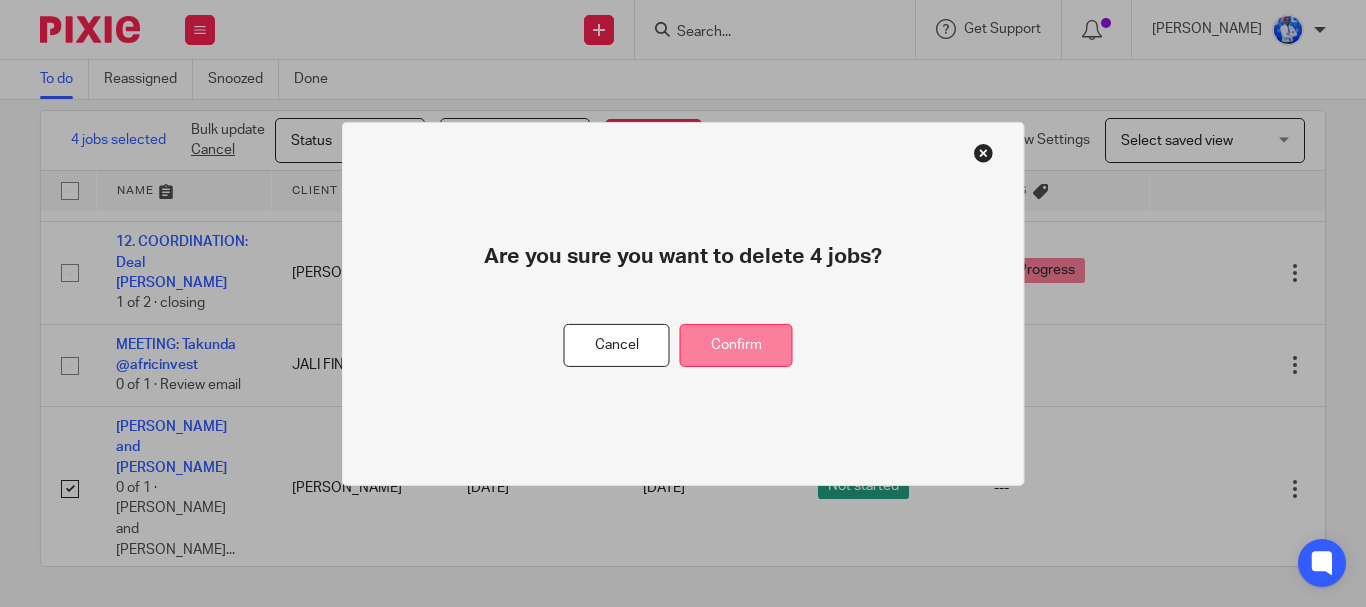 click on "Confirm" at bounding box center (736, 345) 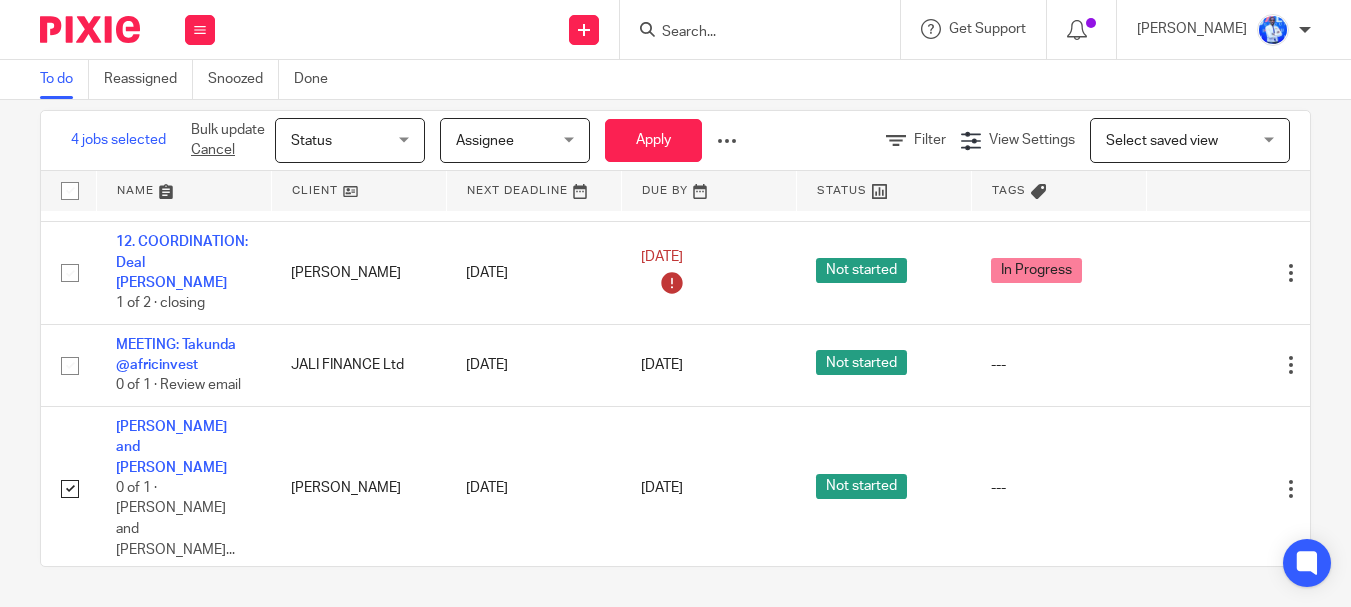scroll, scrollTop: 0, scrollLeft: 0, axis: both 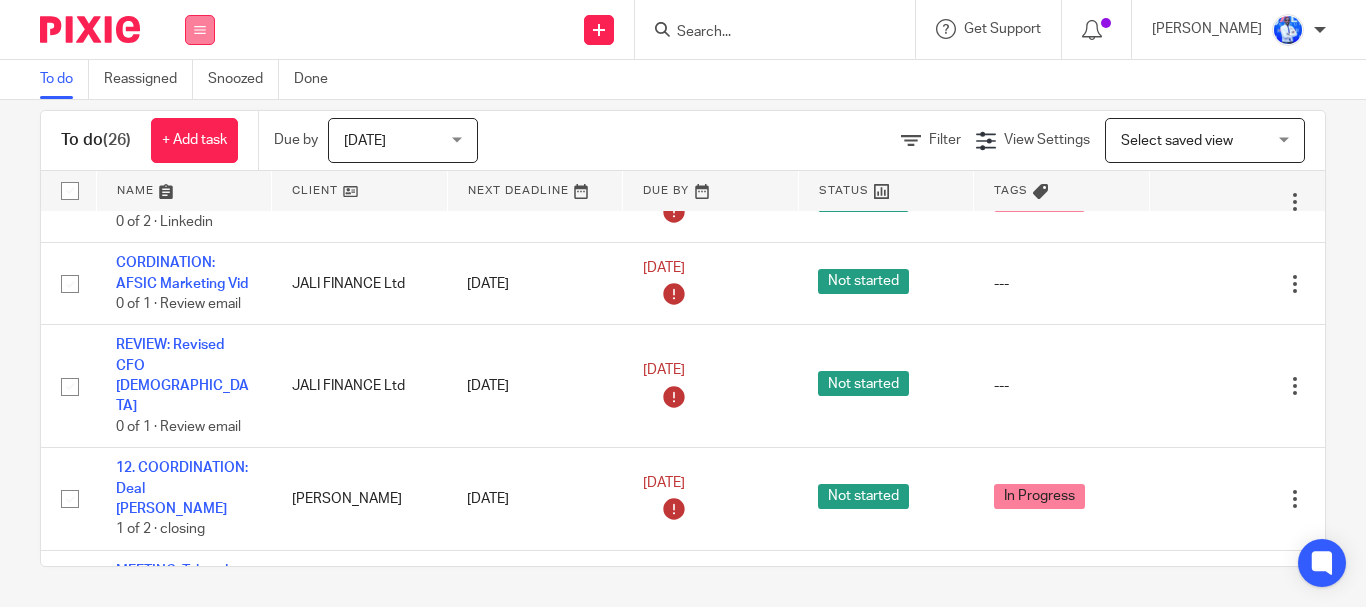click at bounding box center [200, 30] 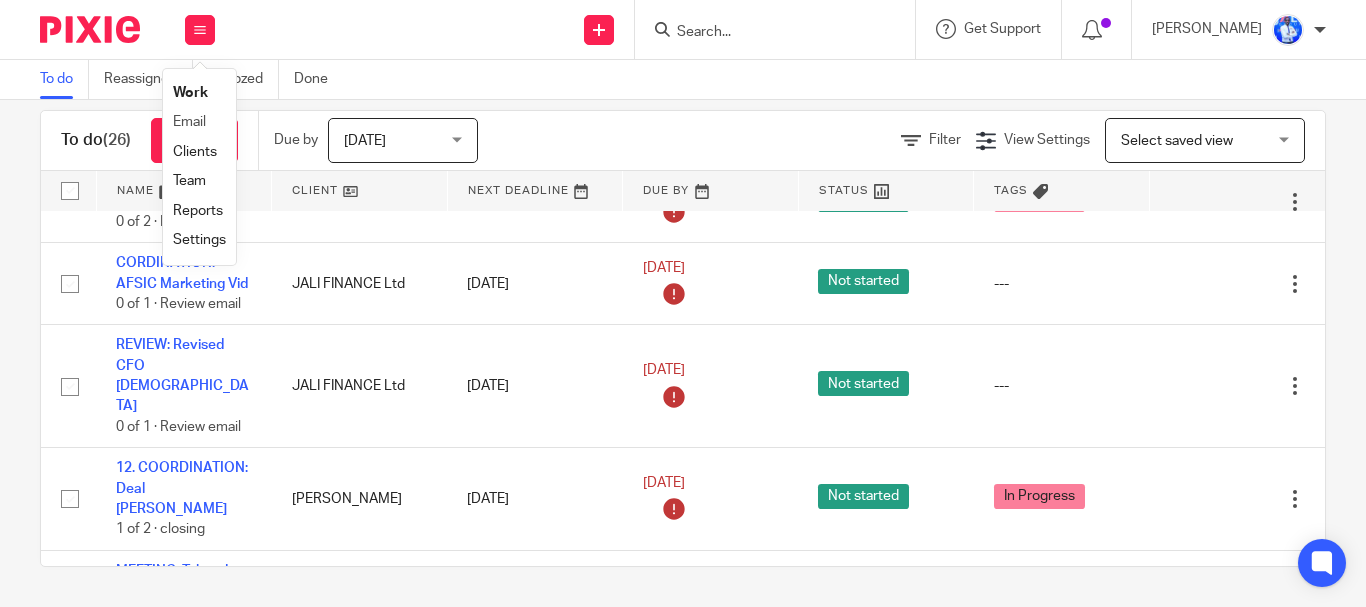 click on "Email" at bounding box center (199, 122) 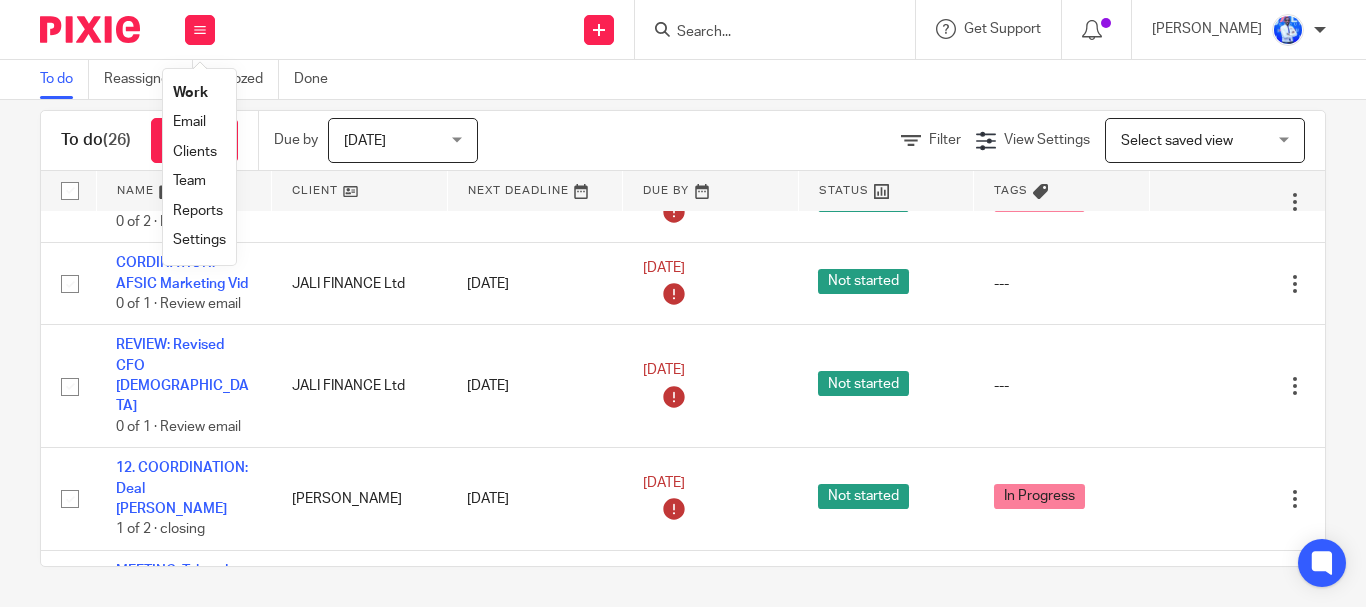 click on "Email" at bounding box center (189, 122) 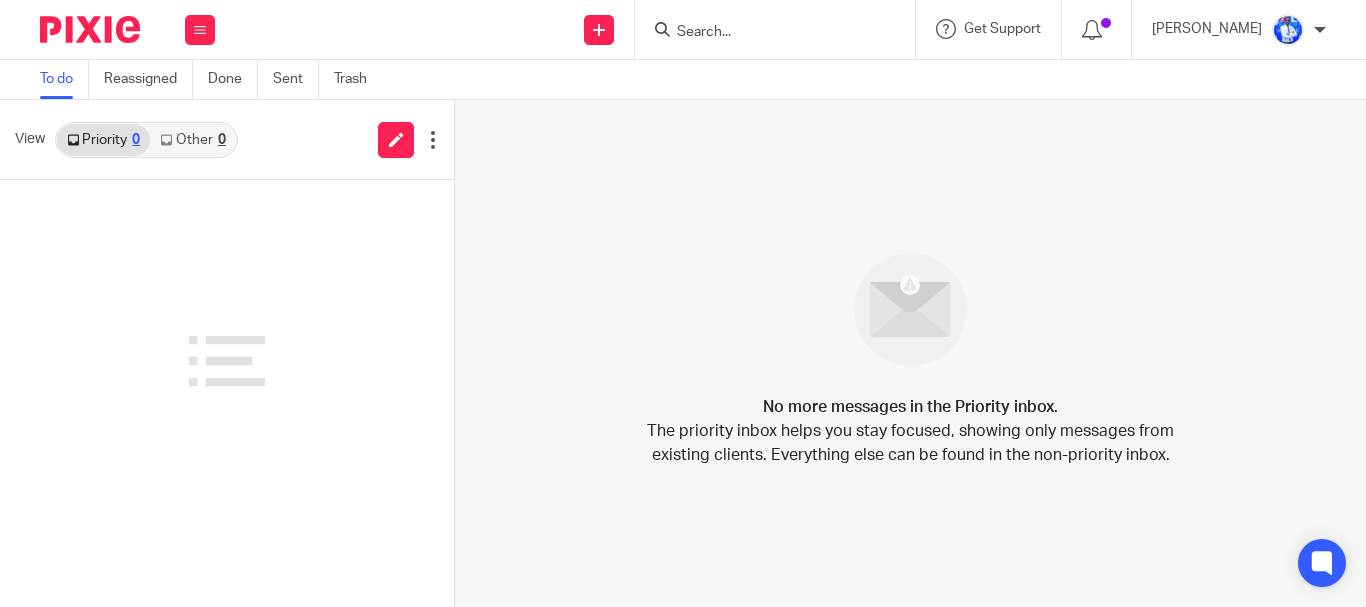 scroll, scrollTop: 0, scrollLeft: 0, axis: both 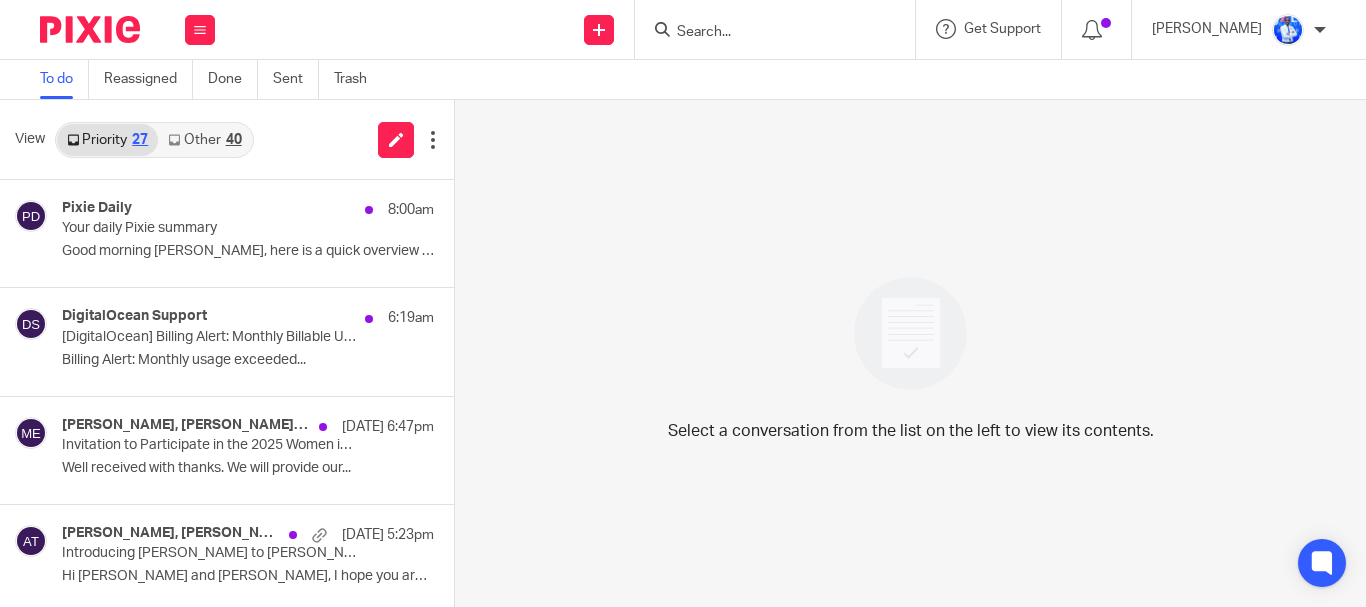 click on "Other
40" at bounding box center (204, 140) 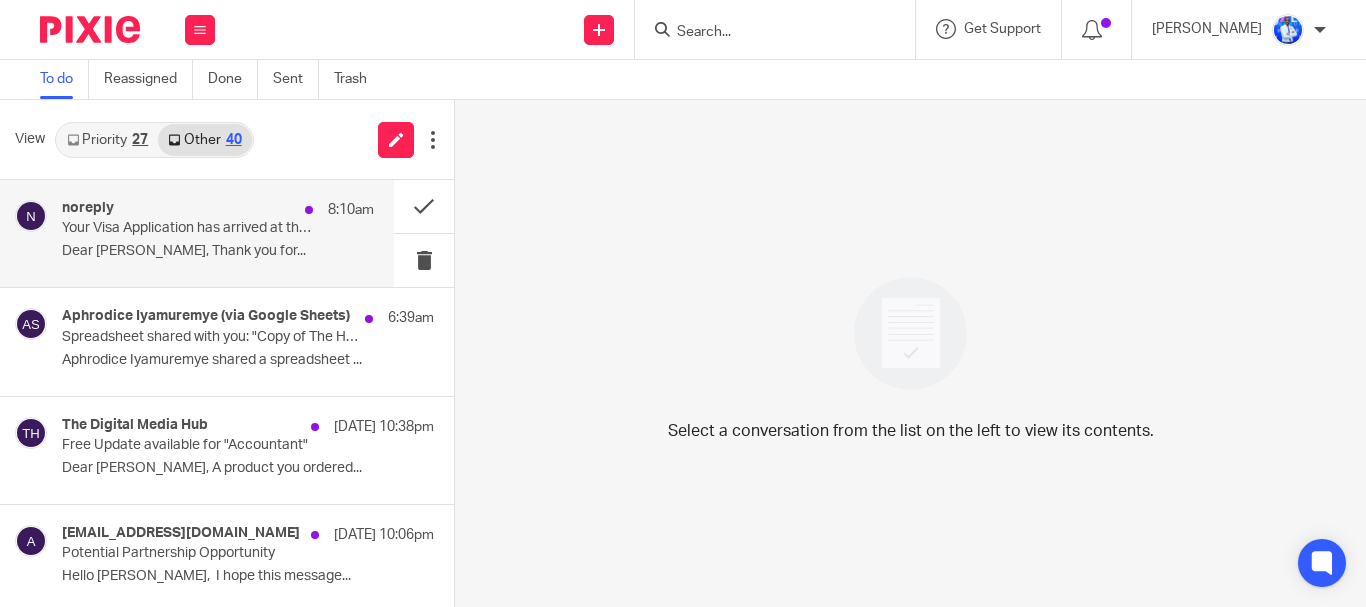 click on "Your Visa Application has arrived at the UK Visa Section - GWF083826425" at bounding box center (187, 228) 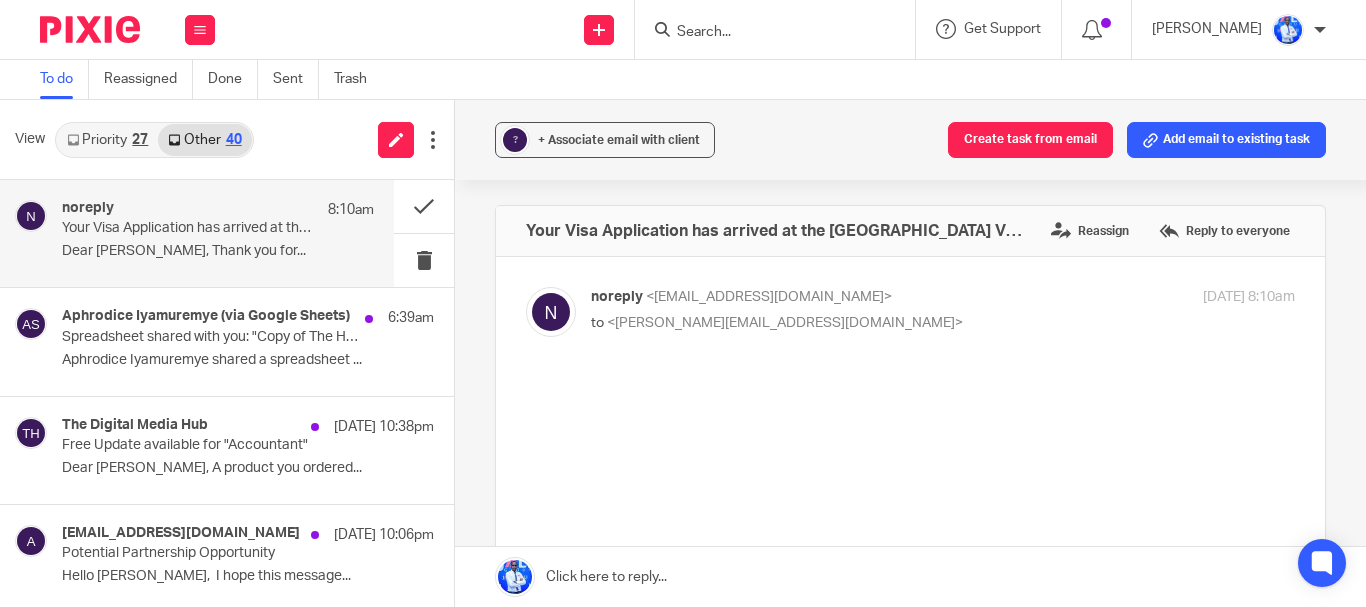 click on "Your Visa Application has arrived at the UK Visa Section - GWF083826425" at bounding box center (187, 228) 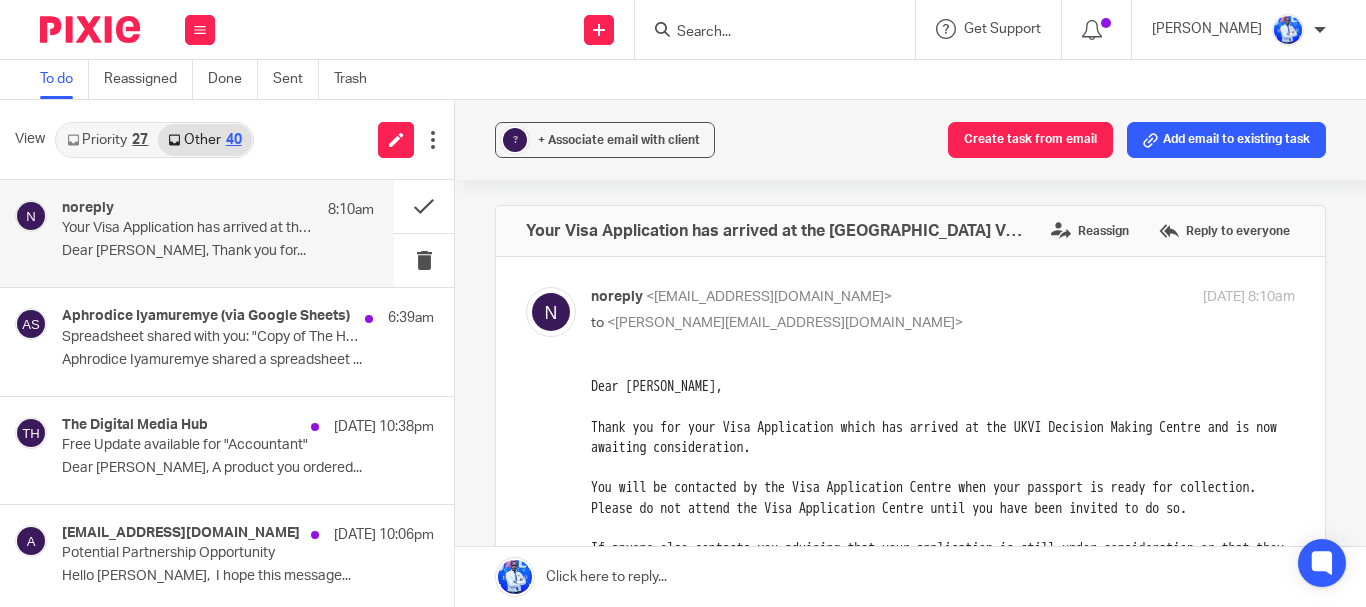 scroll, scrollTop: 0, scrollLeft: 0, axis: both 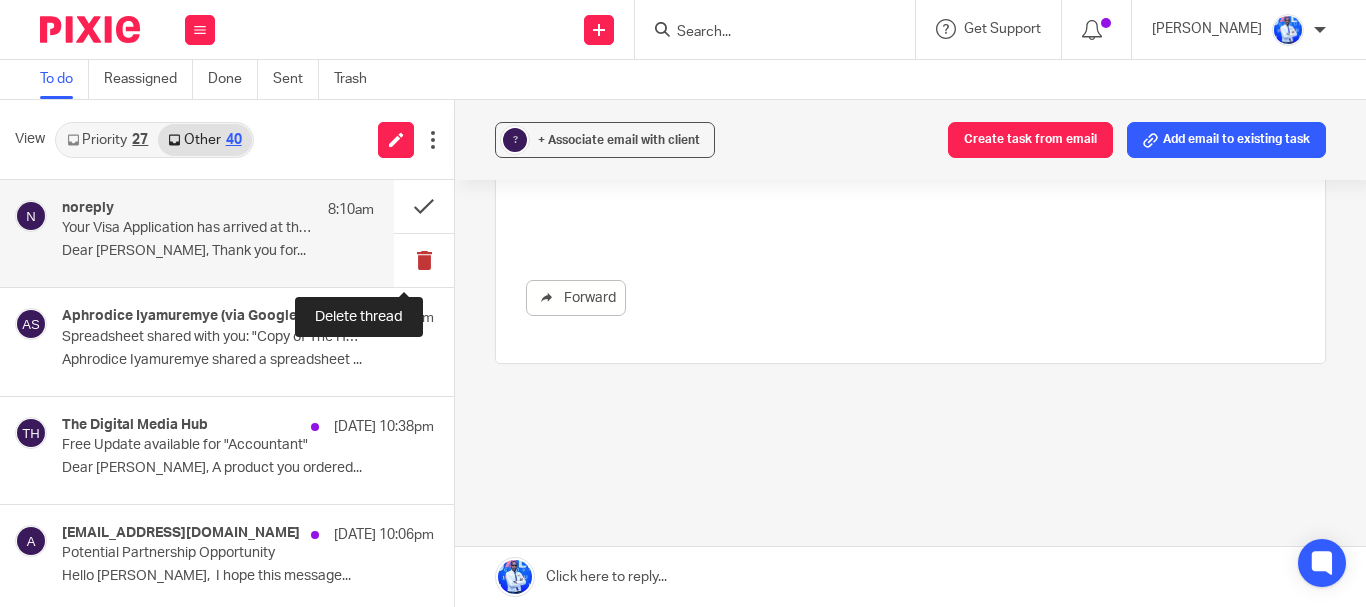click at bounding box center [424, 260] 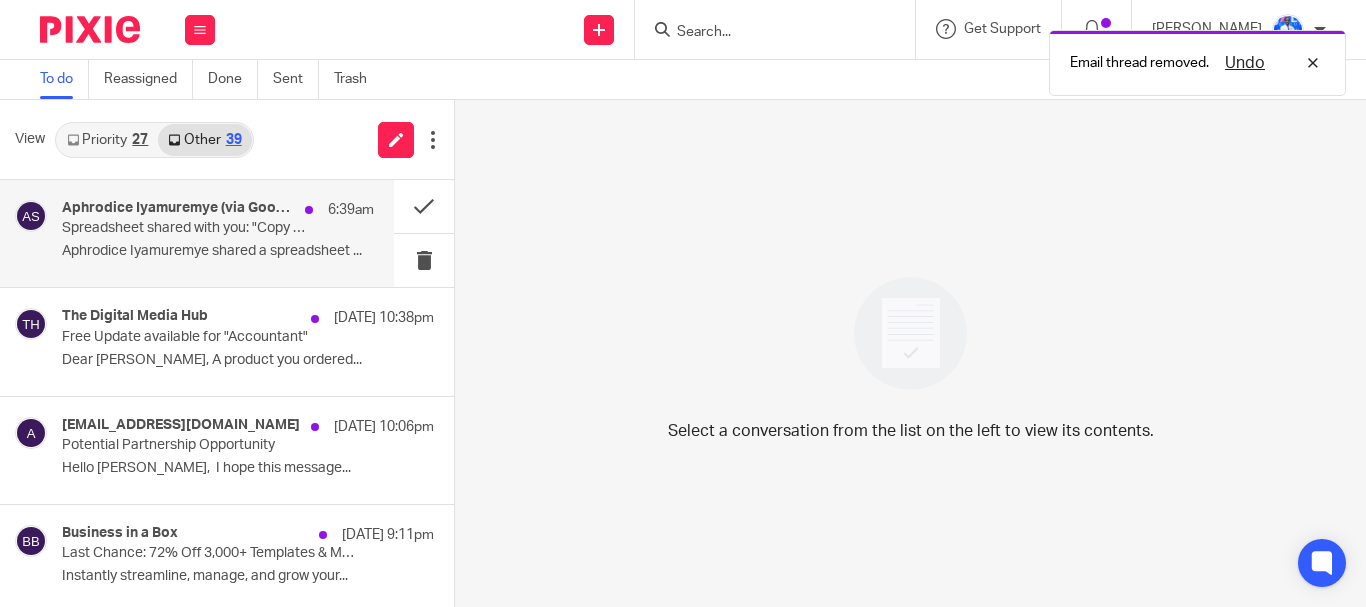 click on "Aphrodice Iyamuremye (via Google Sheets)" at bounding box center [178, 208] 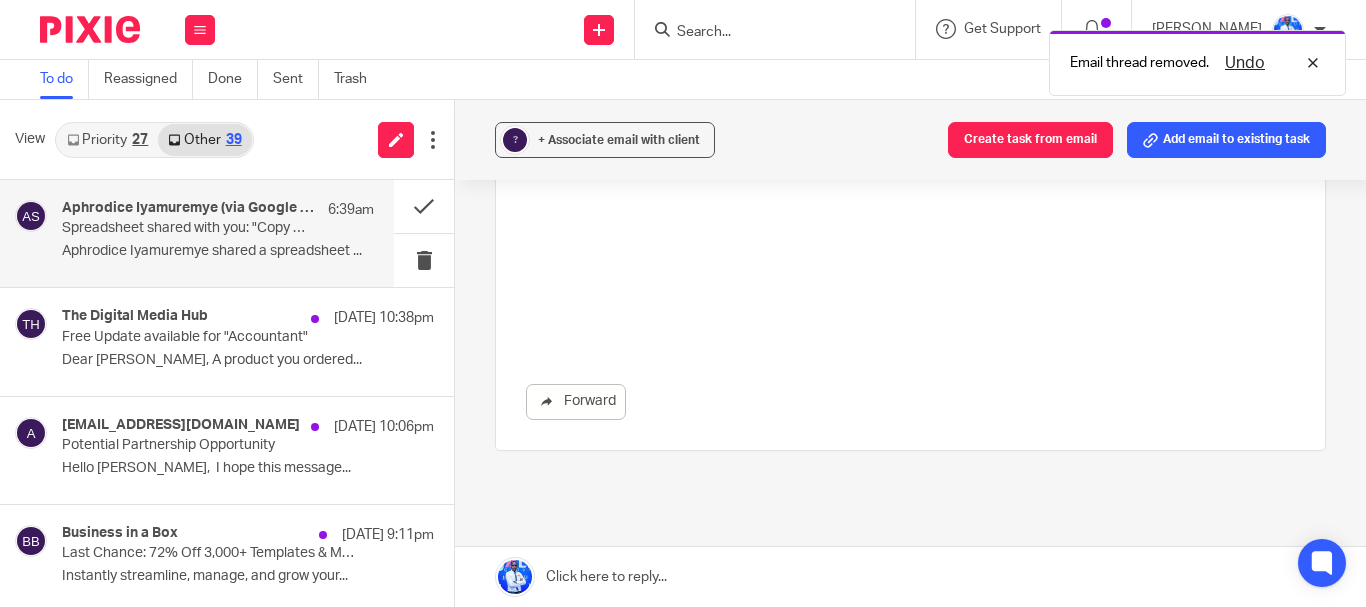 scroll, scrollTop: 0, scrollLeft: 0, axis: both 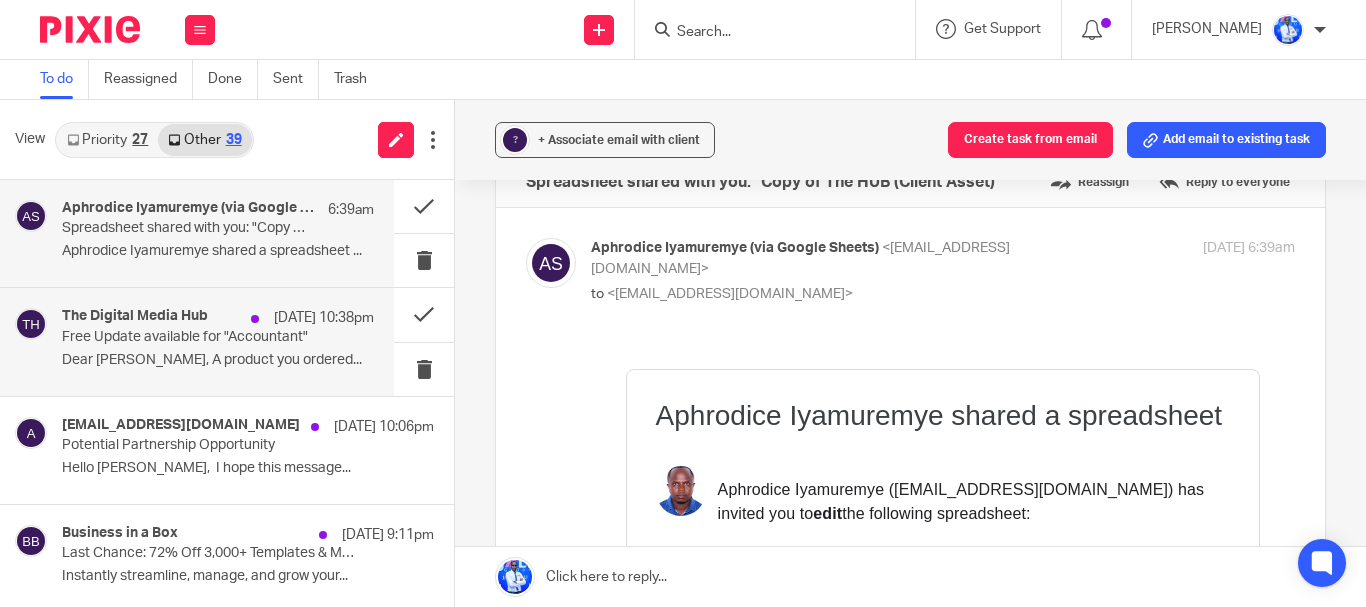 click on "Dear Felix Nkundimana,
A product you ordered..." at bounding box center (218, 360) 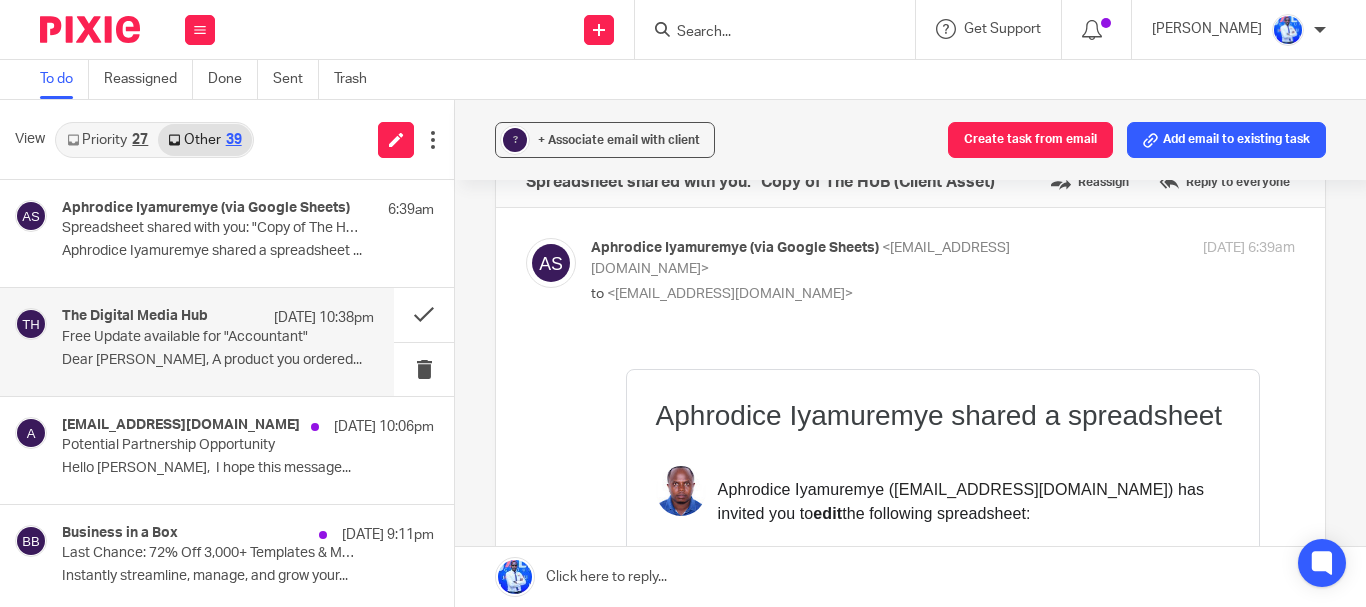 scroll, scrollTop: 0, scrollLeft: 0, axis: both 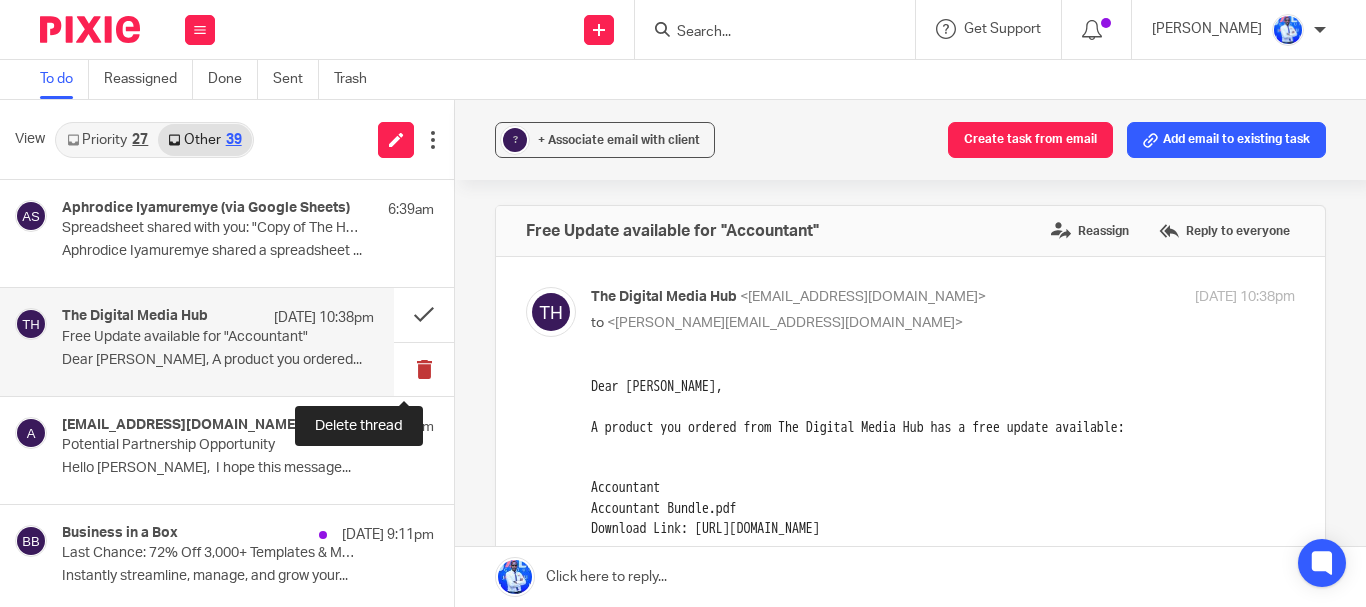 click at bounding box center [424, 369] 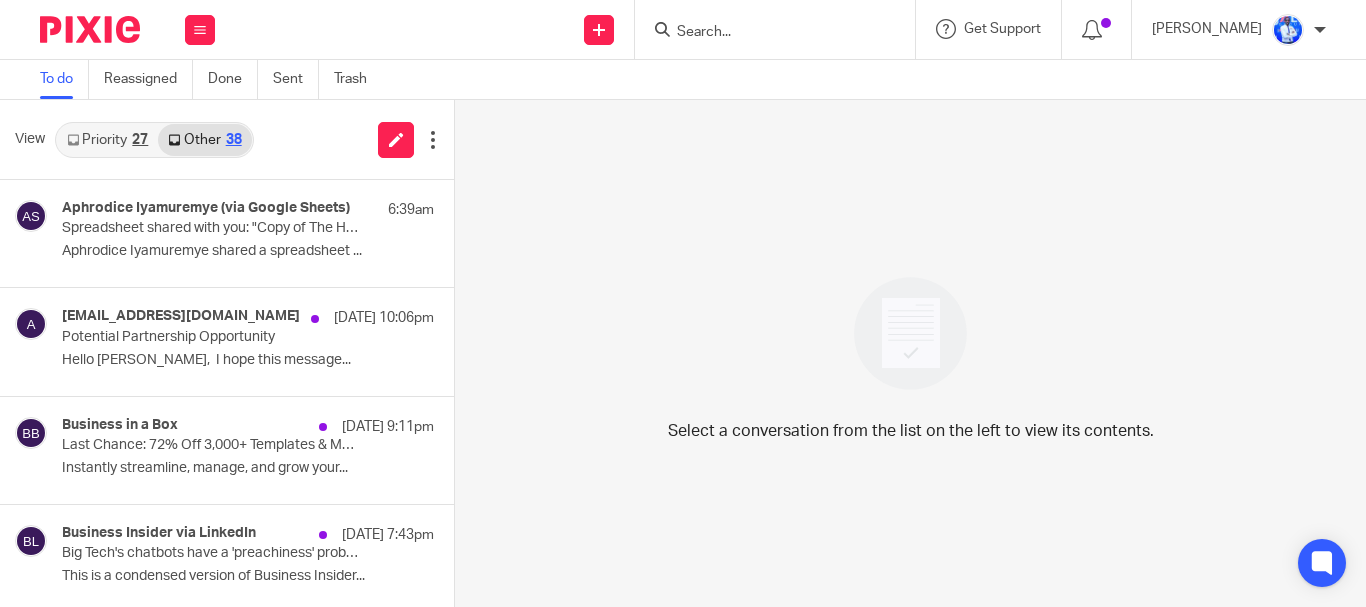 click on "Select a conversation from the list on the left to view its contents." at bounding box center (910, 353) 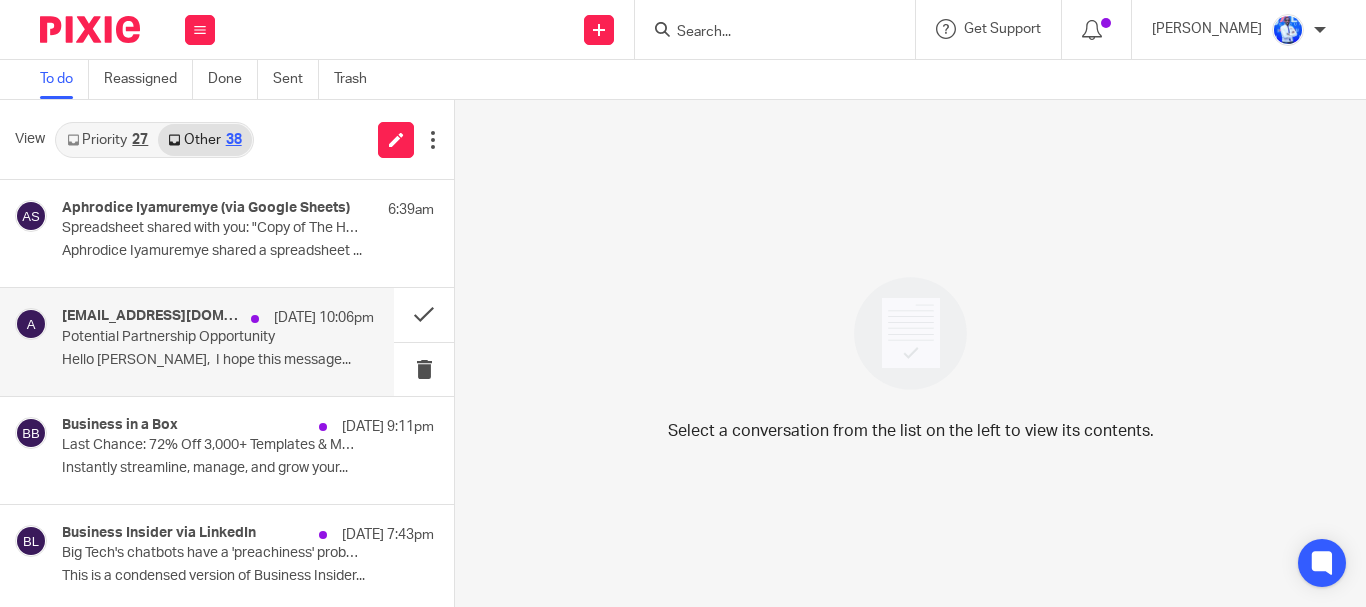 click on "Hello Mr.Felix,   I hope this message..." at bounding box center [218, 360] 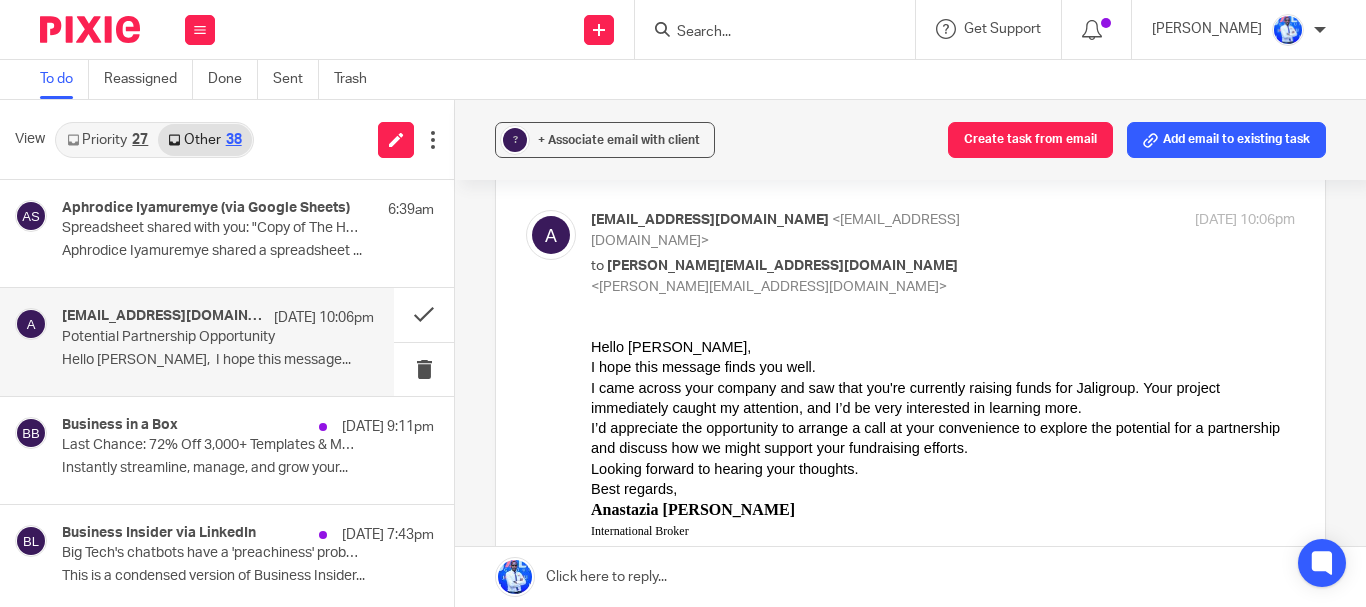 scroll, scrollTop: 0, scrollLeft: 0, axis: both 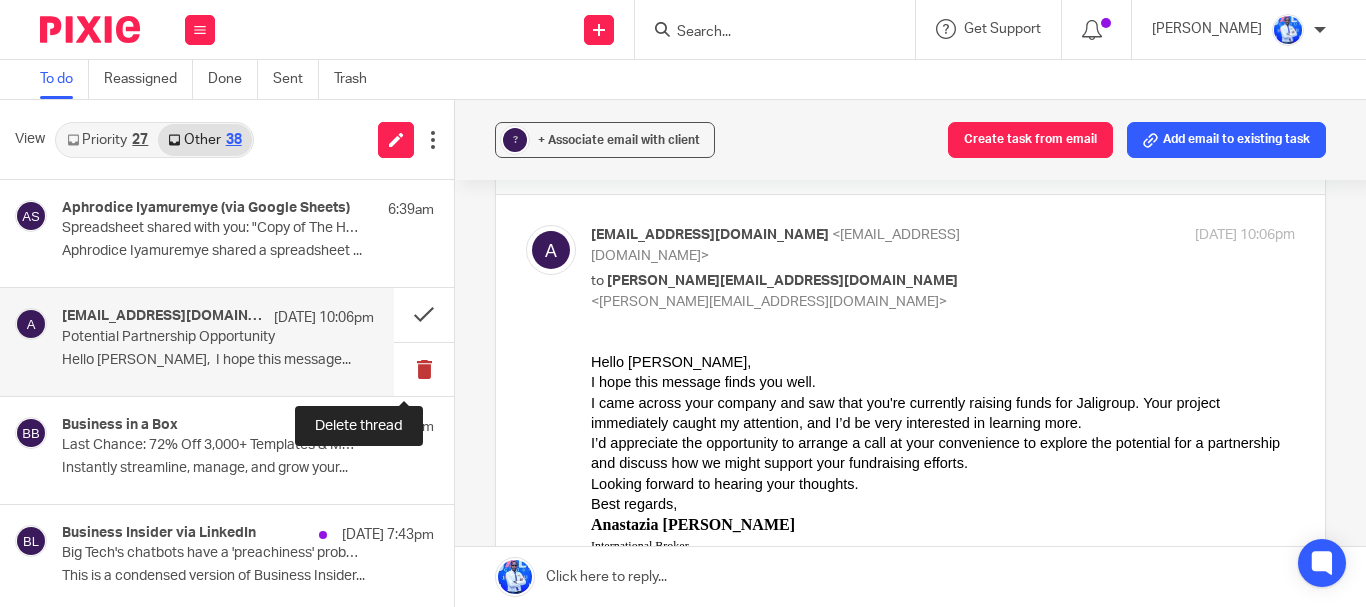 click at bounding box center [424, 369] 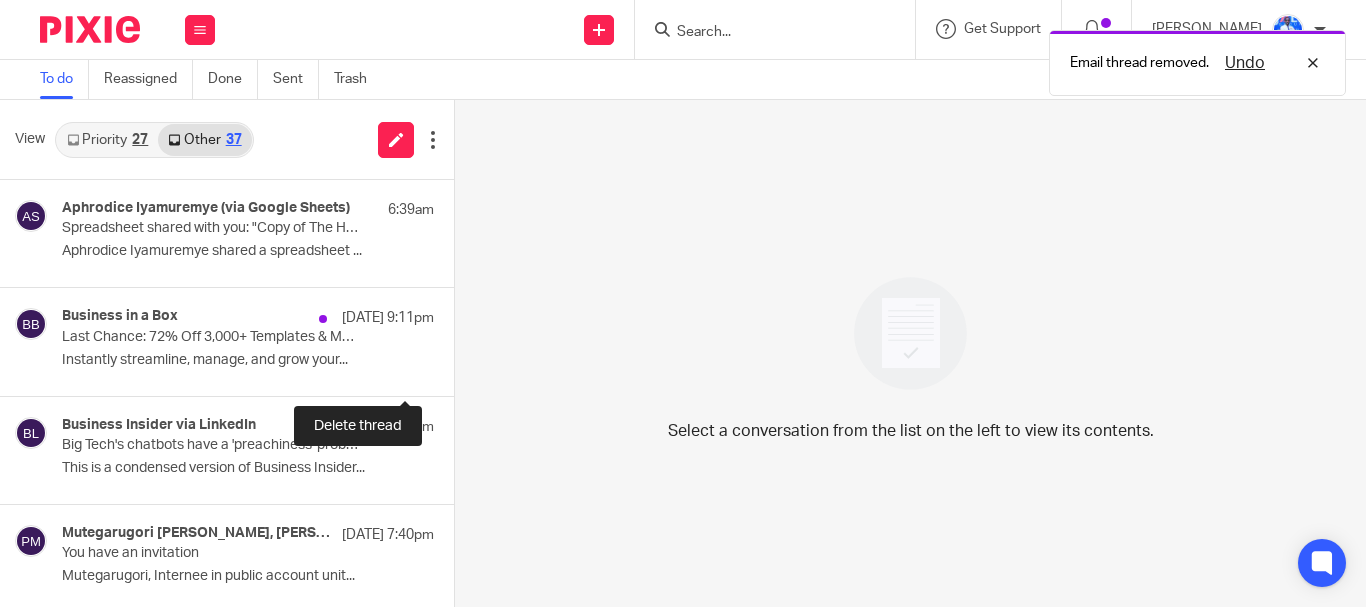 click at bounding box center (462, 369) 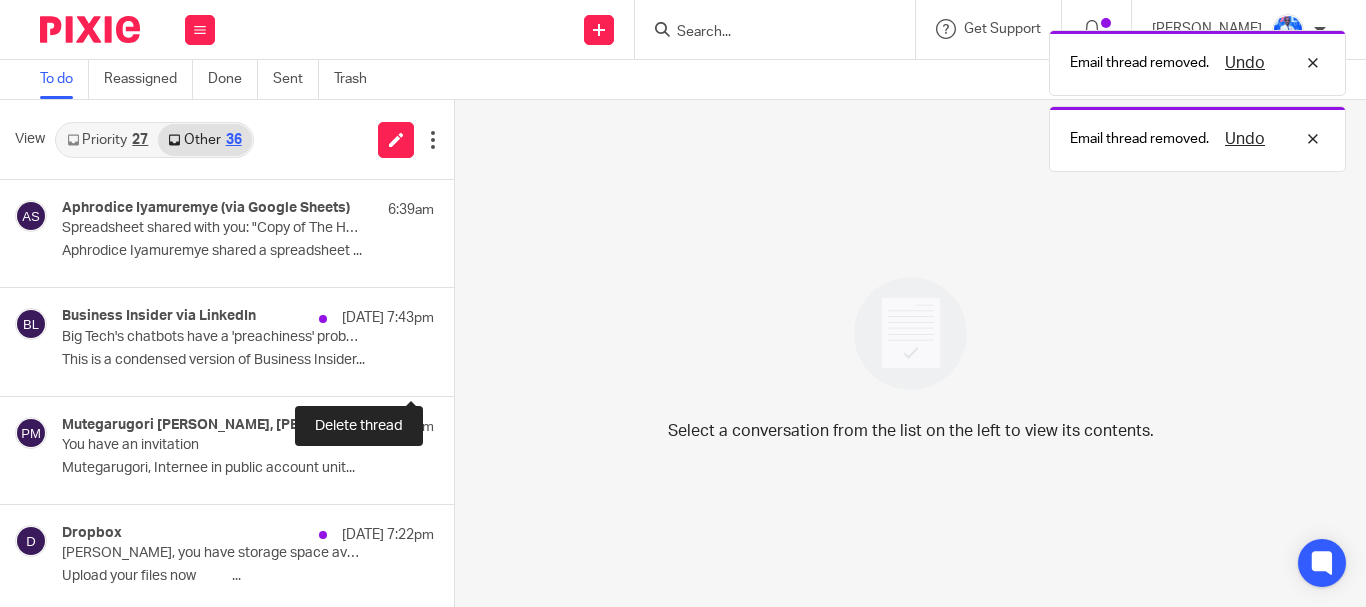 click at bounding box center (462, 369) 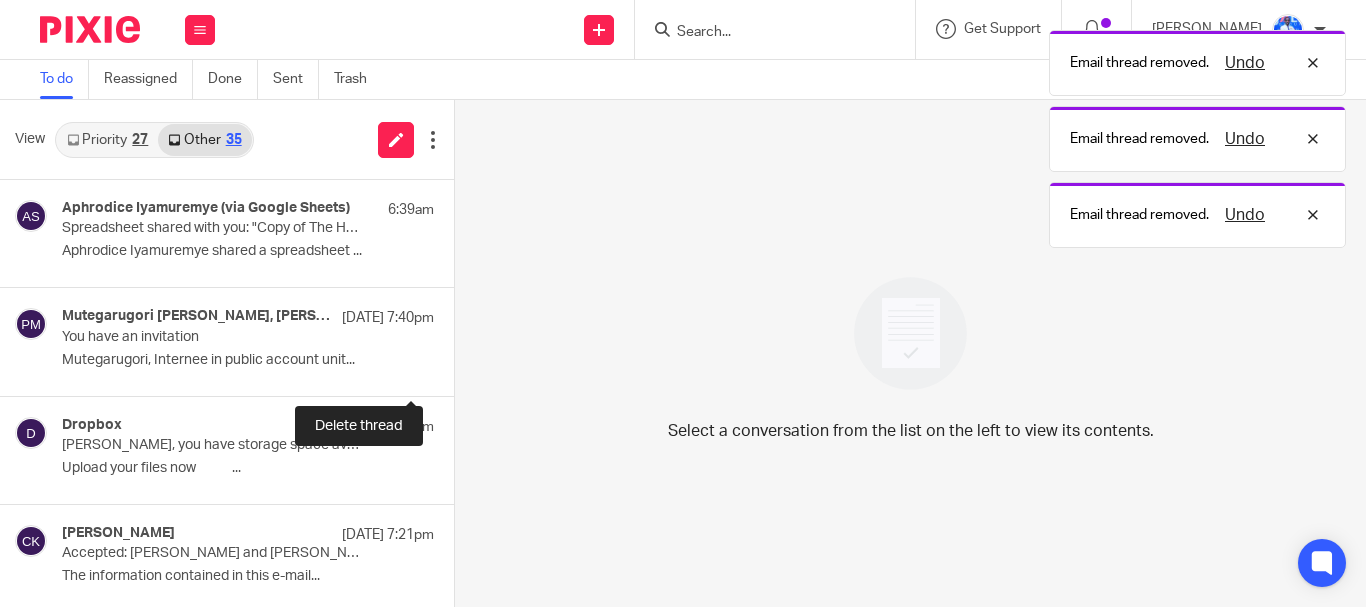 click at bounding box center (462, 369) 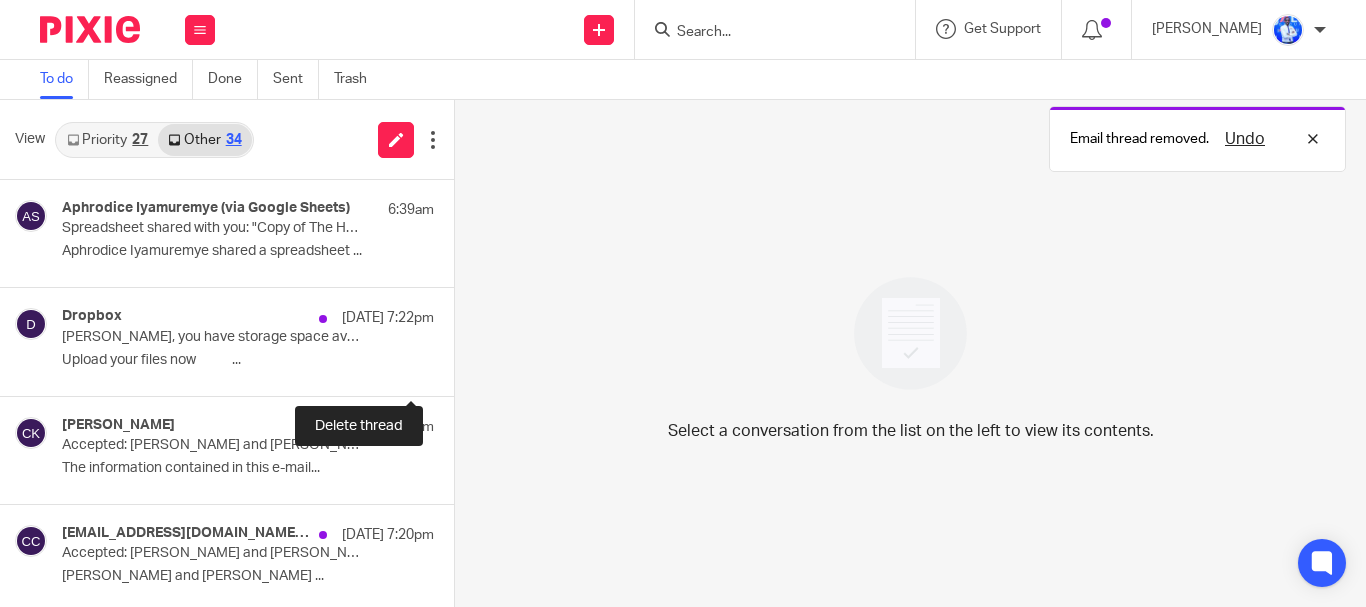 click at bounding box center [462, 369] 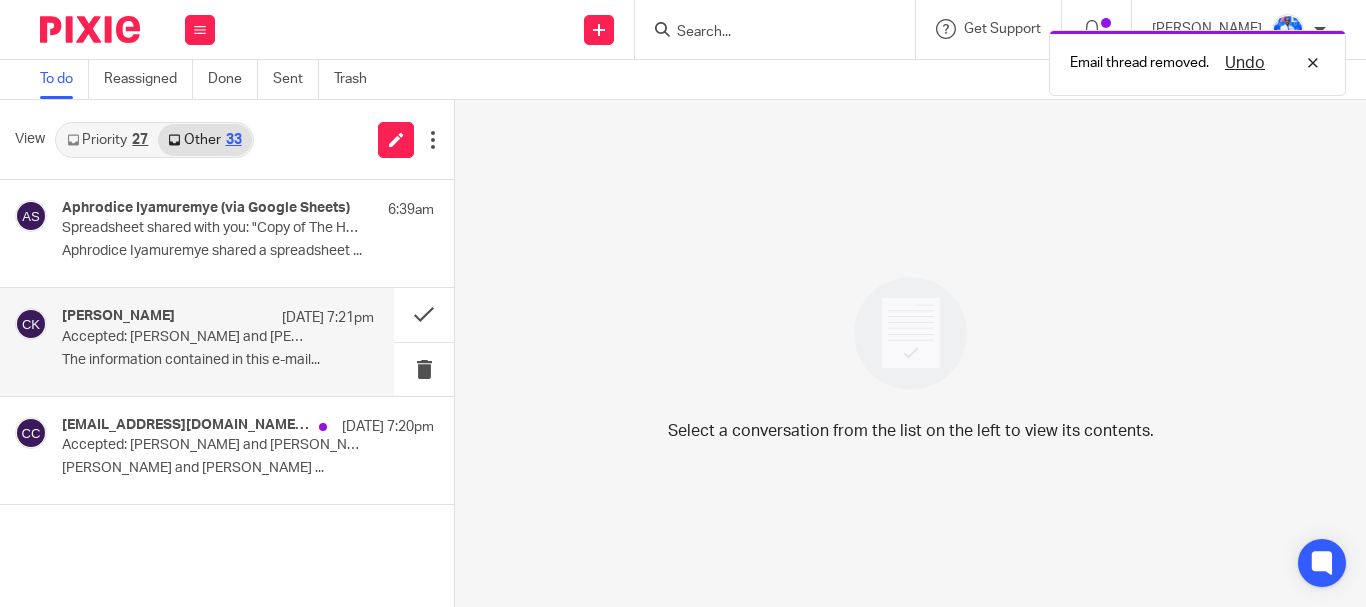 click on "Chloe Koburunga
10 Jul 7:21pm   Accepted: Gaetane TIAKO DJEUMO and Felix Nkundimana   The information contained in this e-mail..." at bounding box center [197, 341] 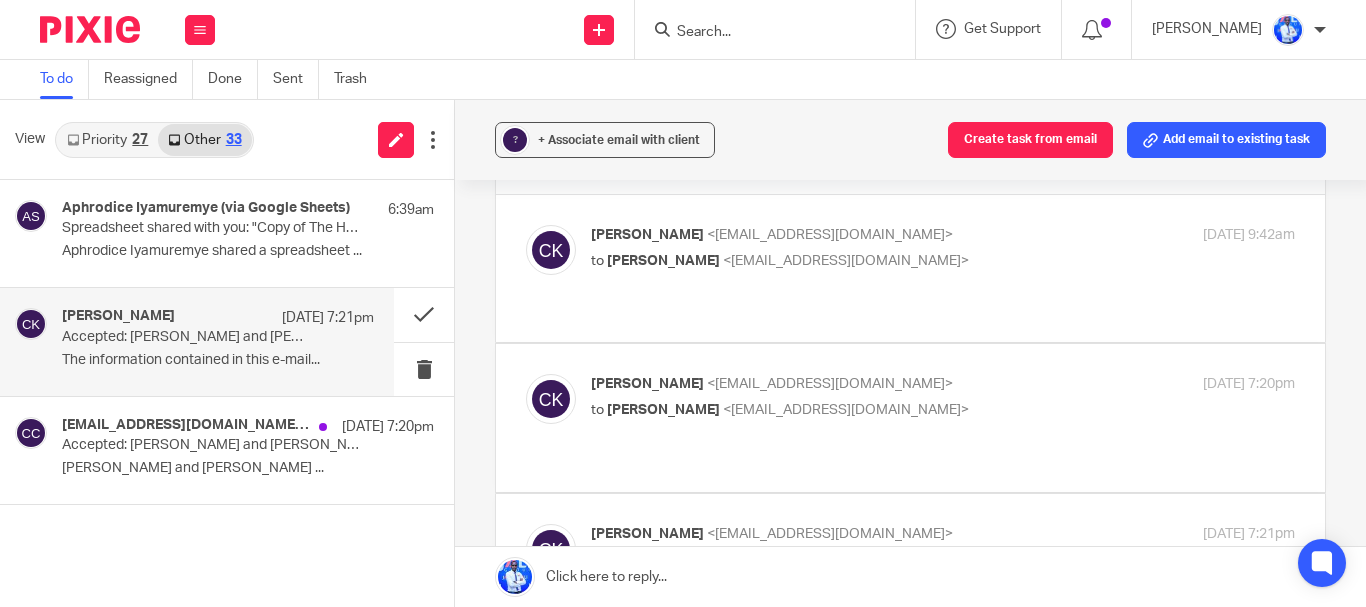 scroll, scrollTop: 0, scrollLeft: 0, axis: both 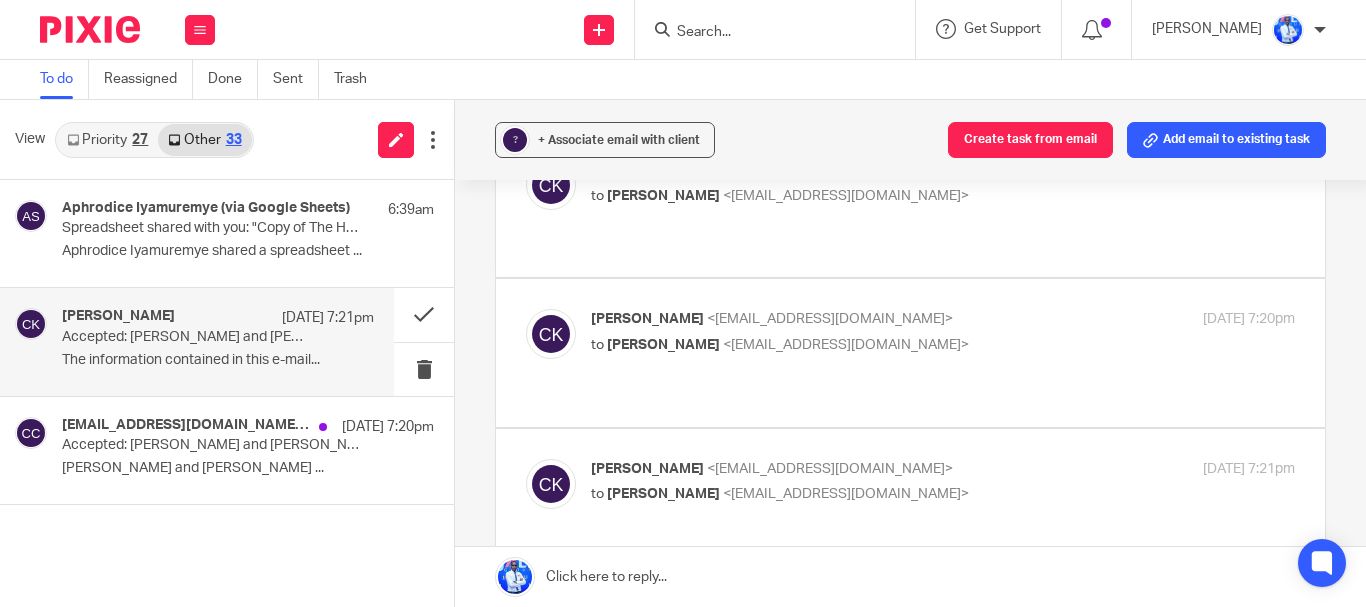 click at bounding box center (910, 352) 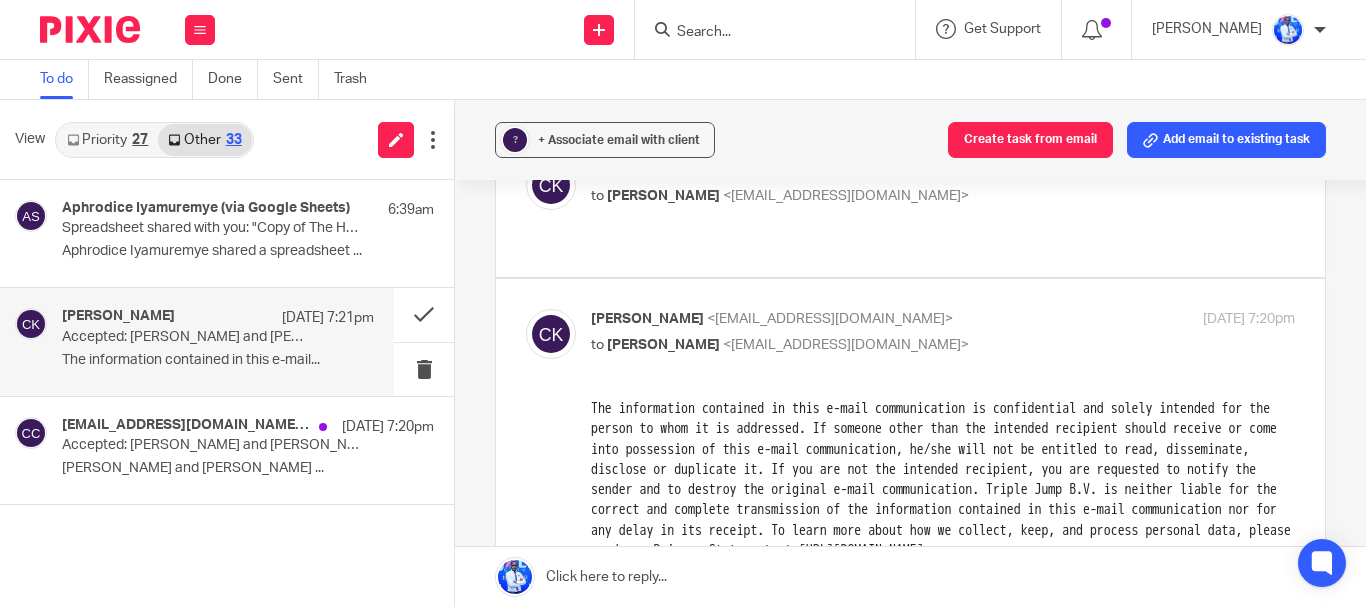 scroll, scrollTop: 0, scrollLeft: 0, axis: both 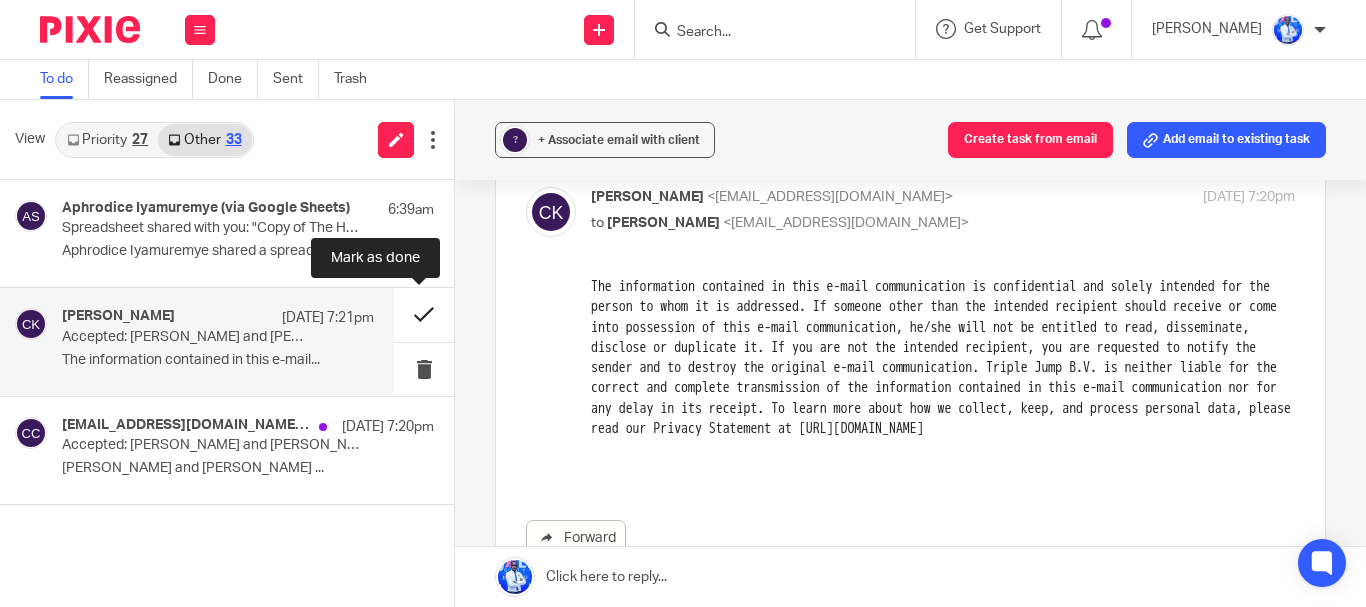 click at bounding box center [424, 314] 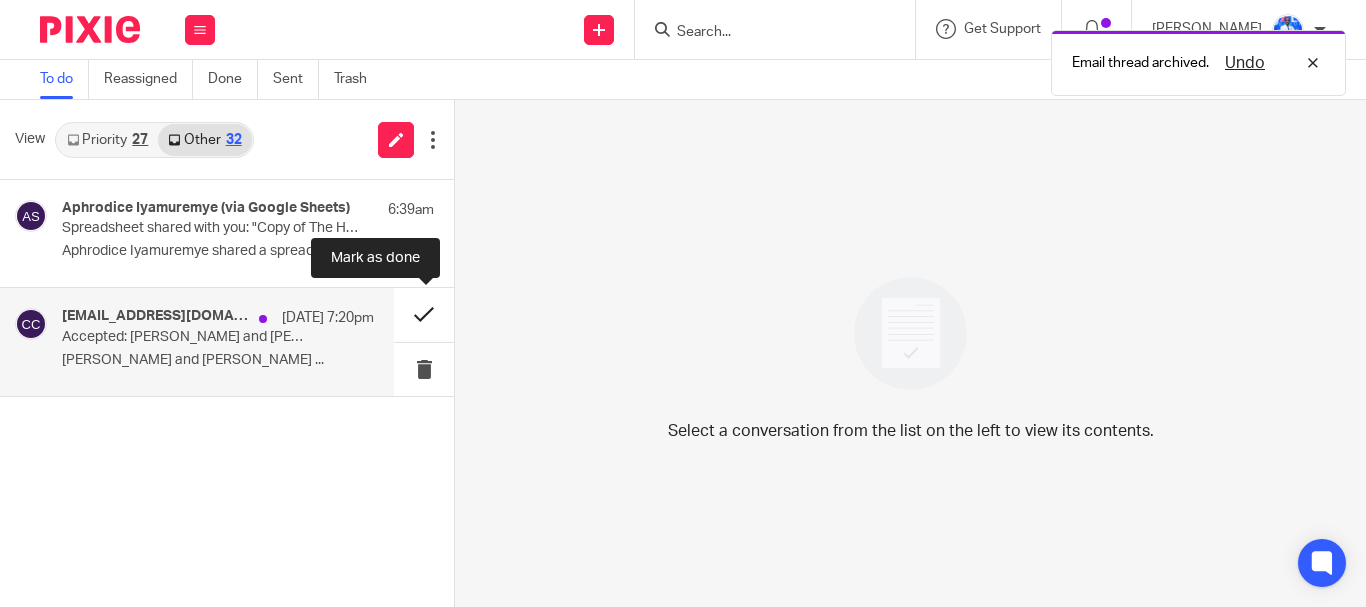 click at bounding box center [424, 314] 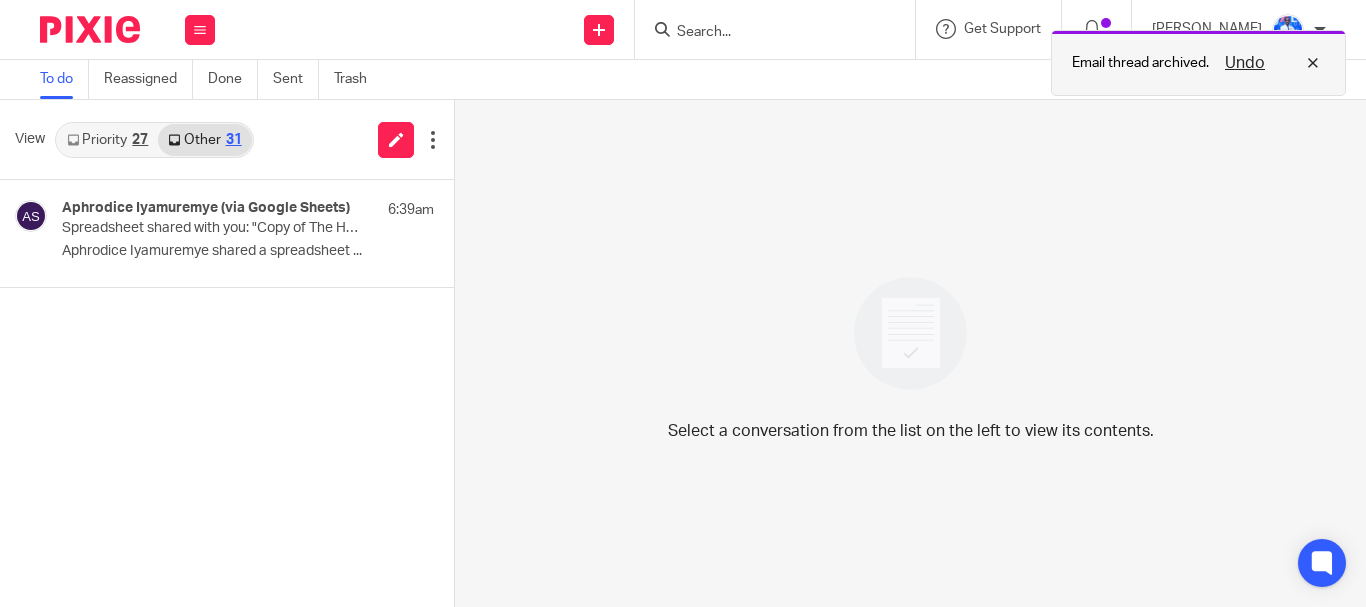 click on "Undo" at bounding box center (1245, 63) 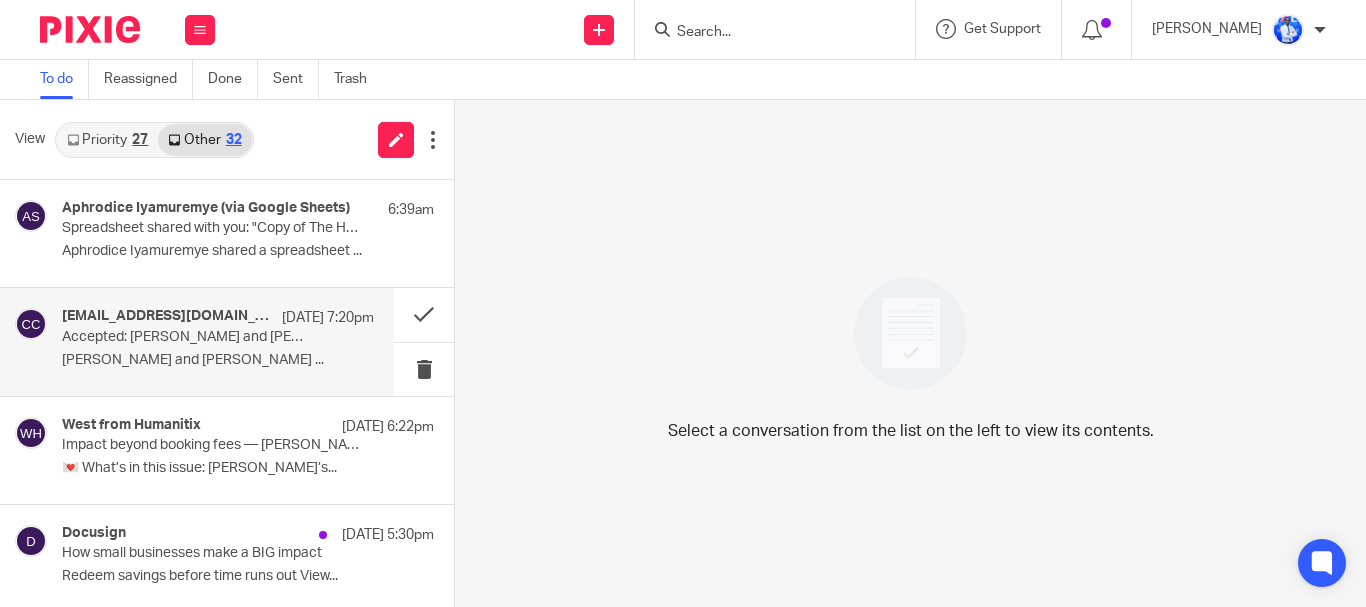 scroll, scrollTop: 0, scrollLeft: 0, axis: both 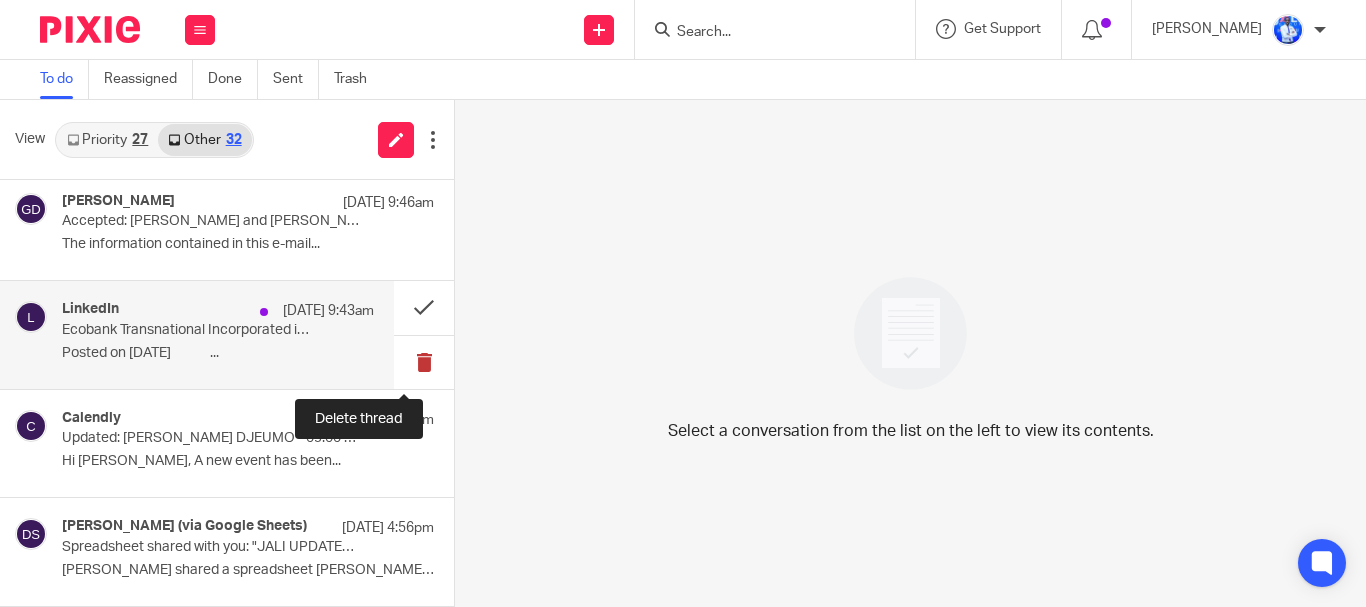 click at bounding box center [424, 362] 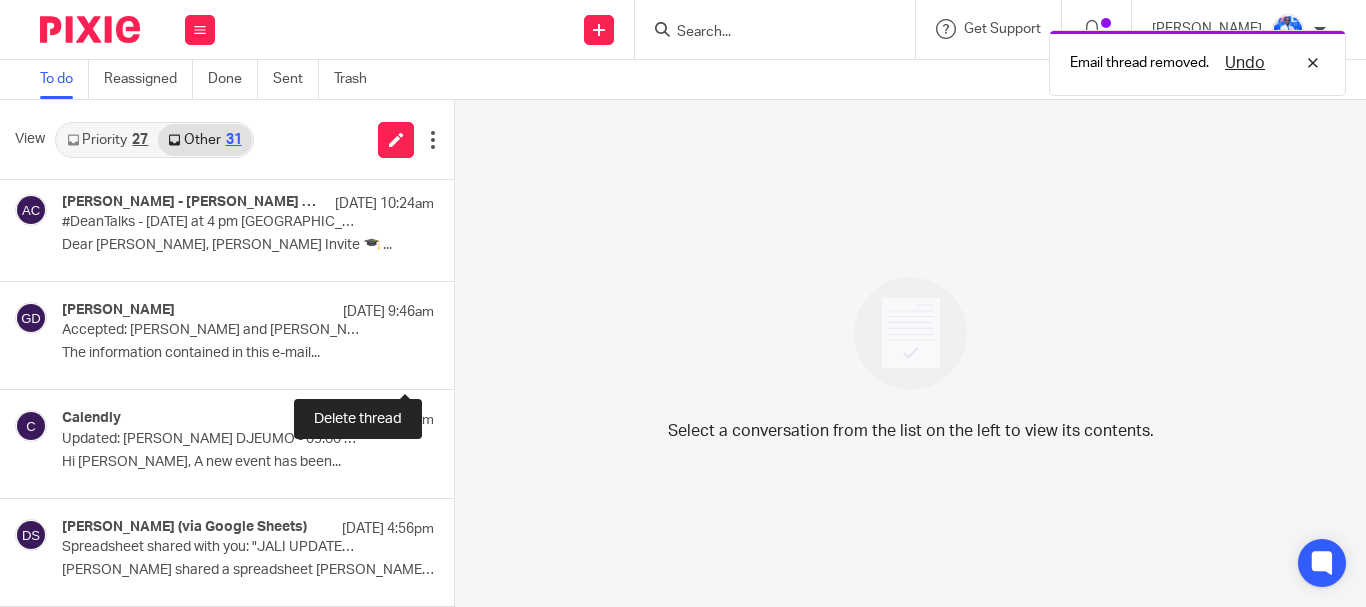 scroll, scrollTop: 2915, scrollLeft: 0, axis: vertical 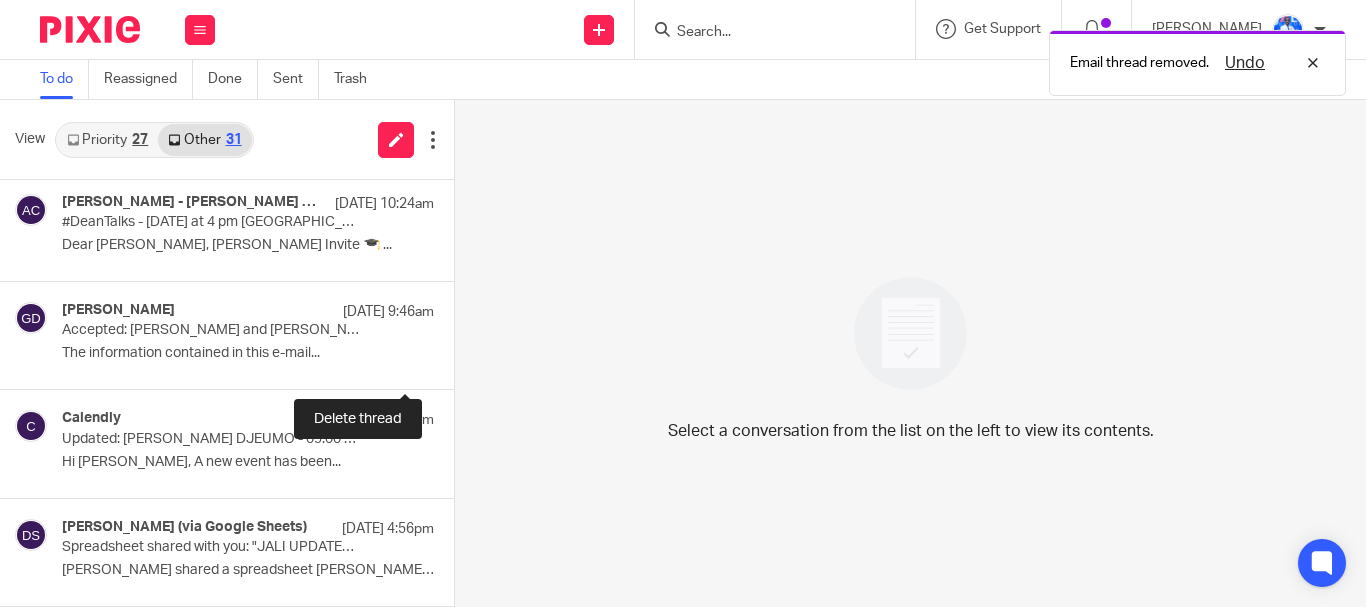 click at bounding box center (462, 362) 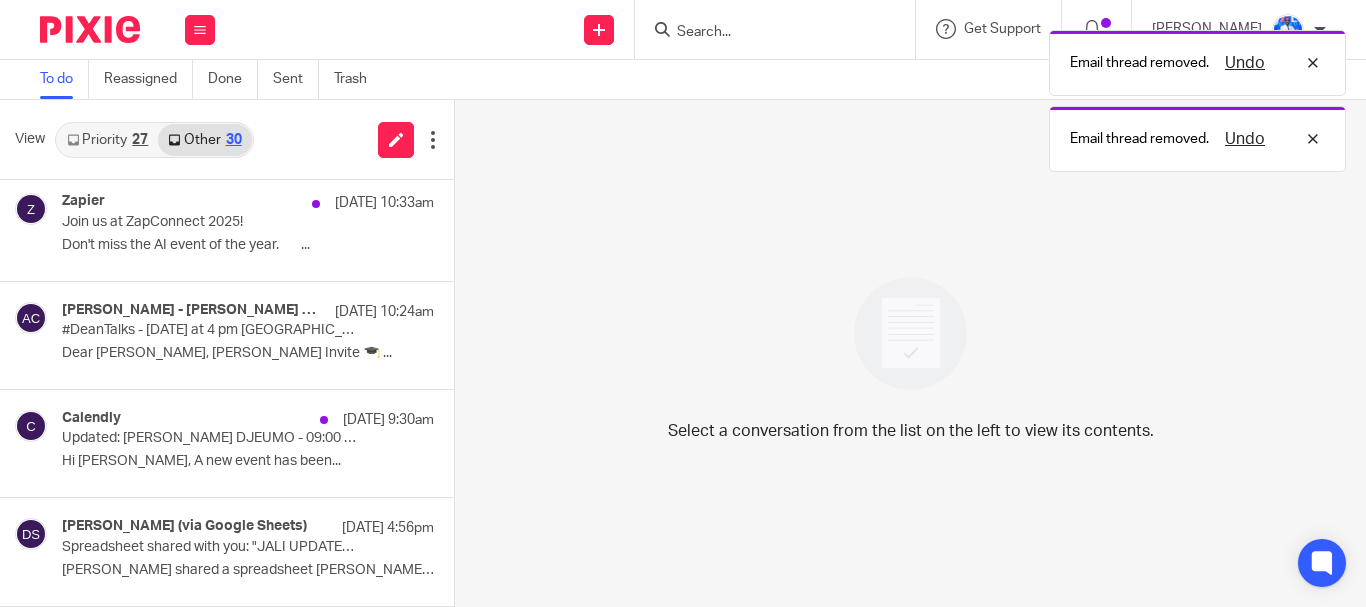 scroll, scrollTop: 2807, scrollLeft: 0, axis: vertical 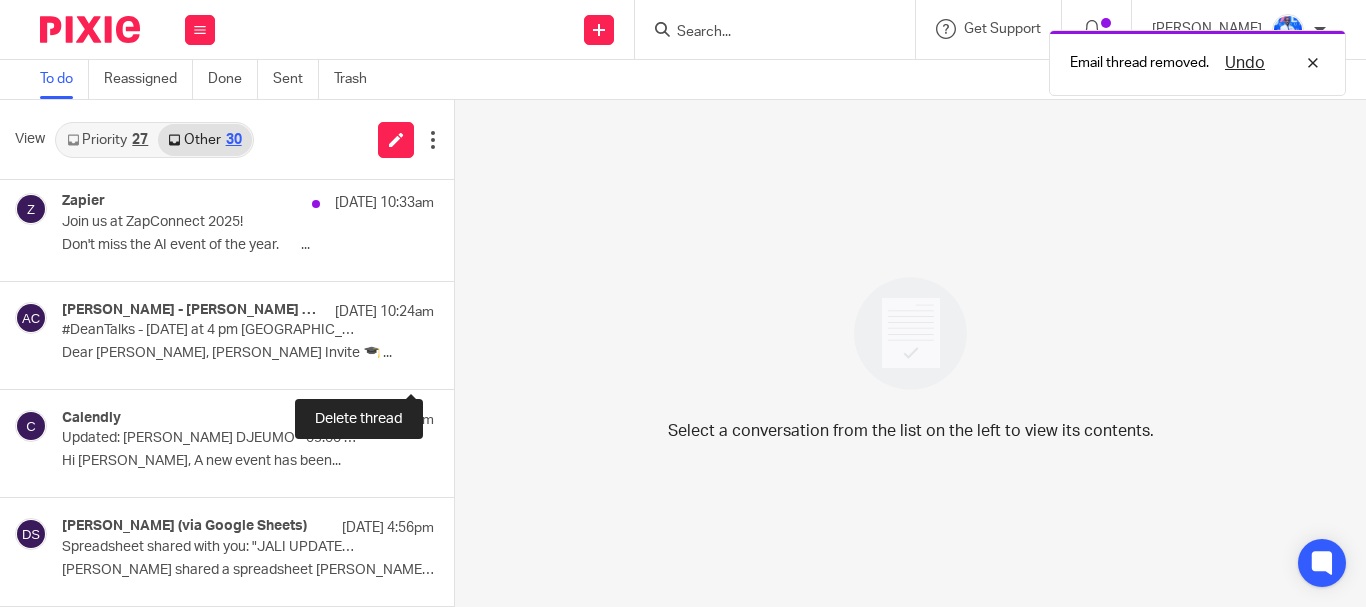 click at bounding box center (462, 362) 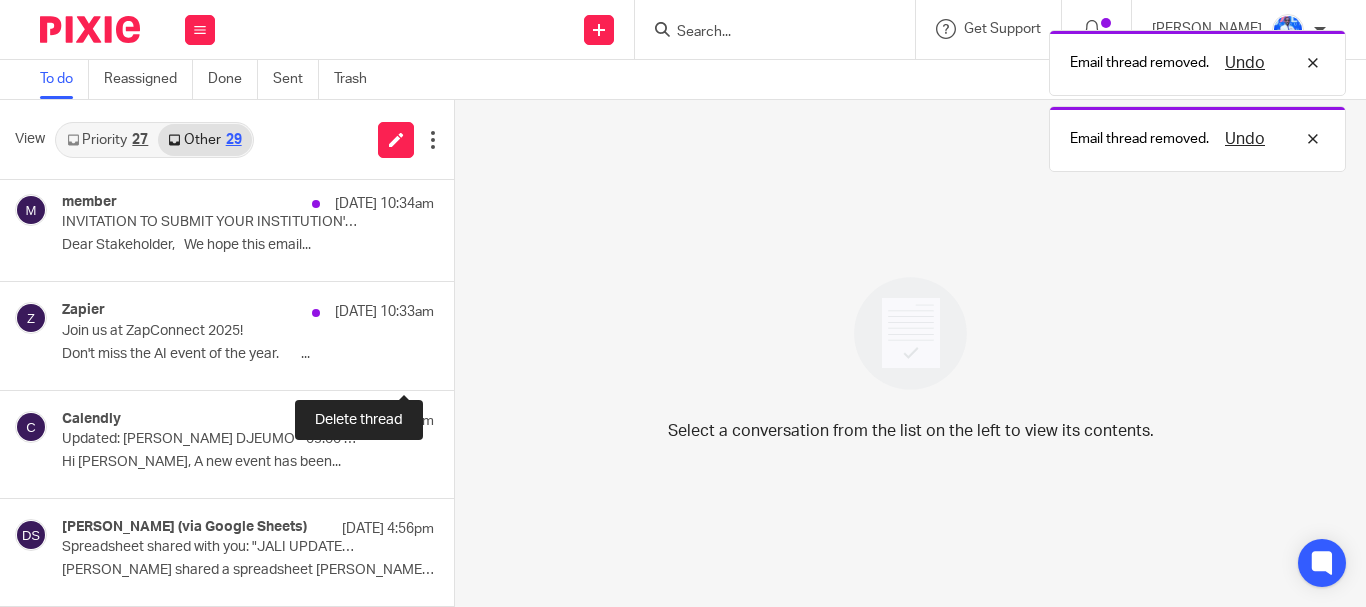 scroll, scrollTop: 2698, scrollLeft: 0, axis: vertical 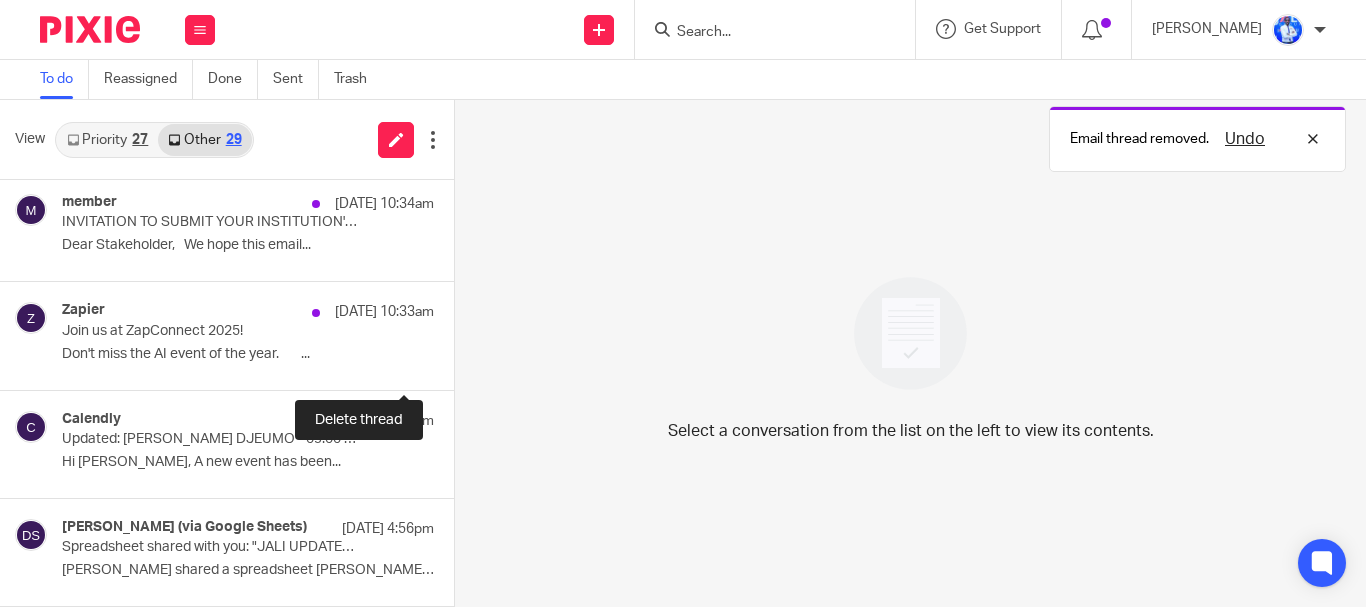 click at bounding box center [462, 363] 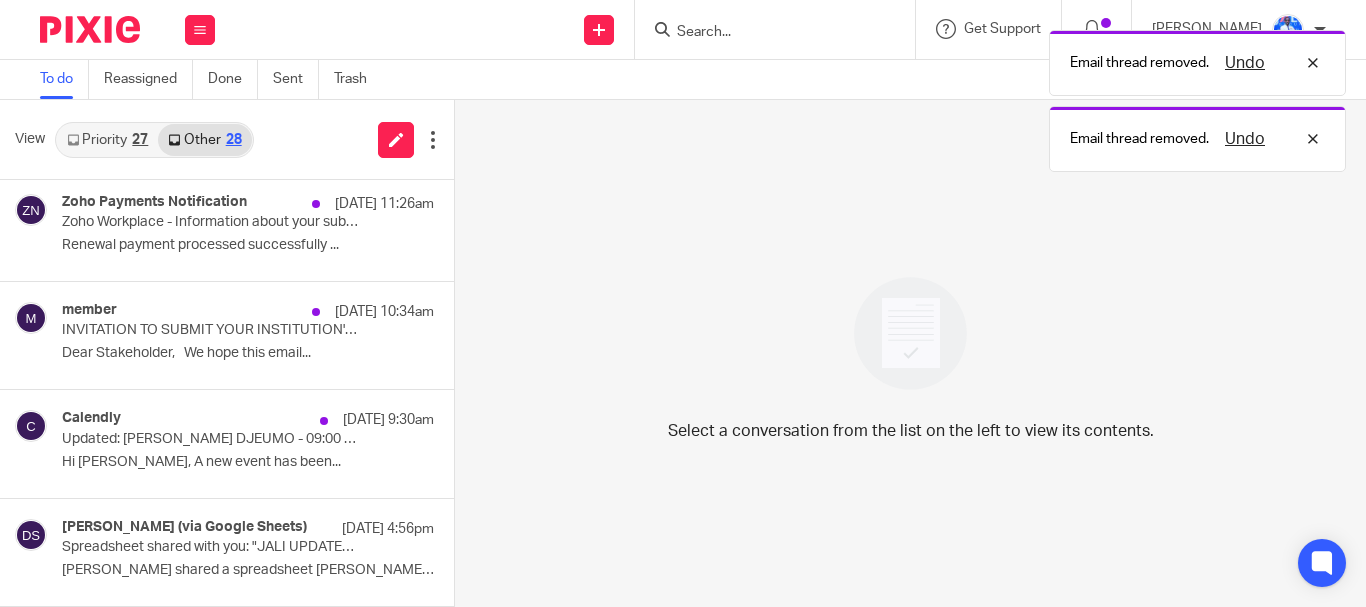 scroll, scrollTop: 2590, scrollLeft: 0, axis: vertical 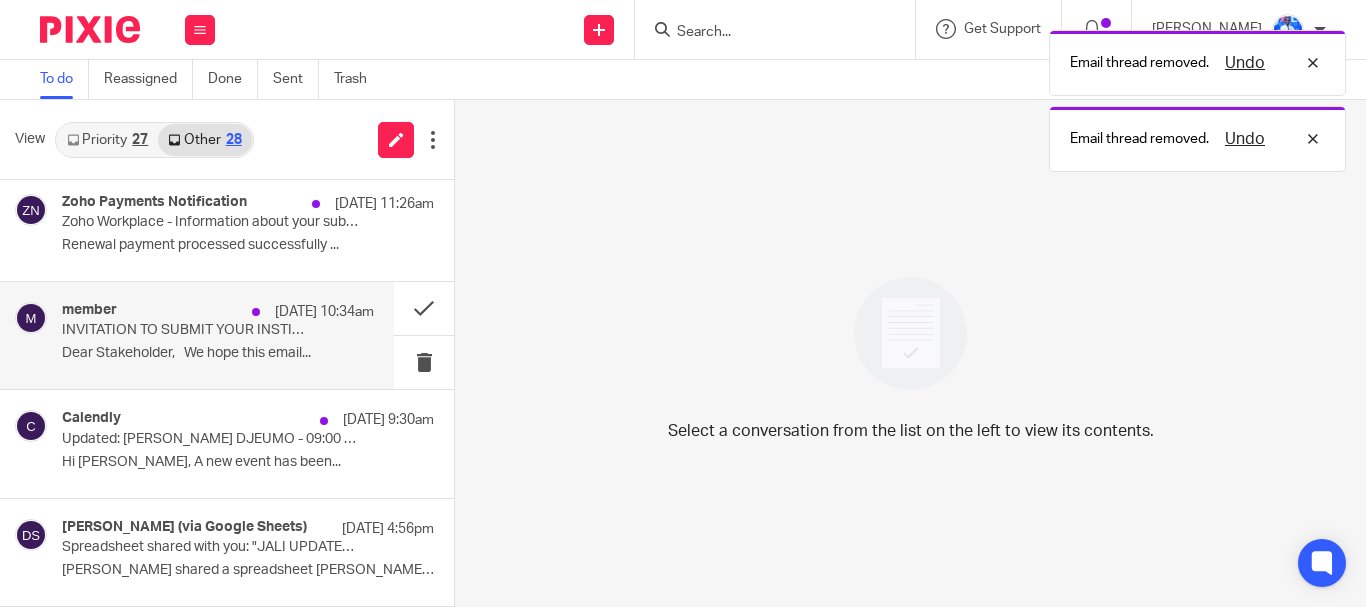 click on "member
10 Jul 10:34am   INVITATION TO SUBMIT YOUR INSTITUTION'S RECENT AUDITED ANNUAL REPORTS FOR THE FINANCIAL REPORTING AND EXCELLENCE AWARDS (FREA 2025)   Dear Stakeholder,     We hope this email..." at bounding box center (218, 335) 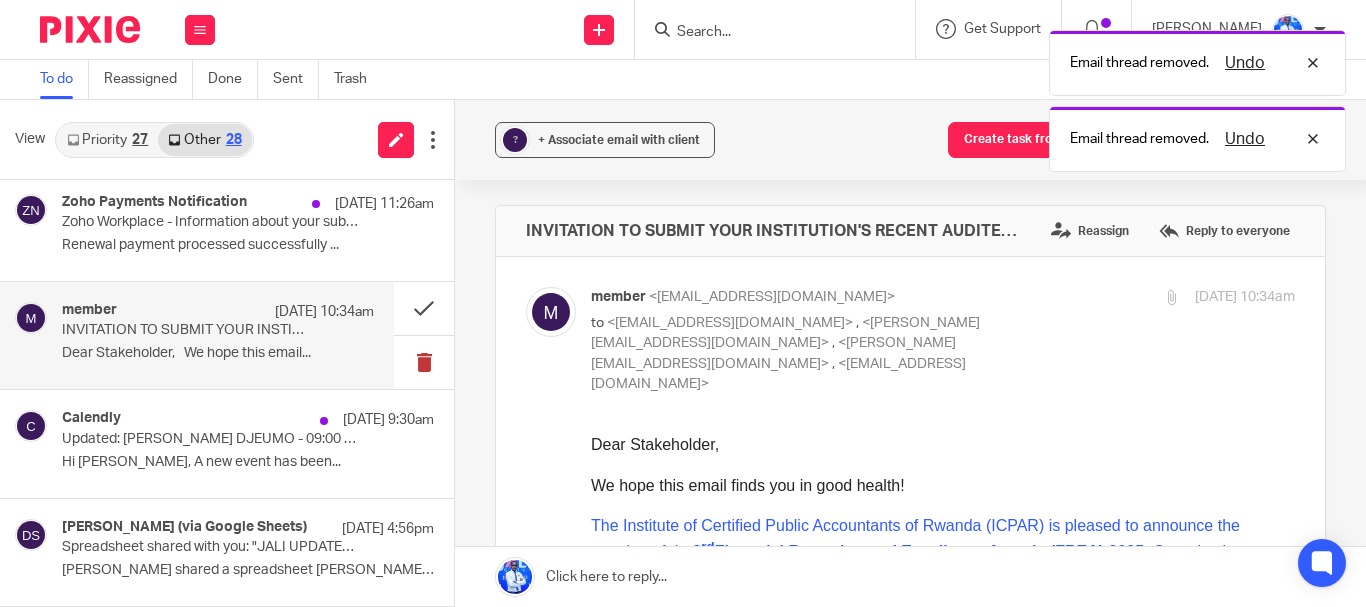 scroll, scrollTop: 0, scrollLeft: 0, axis: both 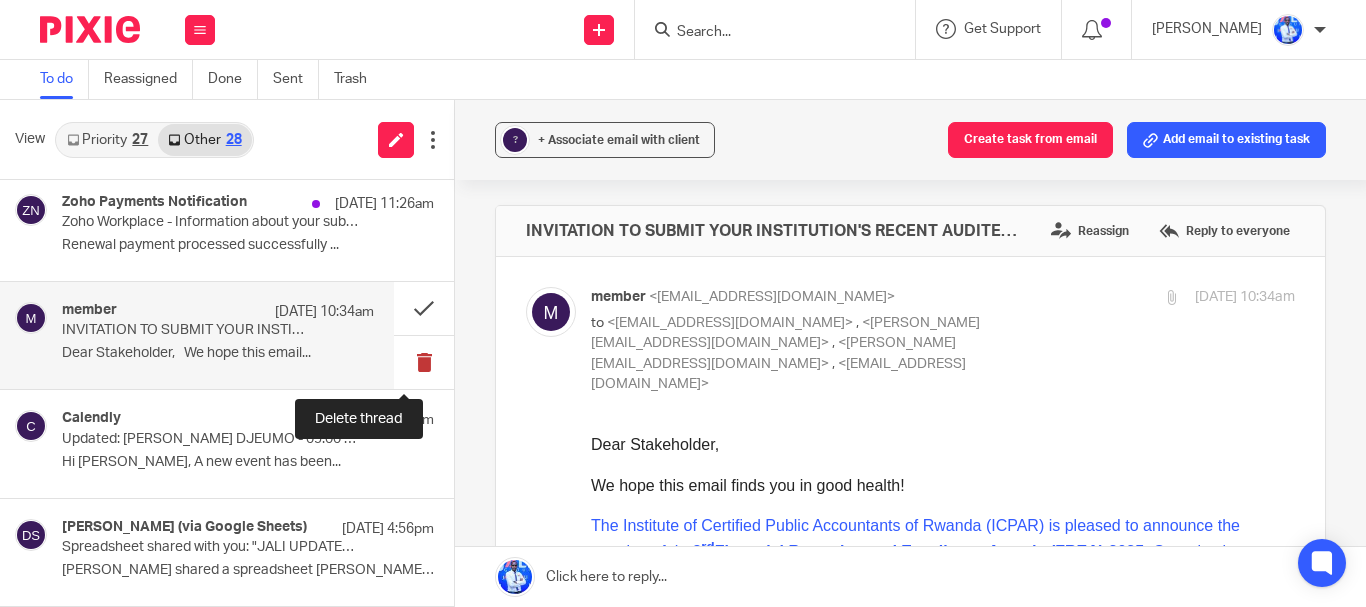 click at bounding box center (424, 362) 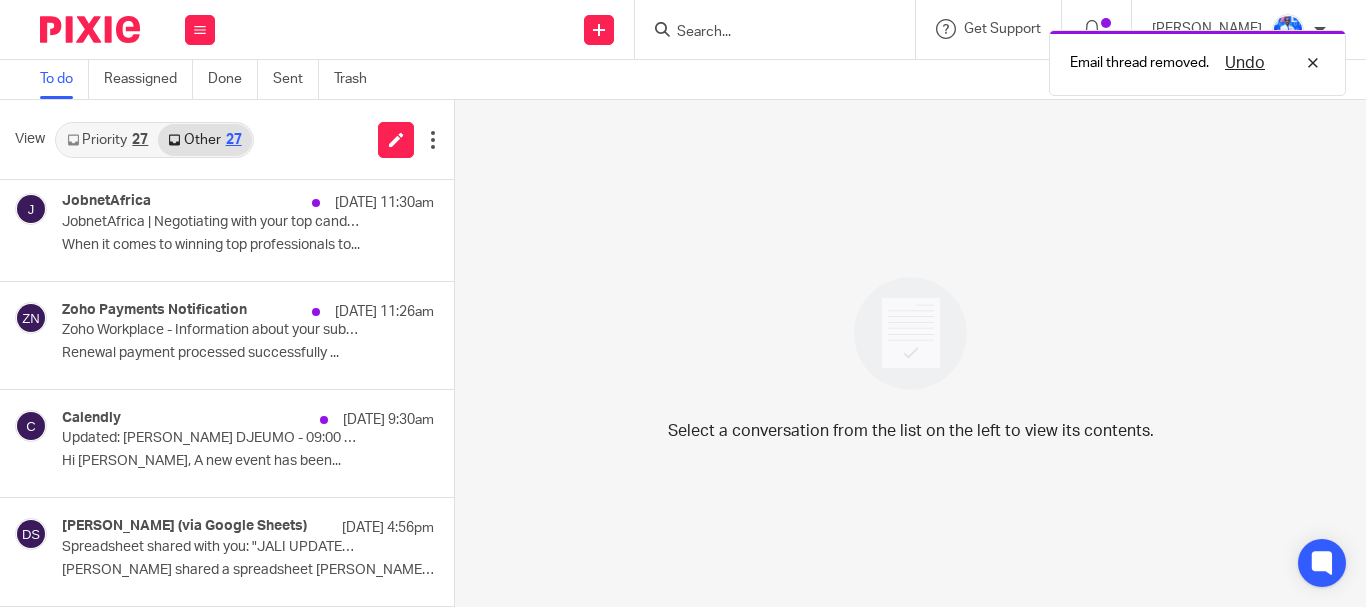 scroll, scrollTop: 2482, scrollLeft: 0, axis: vertical 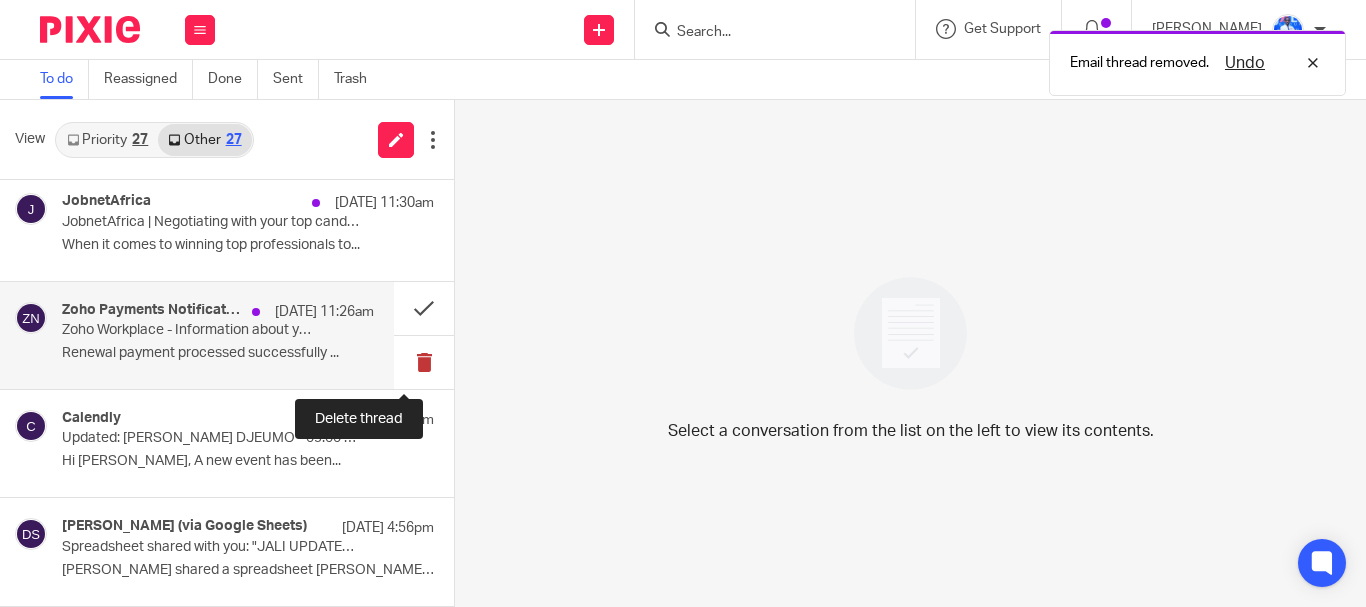 click at bounding box center [424, 362] 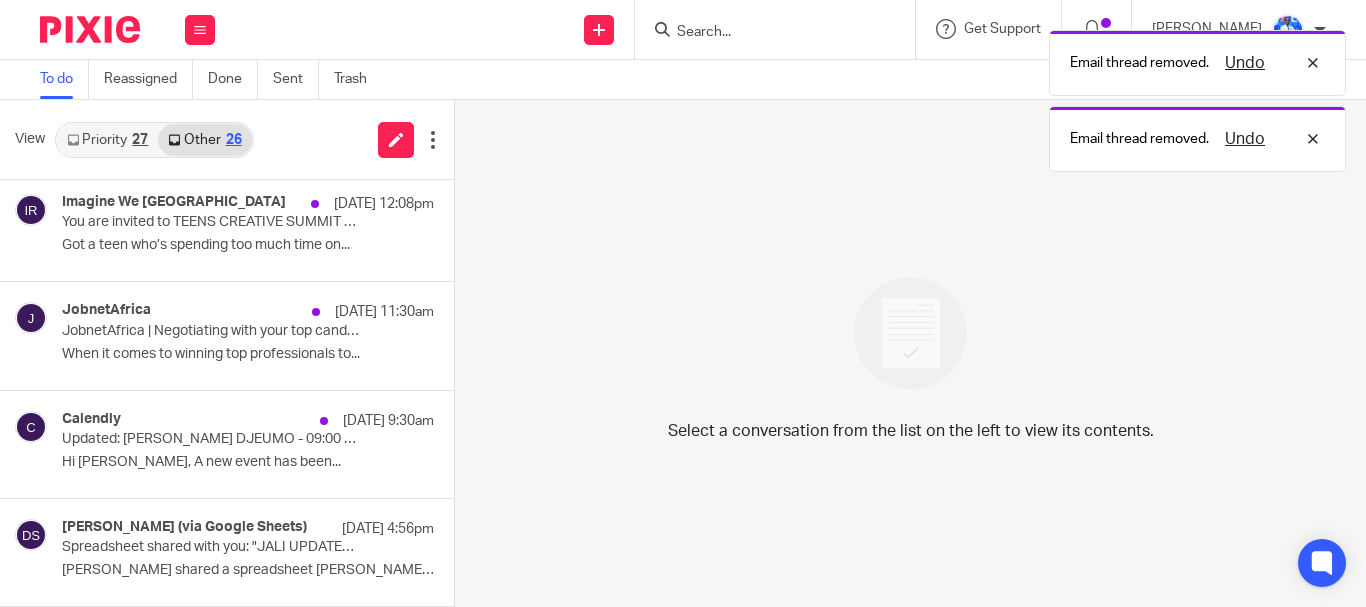 scroll, scrollTop: 2373, scrollLeft: 0, axis: vertical 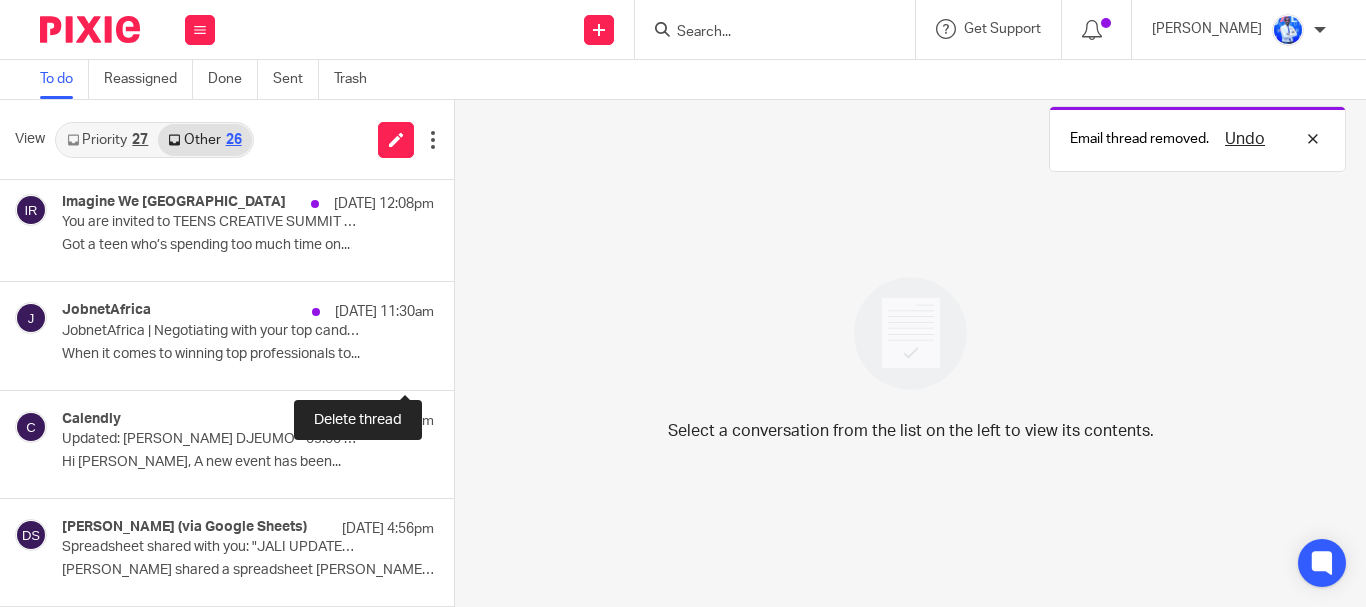 click at bounding box center [462, 362] 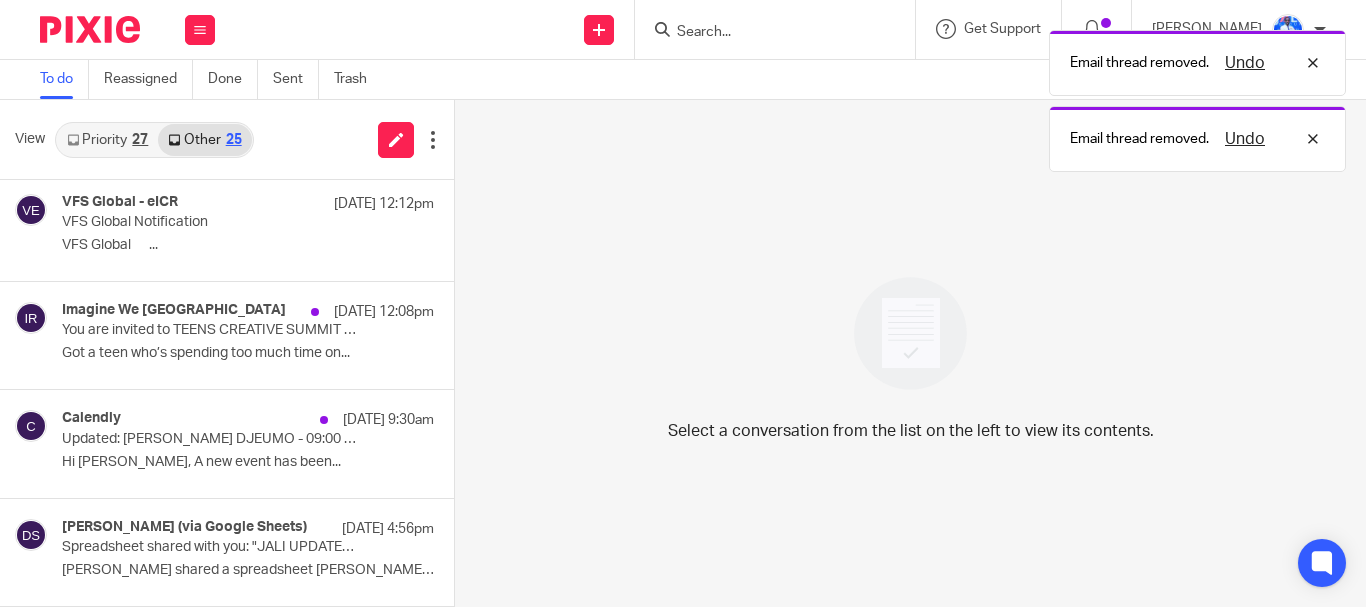 scroll, scrollTop: 2265, scrollLeft: 0, axis: vertical 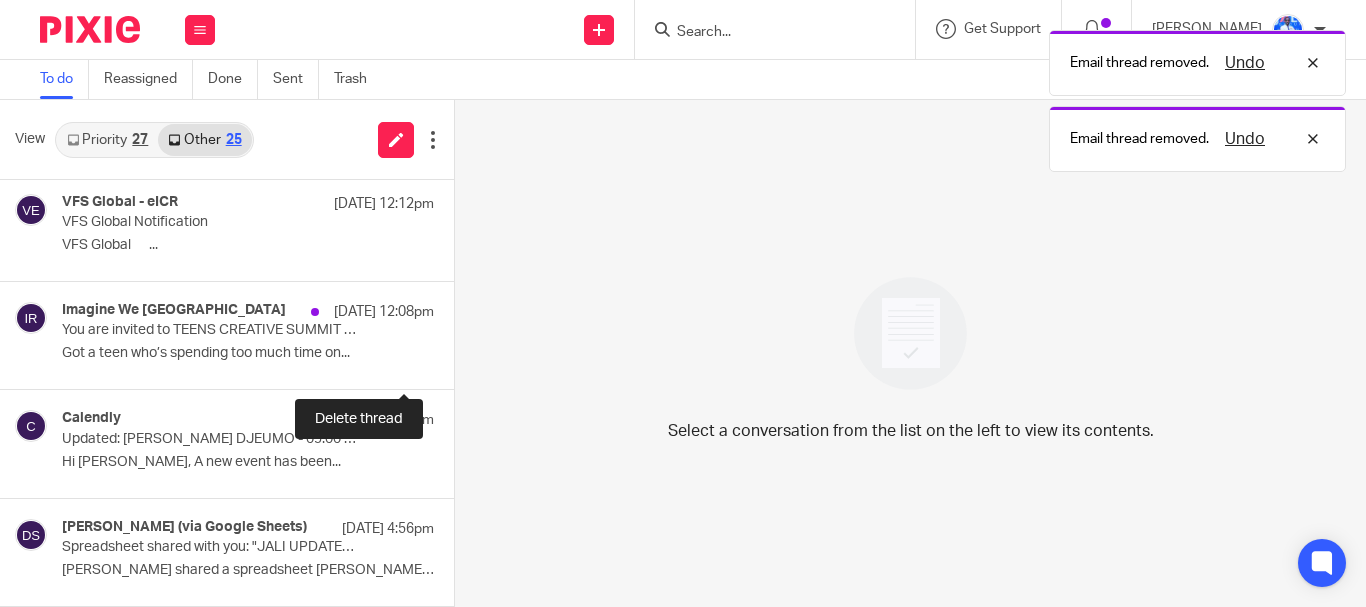 click at bounding box center [462, 362] 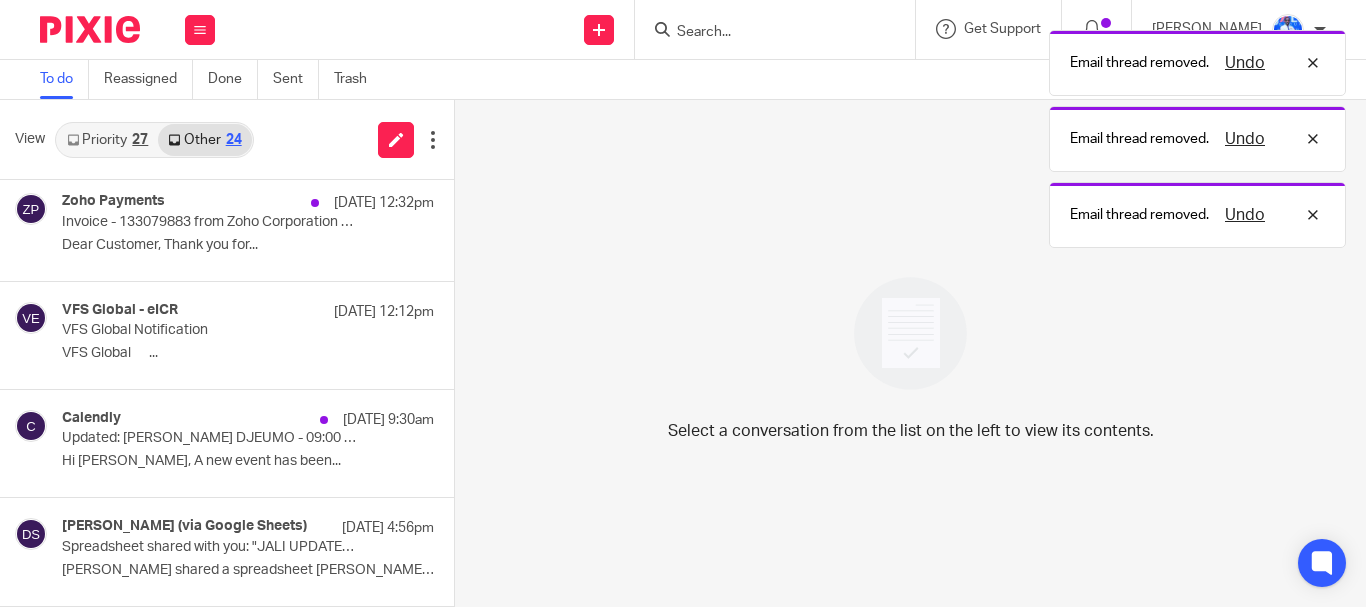 scroll, scrollTop: 2157, scrollLeft: 0, axis: vertical 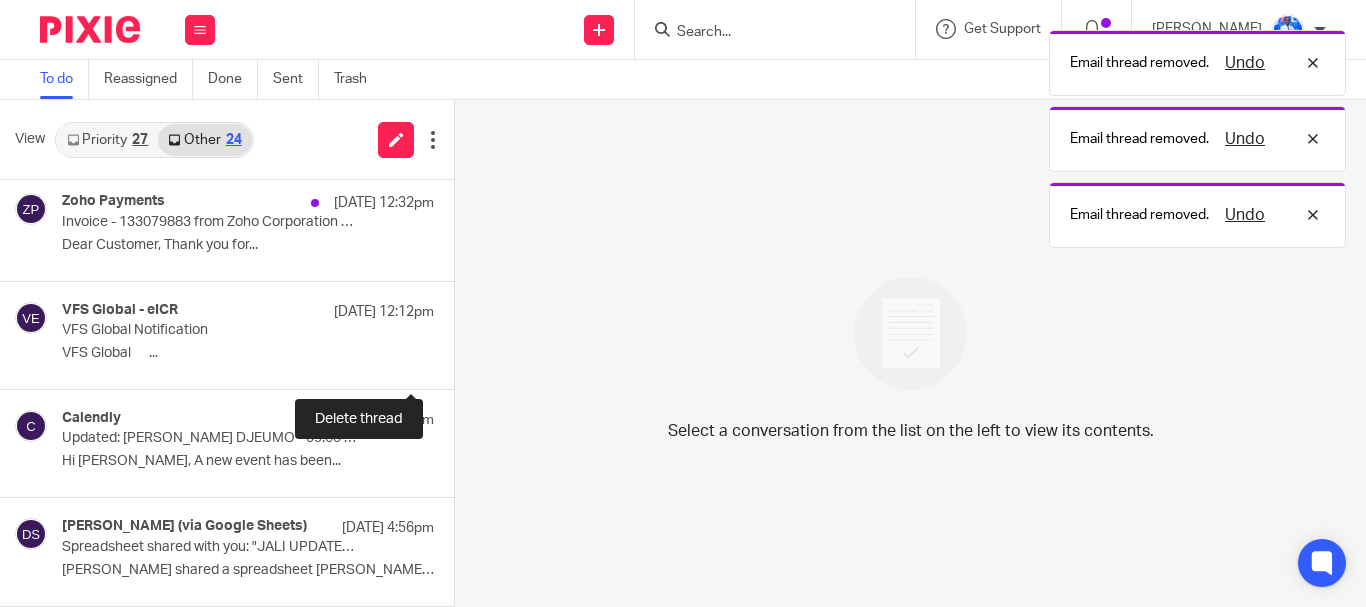 click at bounding box center (462, 362) 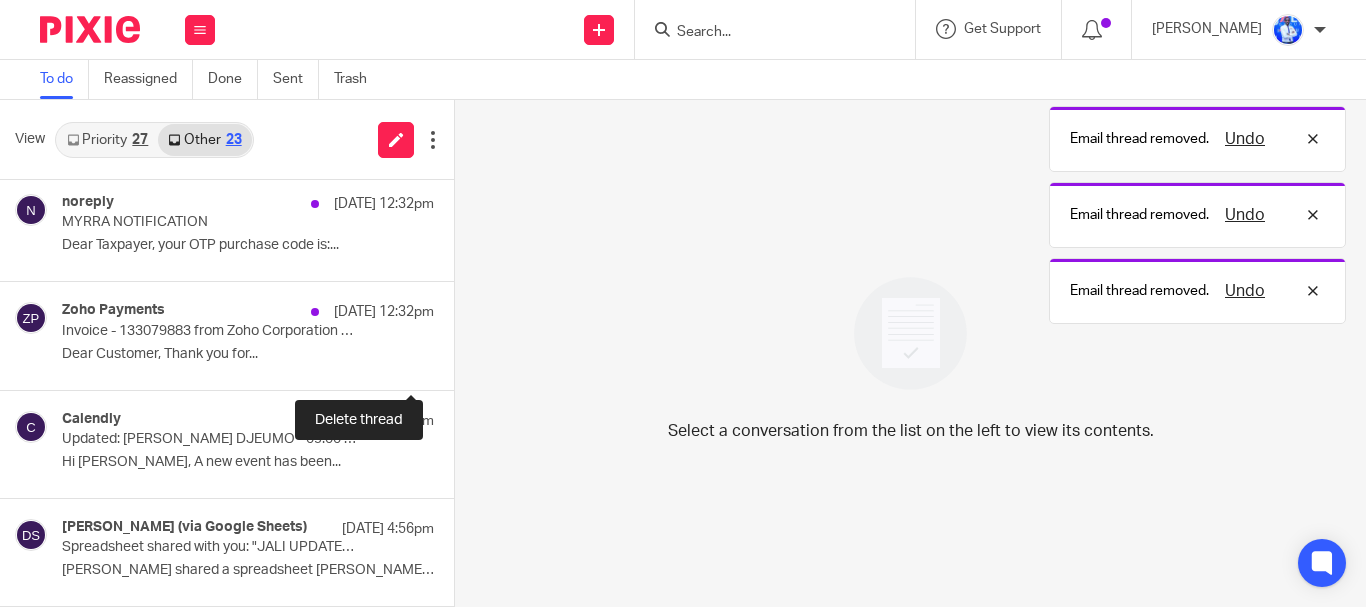 scroll, scrollTop: 2048, scrollLeft: 0, axis: vertical 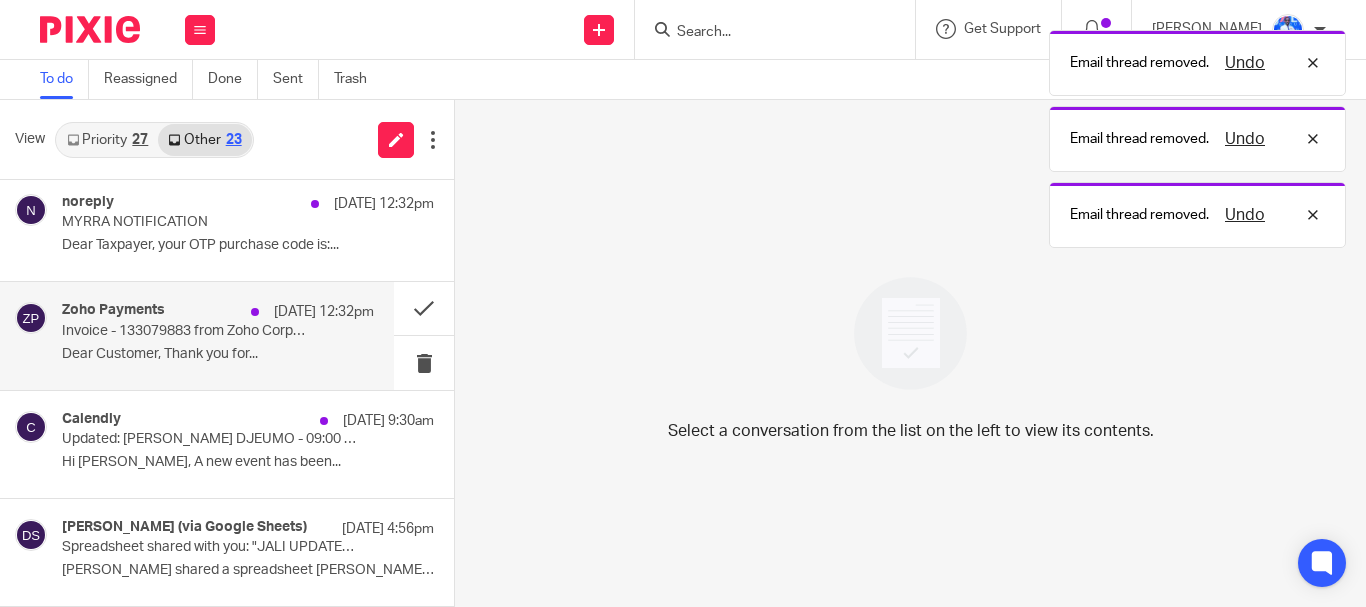click on "Dear Customer,     Thank you for..." at bounding box center [218, 354] 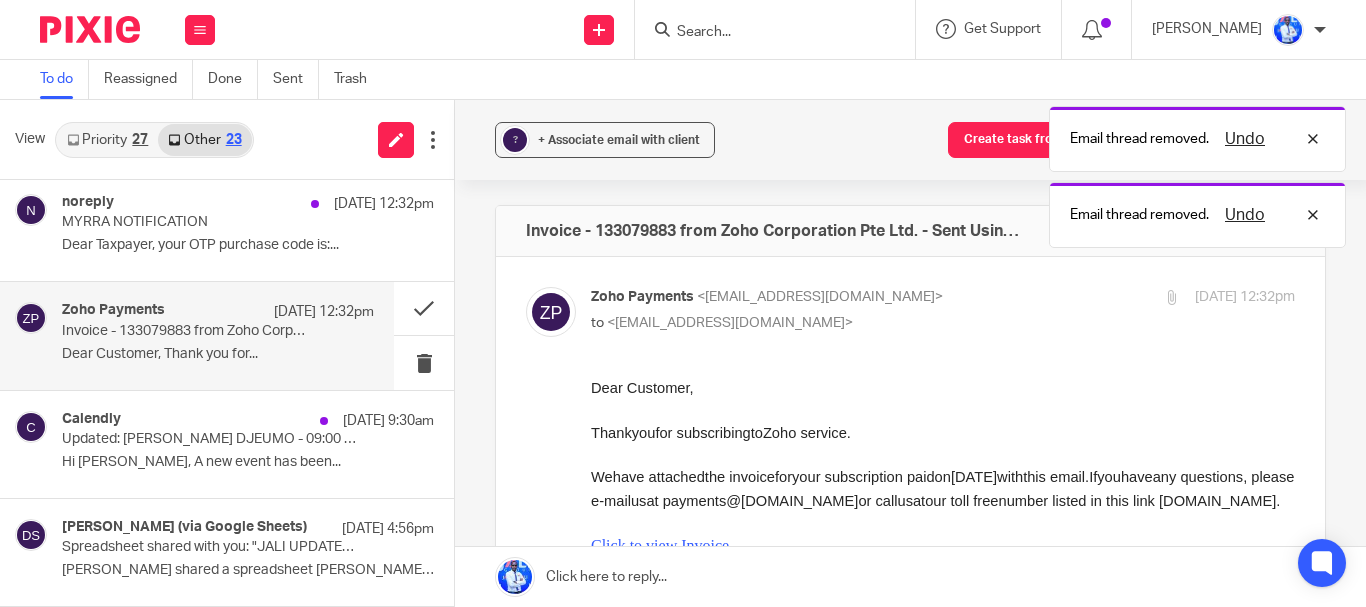 scroll, scrollTop: 0, scrollLeft: 0, axis: both 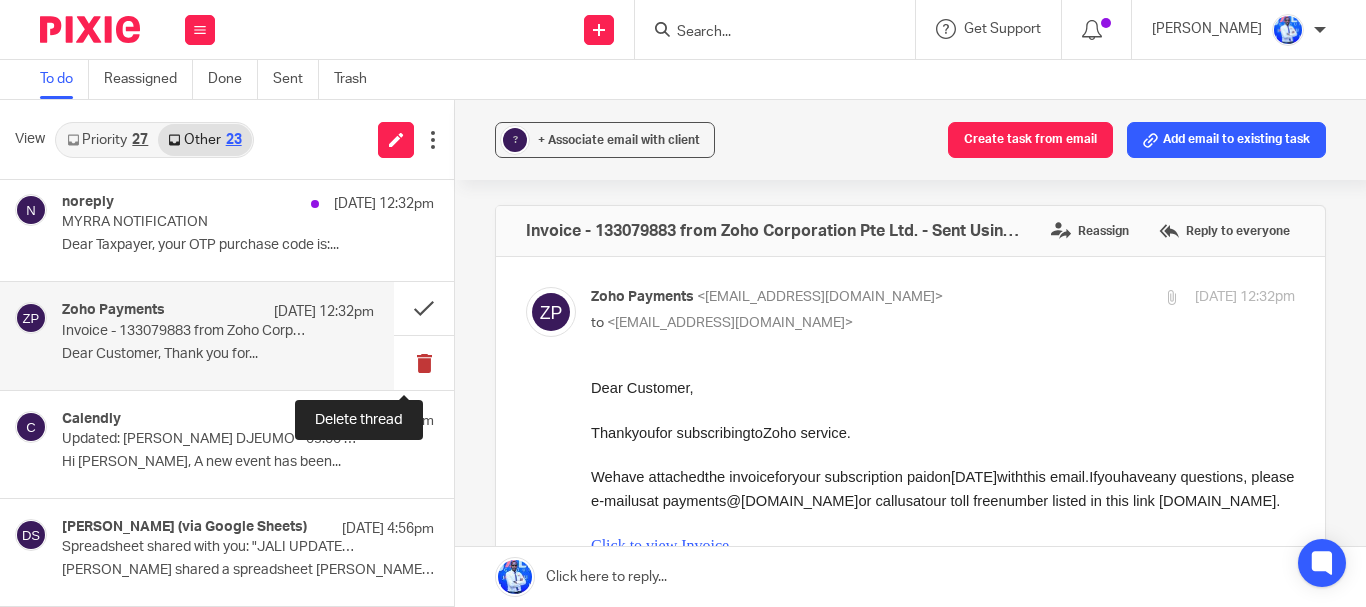 click at bounding box center (424, 362) 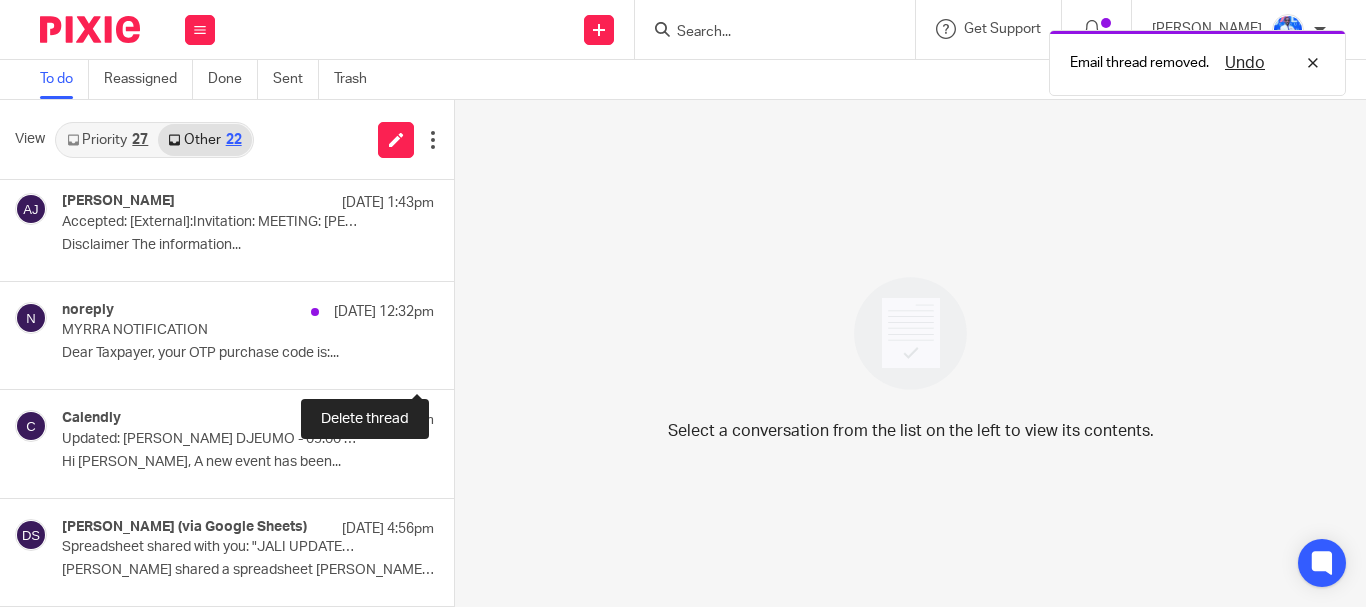 scroll, scrollTop: 1940, scrollLeft: 0, axis: vertical 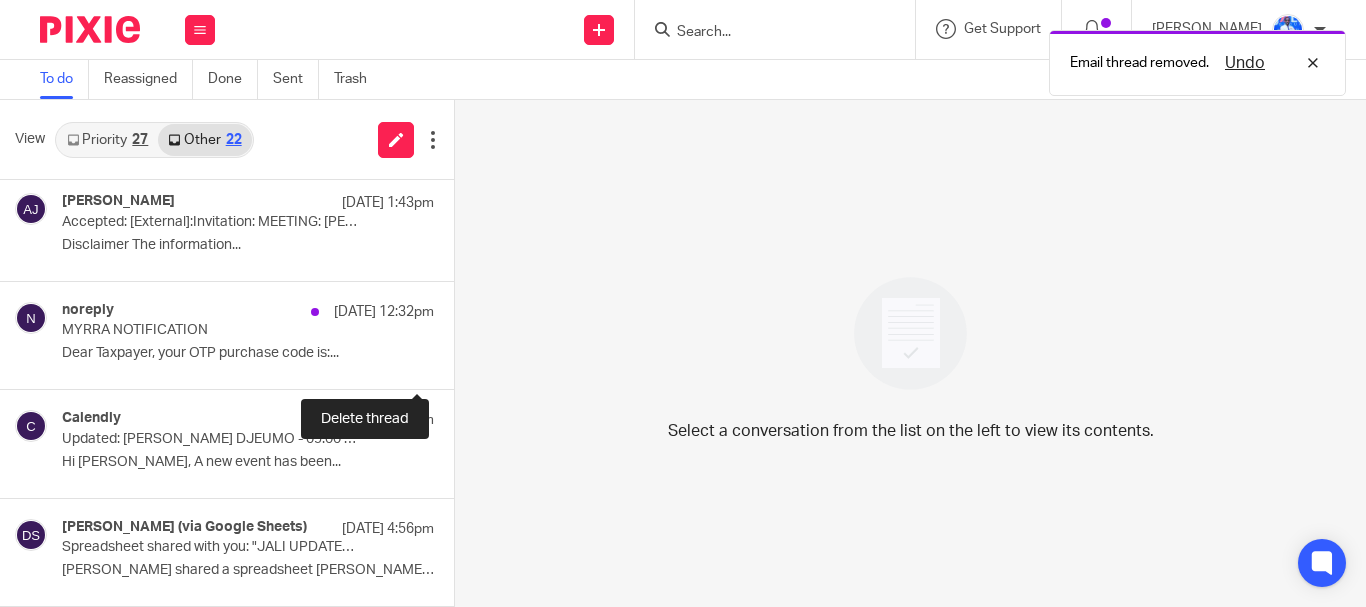 click at bounding box center [462, 362] 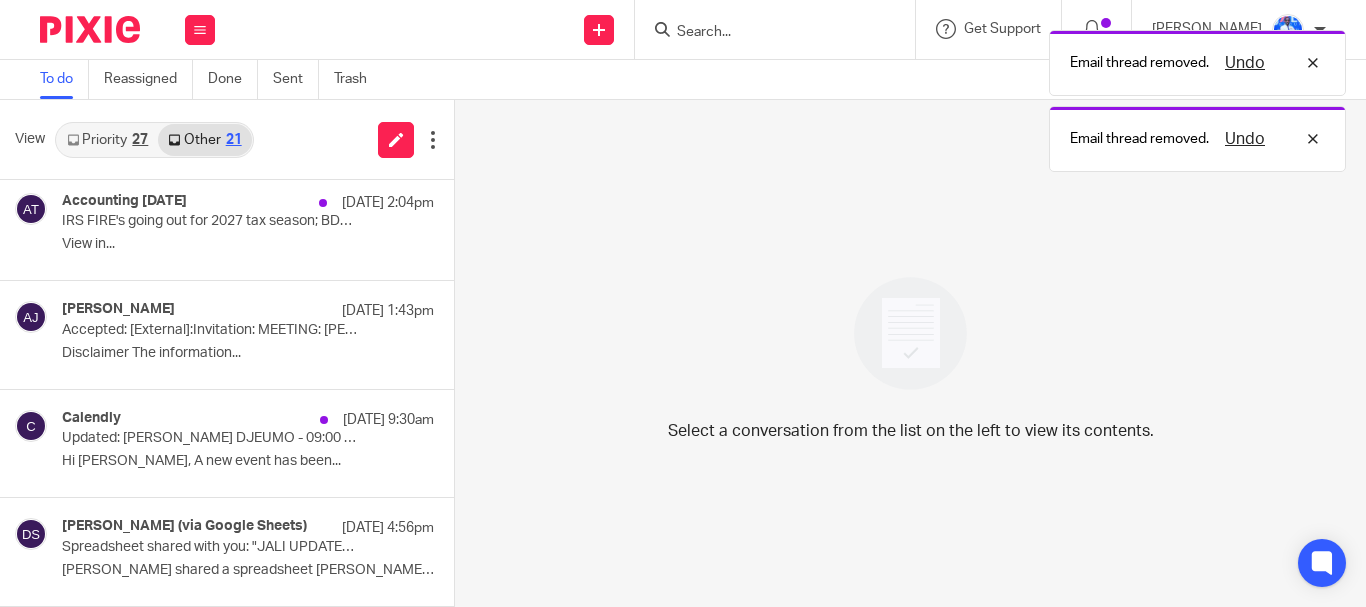 scroll, scrollTop: 1832, scrollLeft: 0, axis: vertical 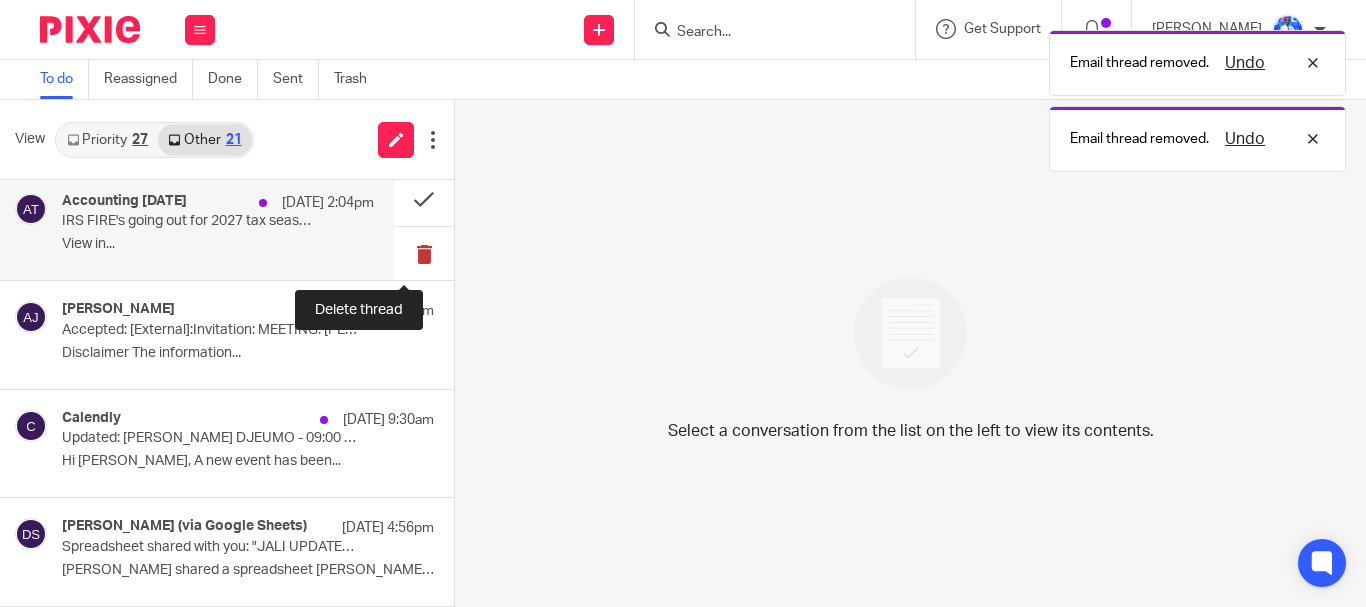 click at bounding box center (424, 253) 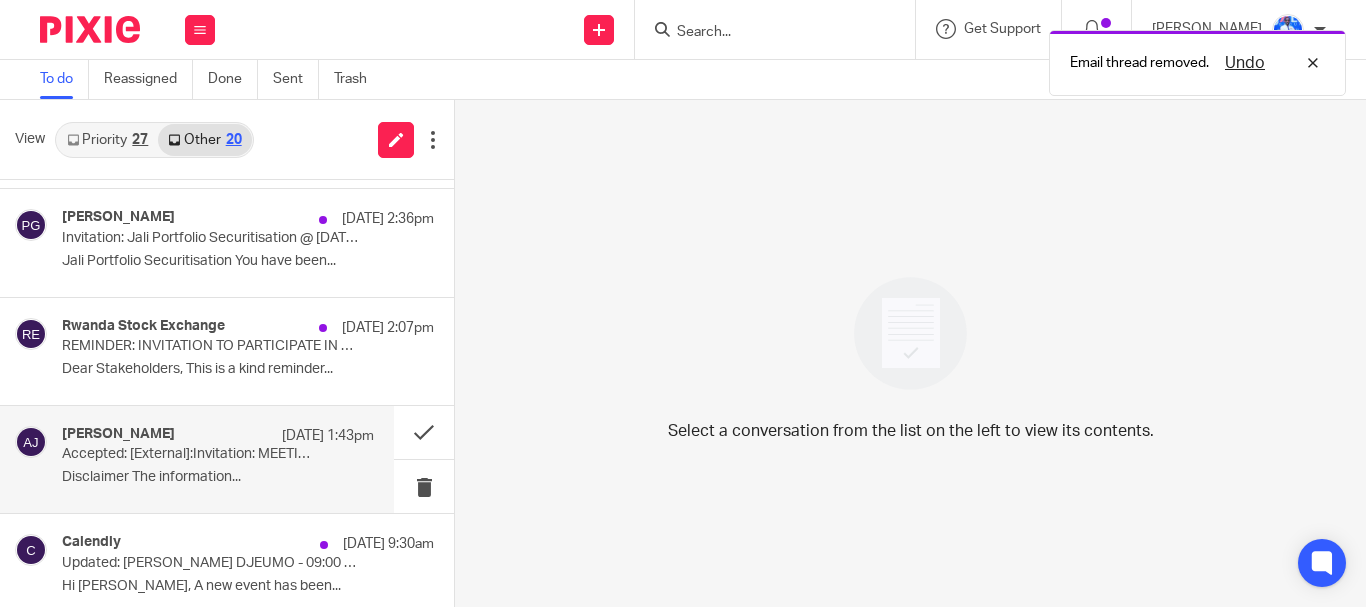 scroll, scrollTop: 1598, scrollLeft: 0, axis: vertical 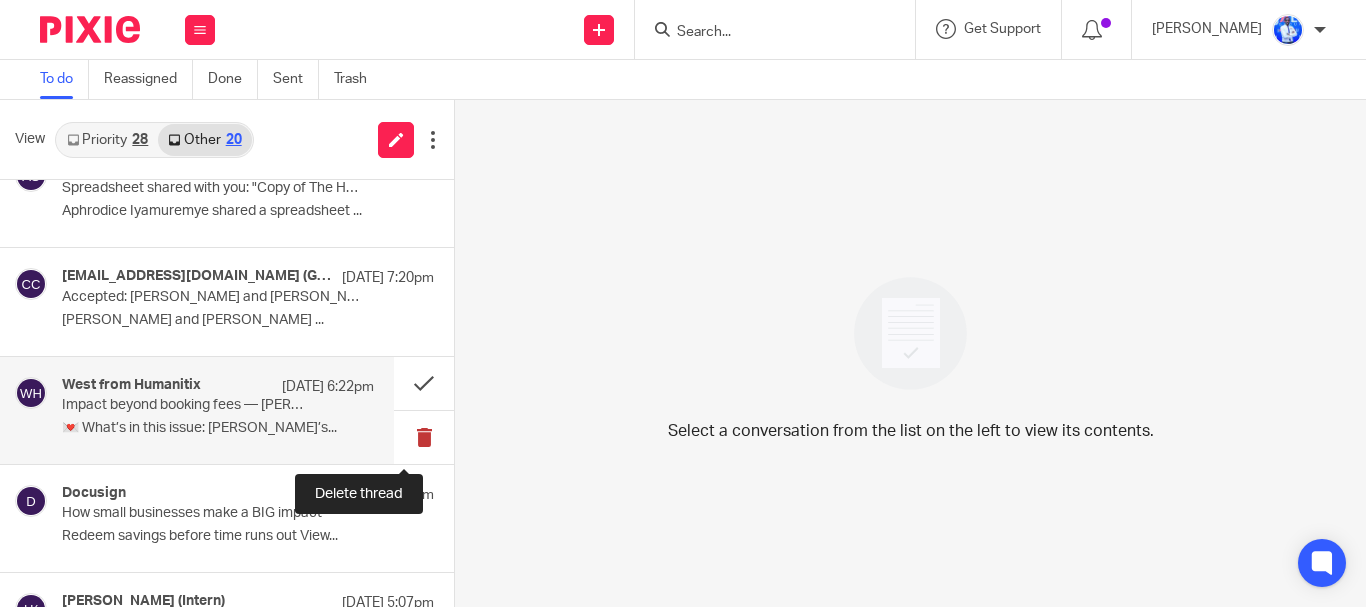 click at bounding box center (424, 437) 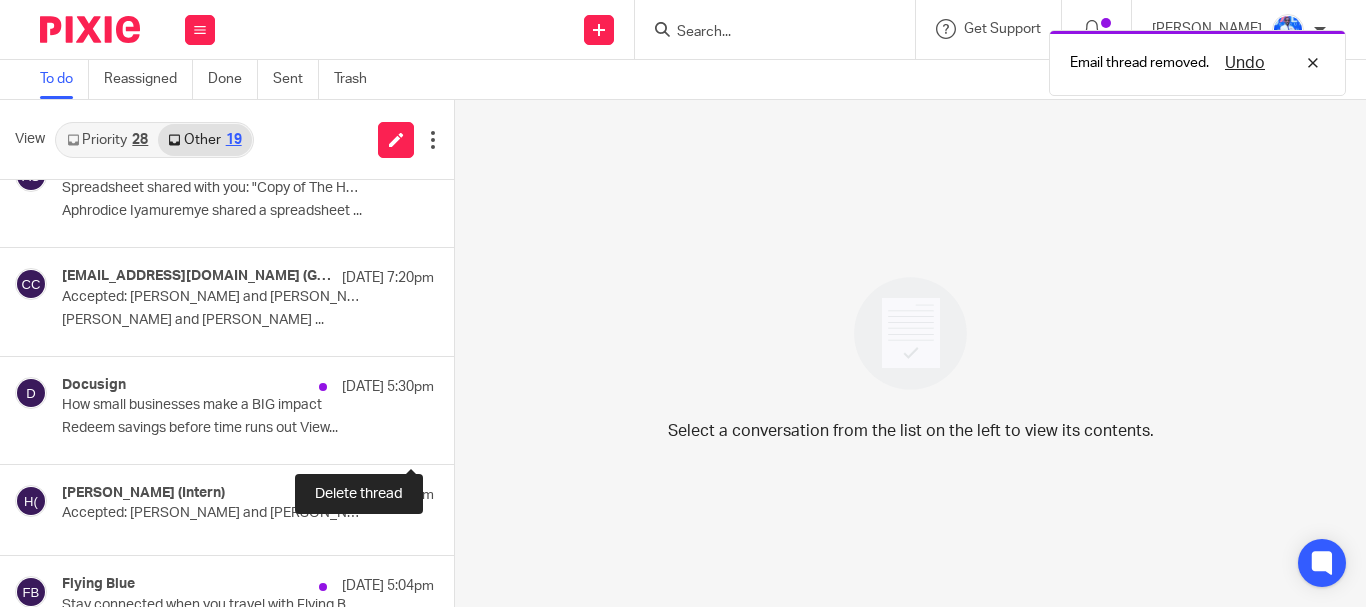 click at bounding box center (462, 437) 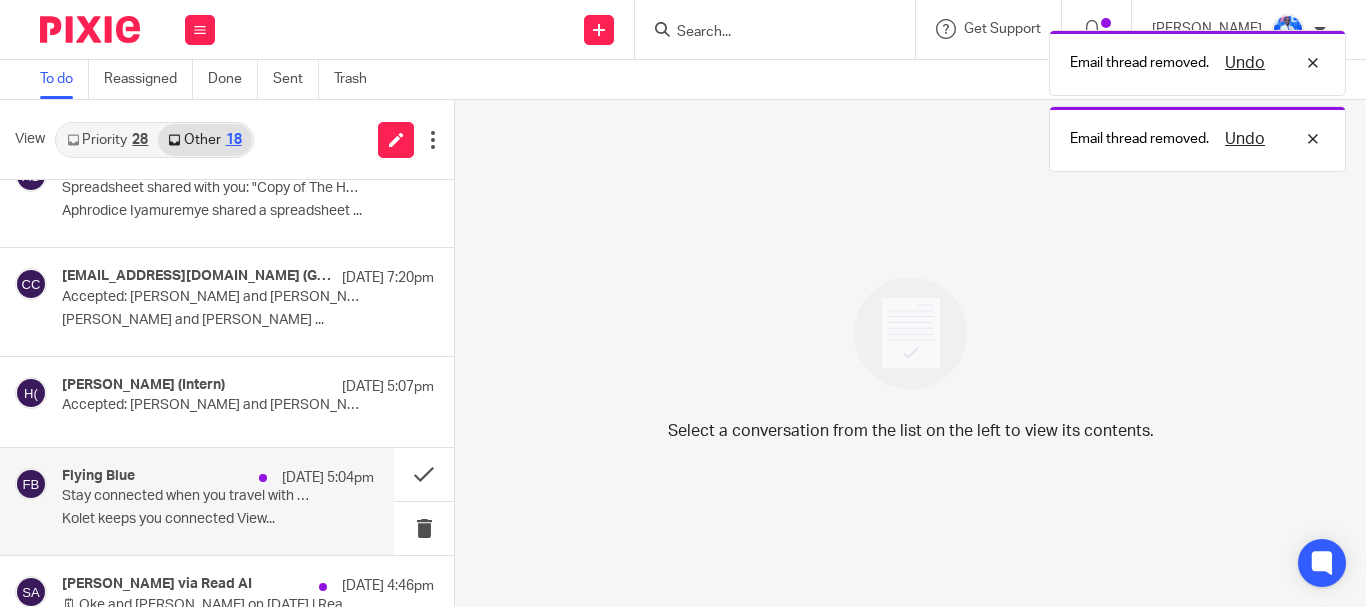 scroll, scrollTop: 111, scrollLeft: 0, axis: vertical 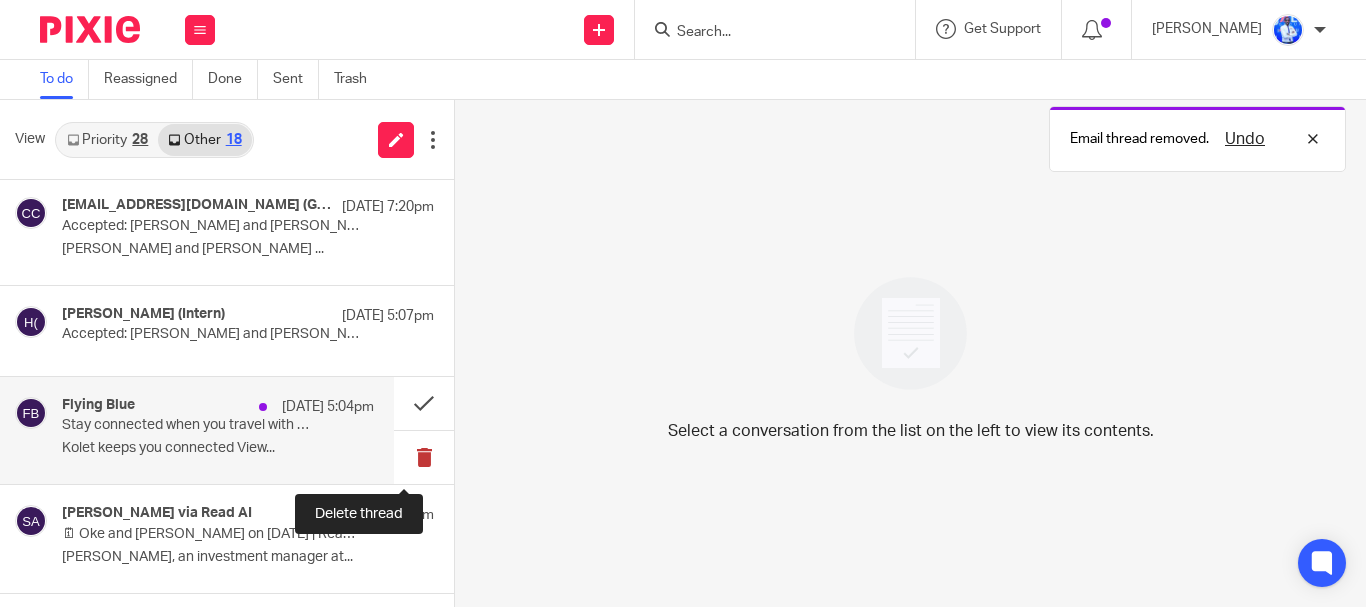 click at bounding box center (424, 457) 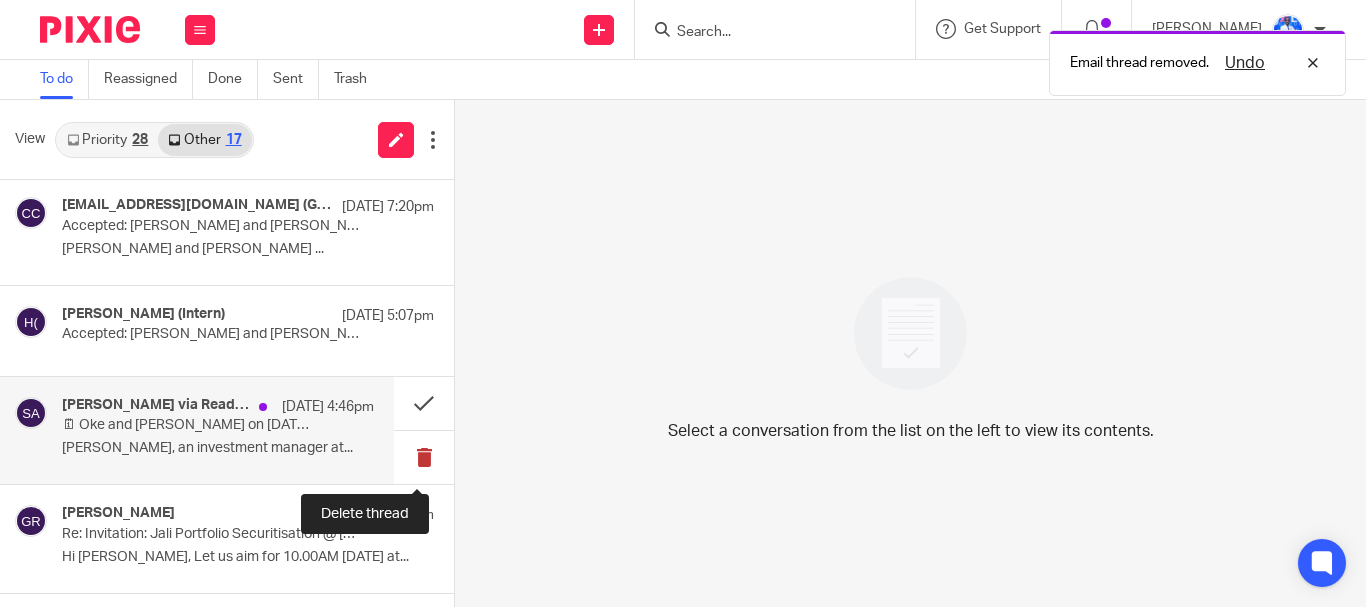 click at bounding box center (424, 457) 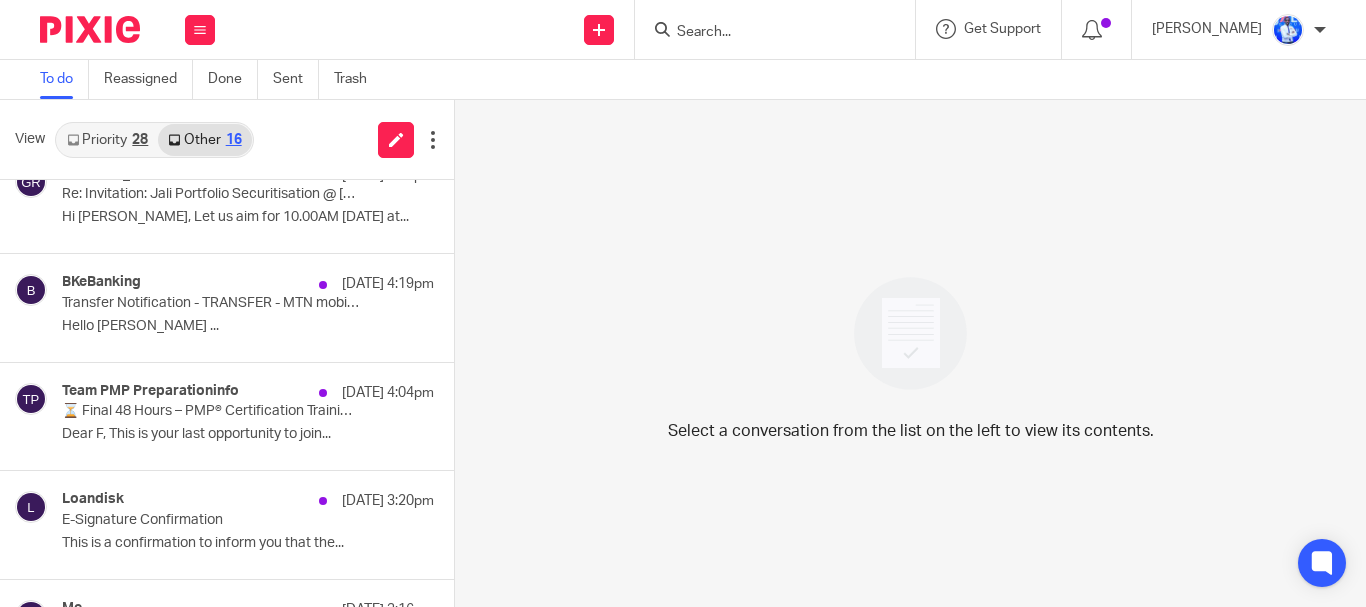 scroll, scrollTop: 343, scrollLeft: 0, axis: vertical 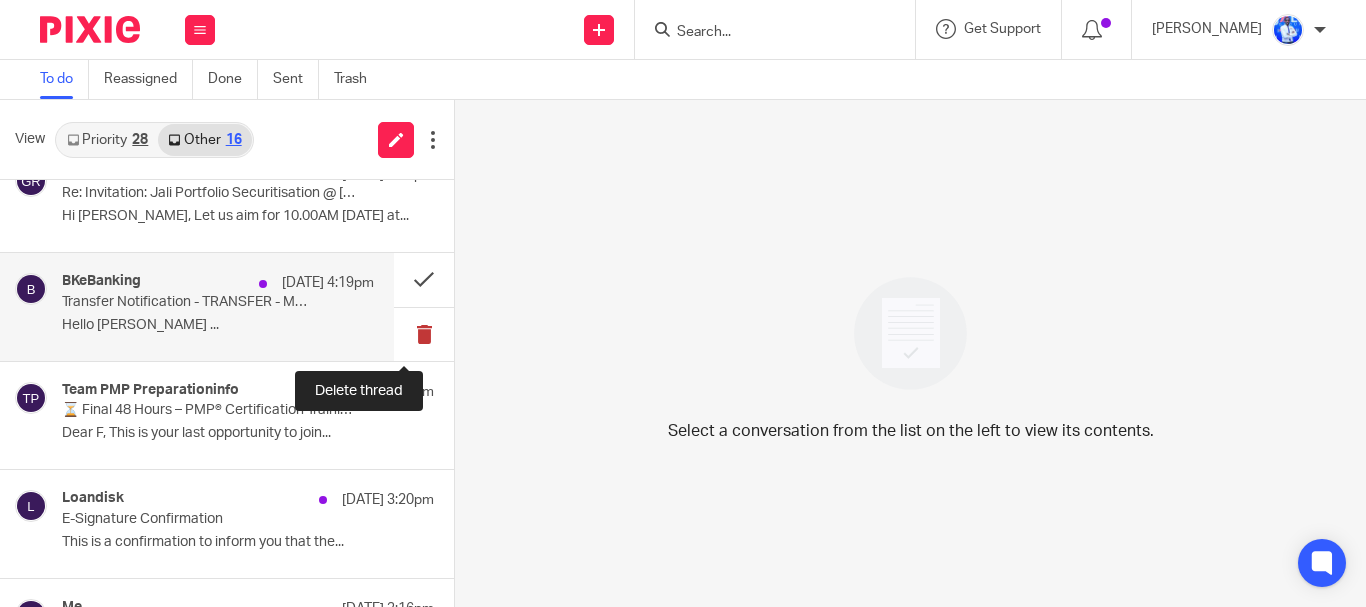 click at bounding box center [424, 334] 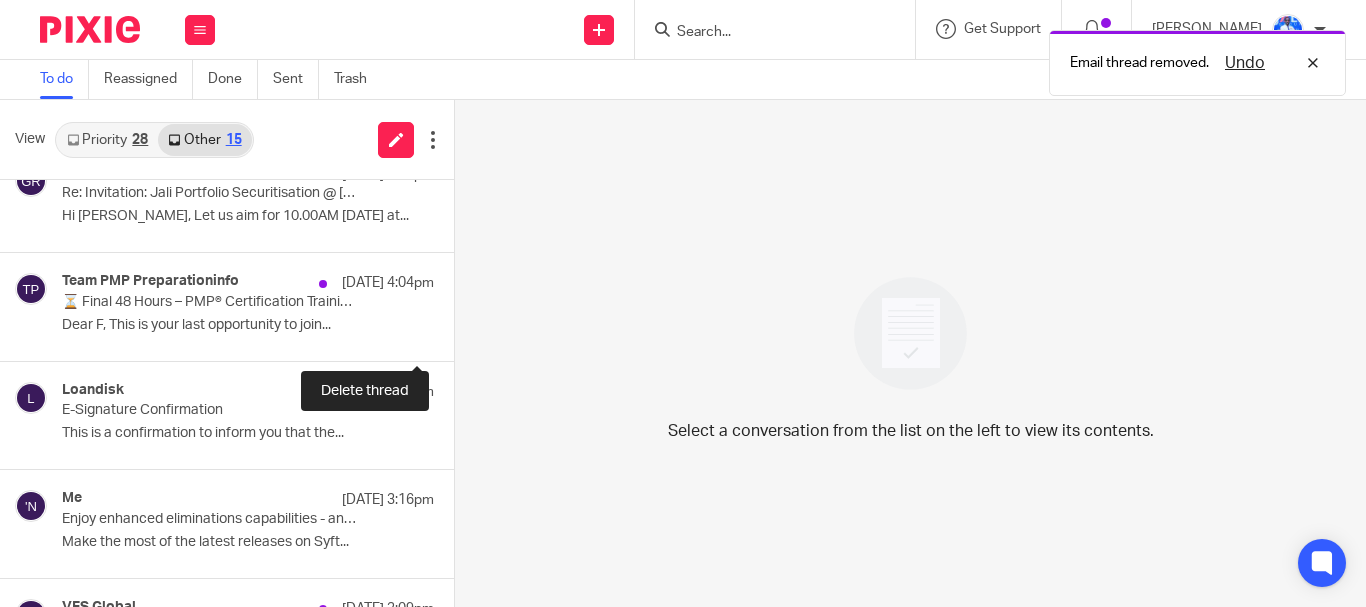click at bounding box center [462, 334] 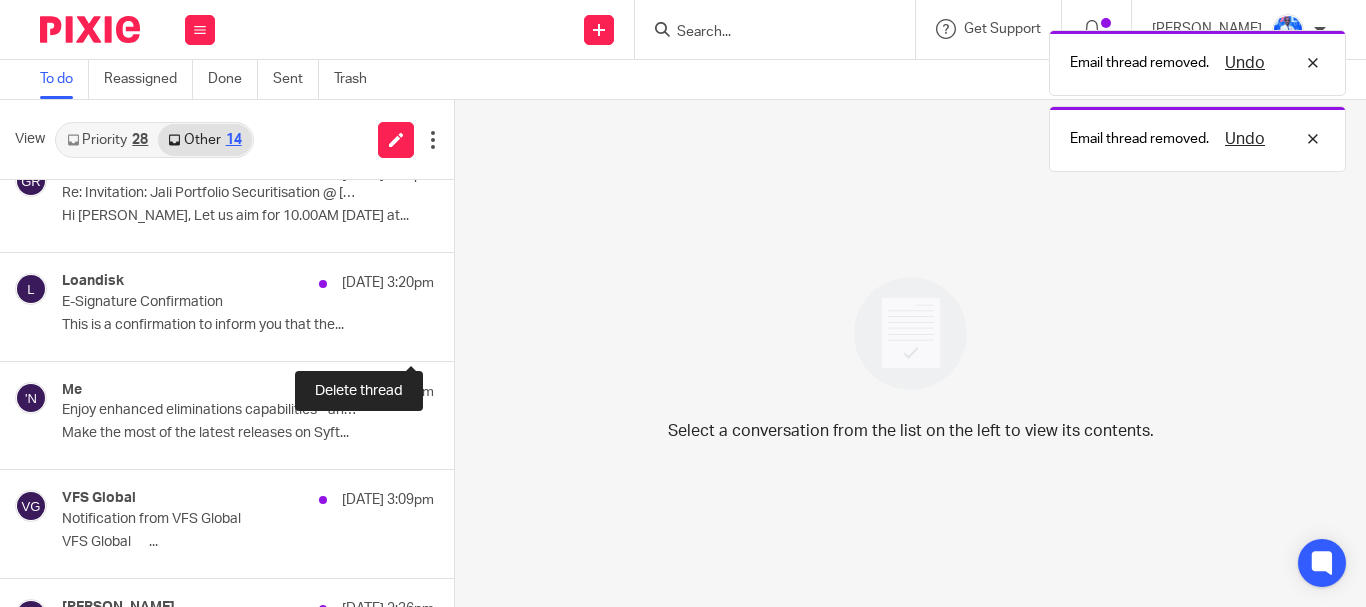 click at bounding box center [462, 334] 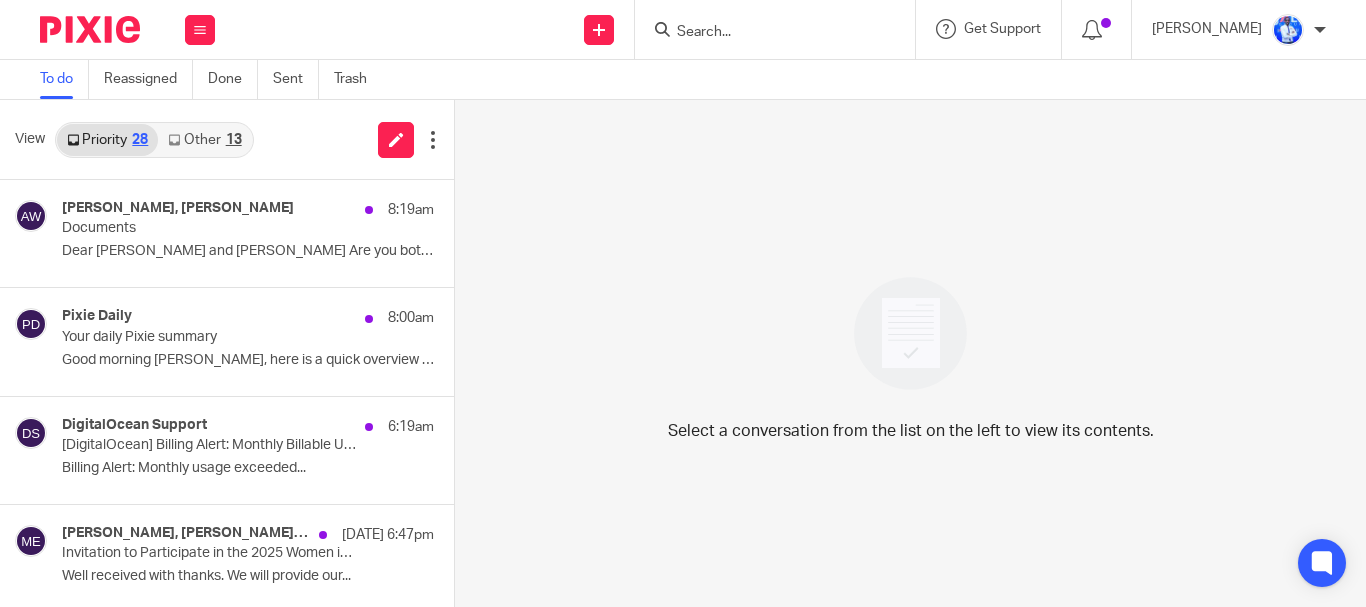 click on "Other
13" at bounding box center [204, 140] 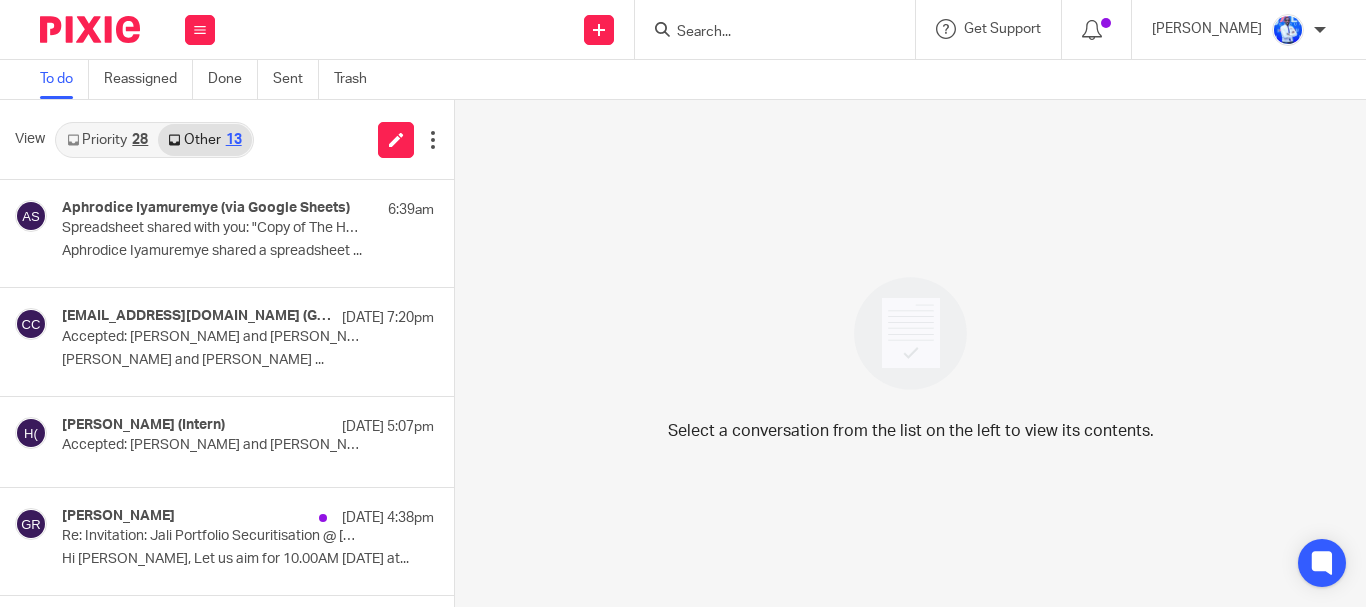 click on "Other
13" at bounding box center [204, 140] 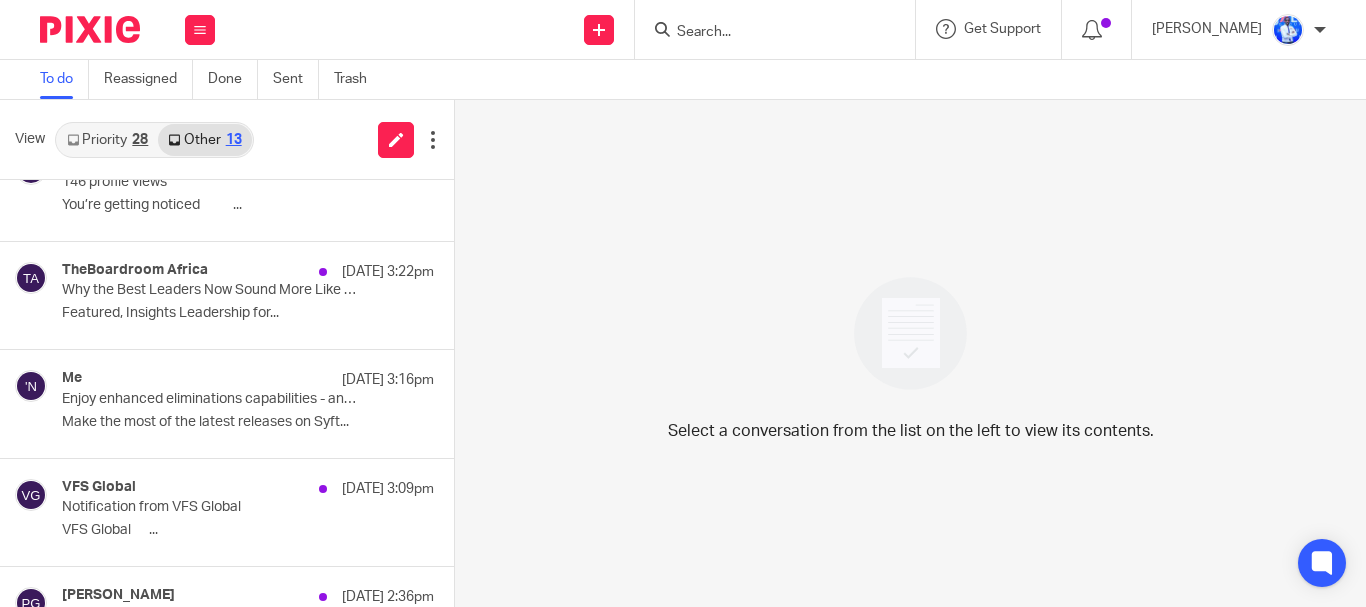 scroll, scrollTop: 445, scrollLeft: 0, axis: vertical 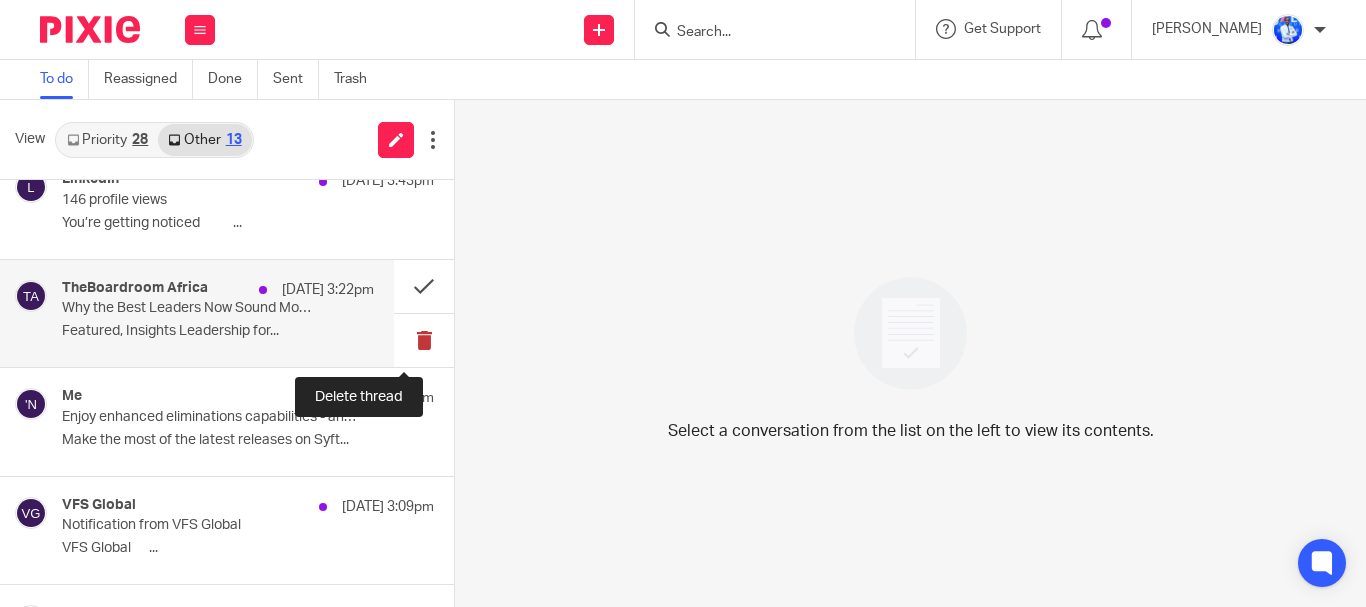 click at bounding box center [424, 340] 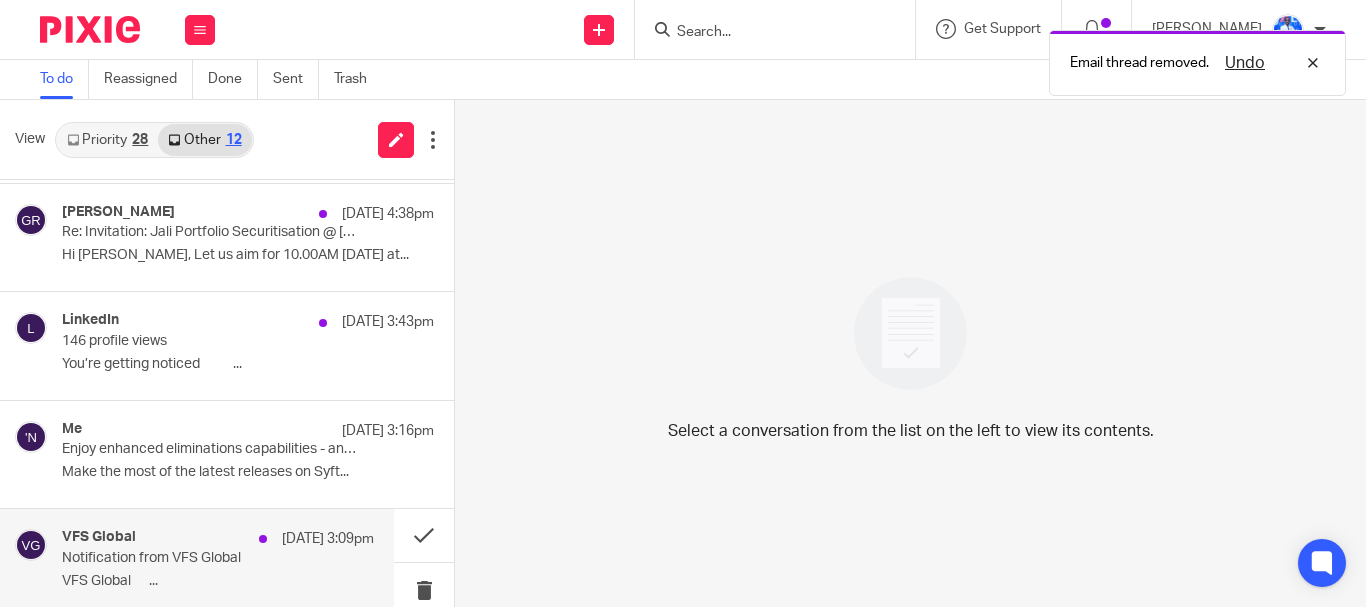 scroll, scrollTop: 301, scrollLeft: 0, axis: vertical 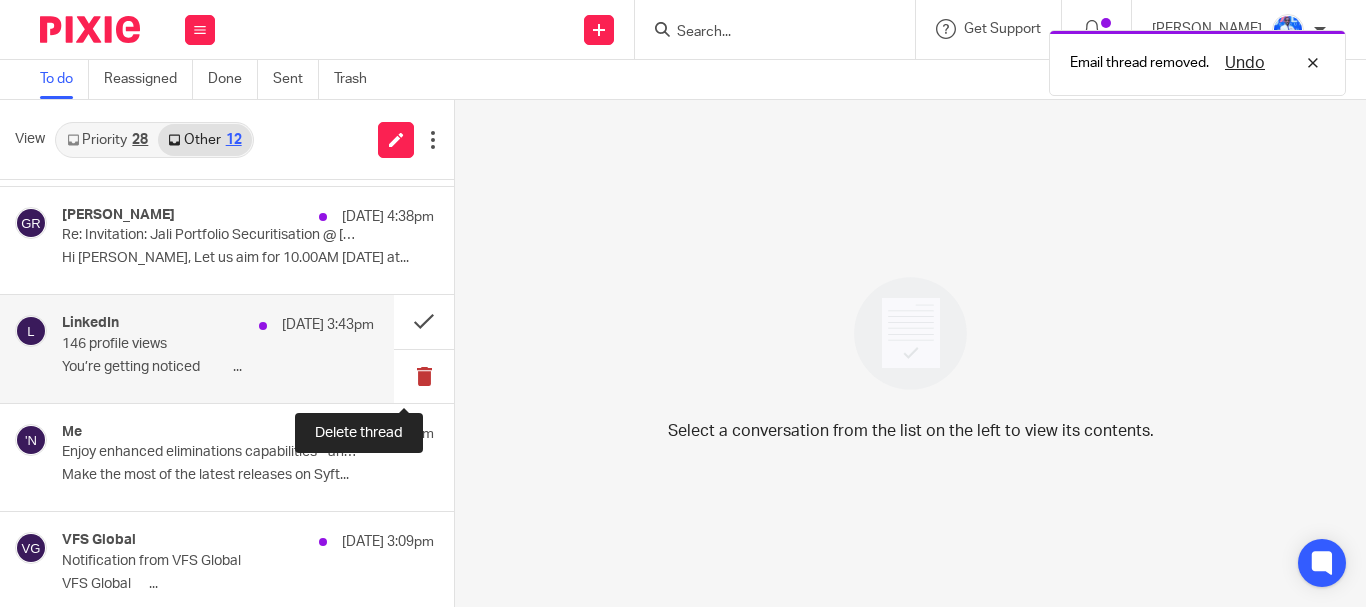 click at bounding box center [424, 376] 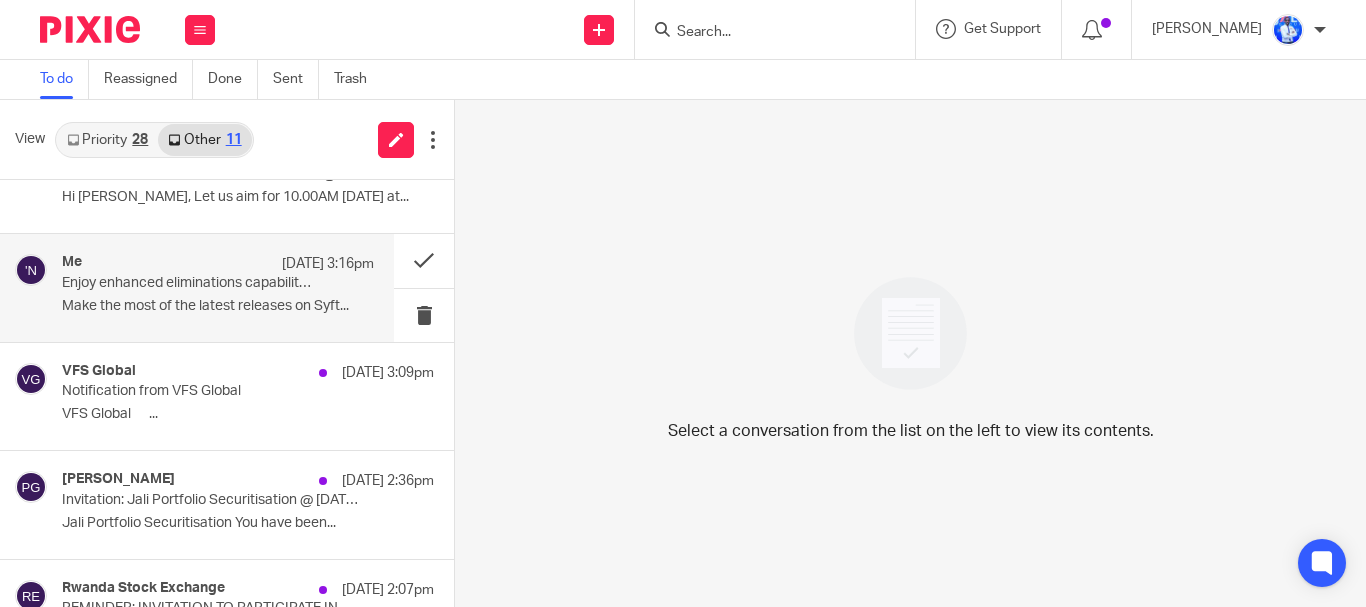 scroll, scrollTop: 364, scrollLeft: 0, axis: vertical 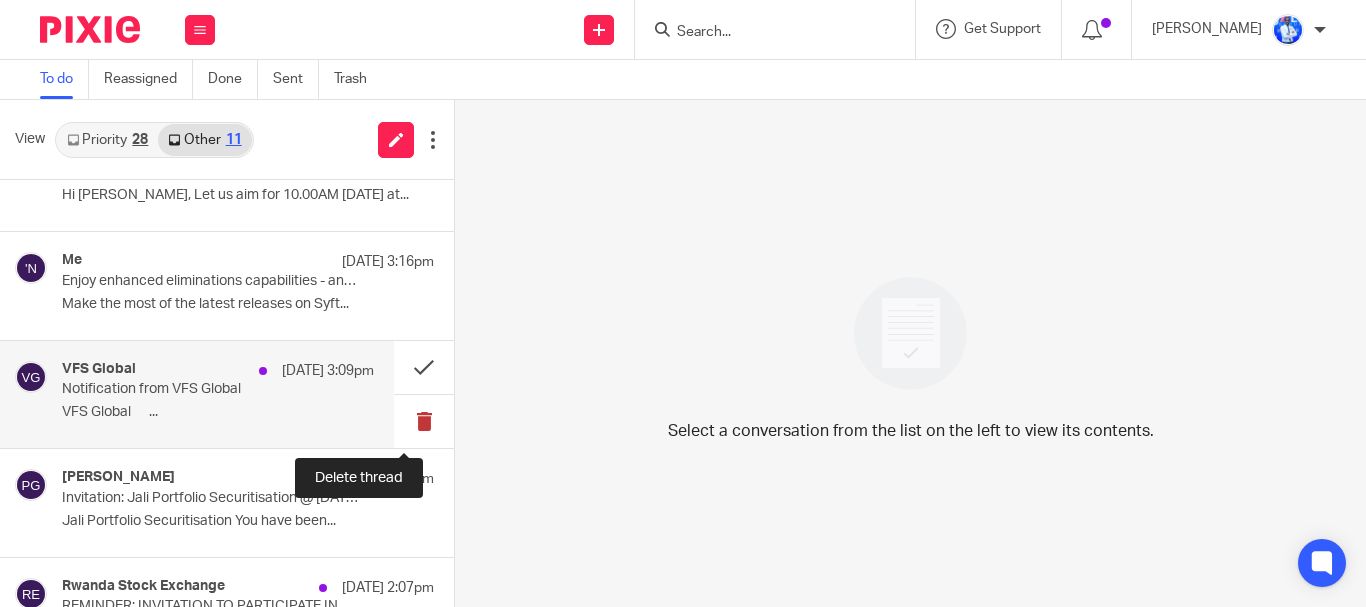 click at bounding box center [424, 421] 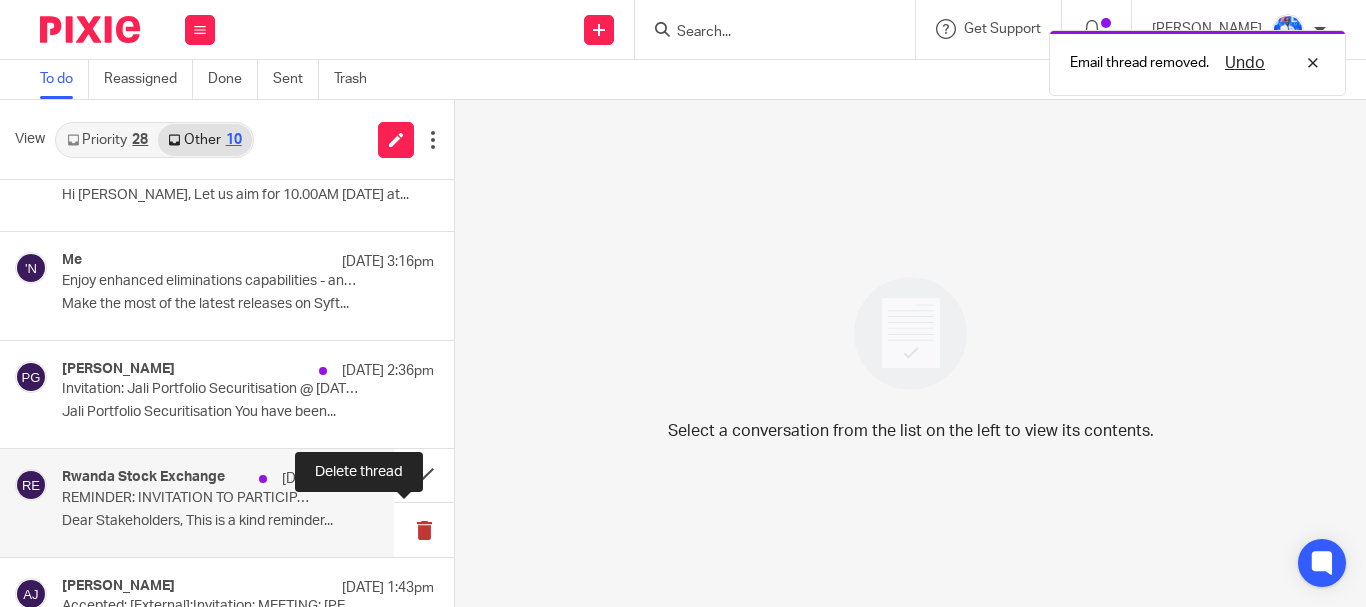 click at bounding box center (424, 529) 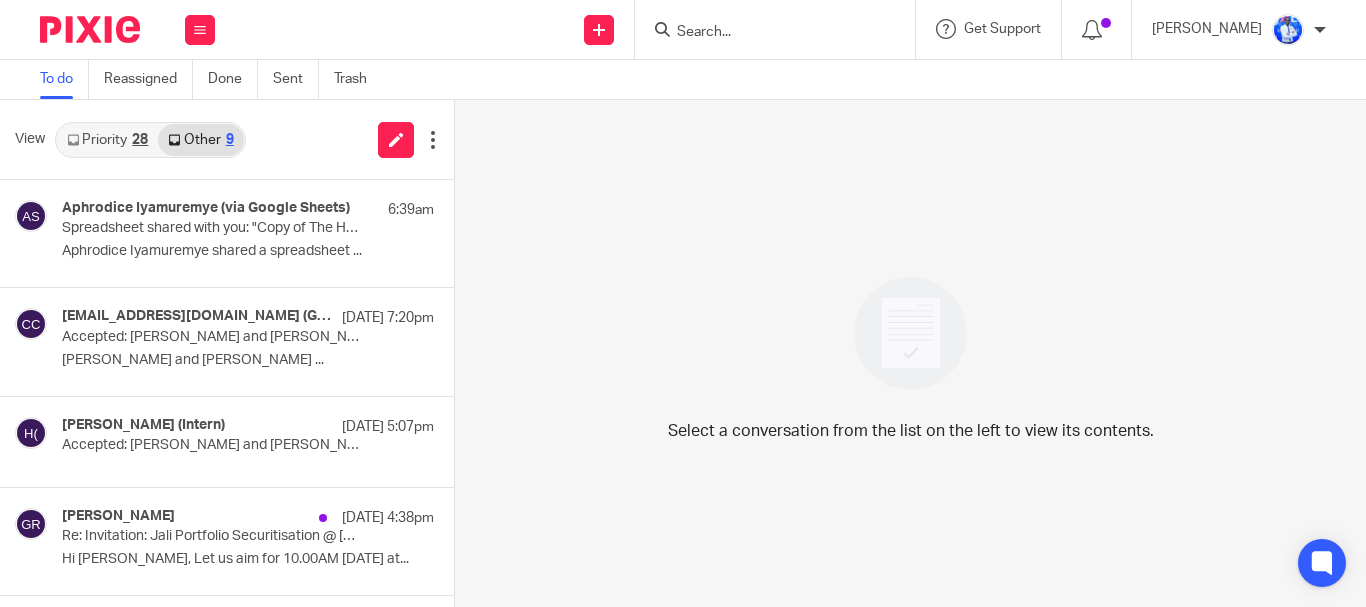 scroll, scrollTop: 0, scrollLeft: 0, axis: both 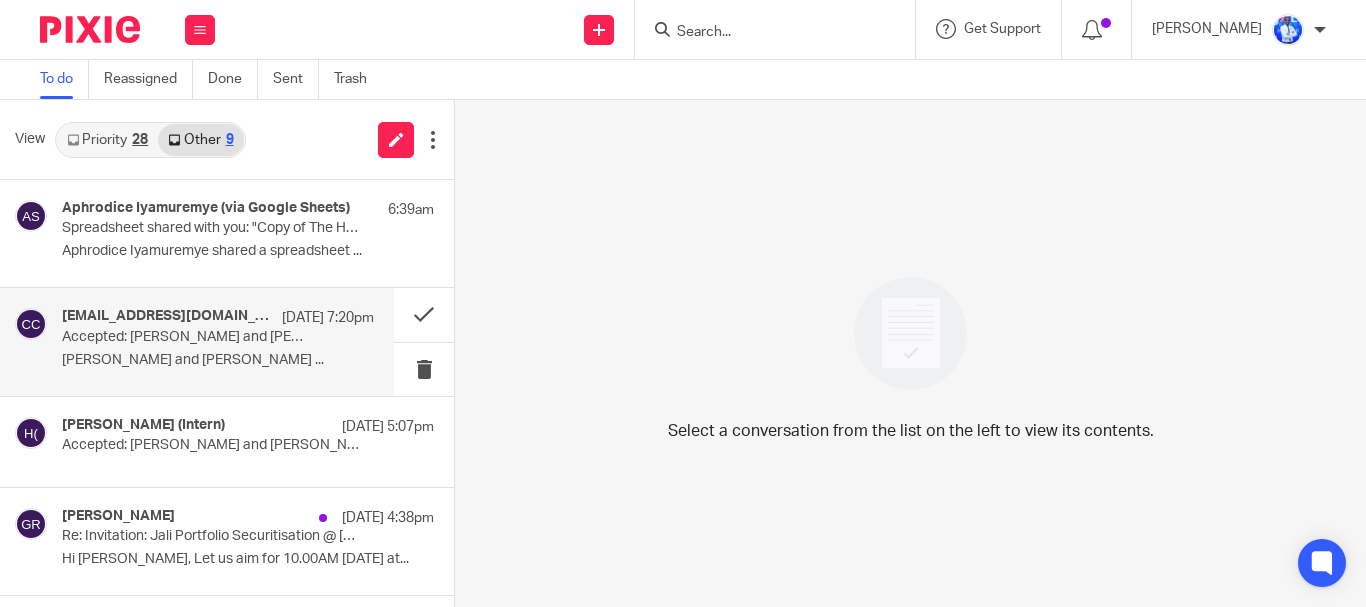 click on "Accepted: [PERSON_NAME] and [PERSON_NAME] @ [DATE] 10am (CAT) ([EMAIL_ADDRESS][DOMAIN_NAME])" at bounding box center (187, 337) 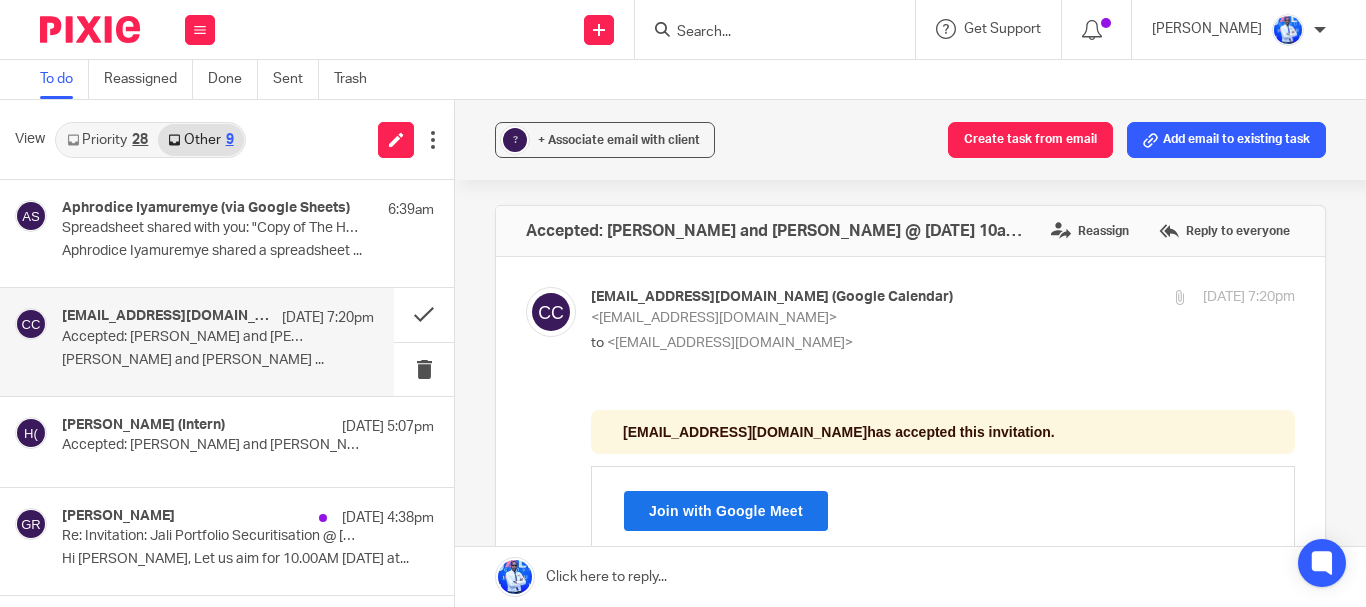 scroll, scrollTop: 0, scrollLeft: 0, axis: both 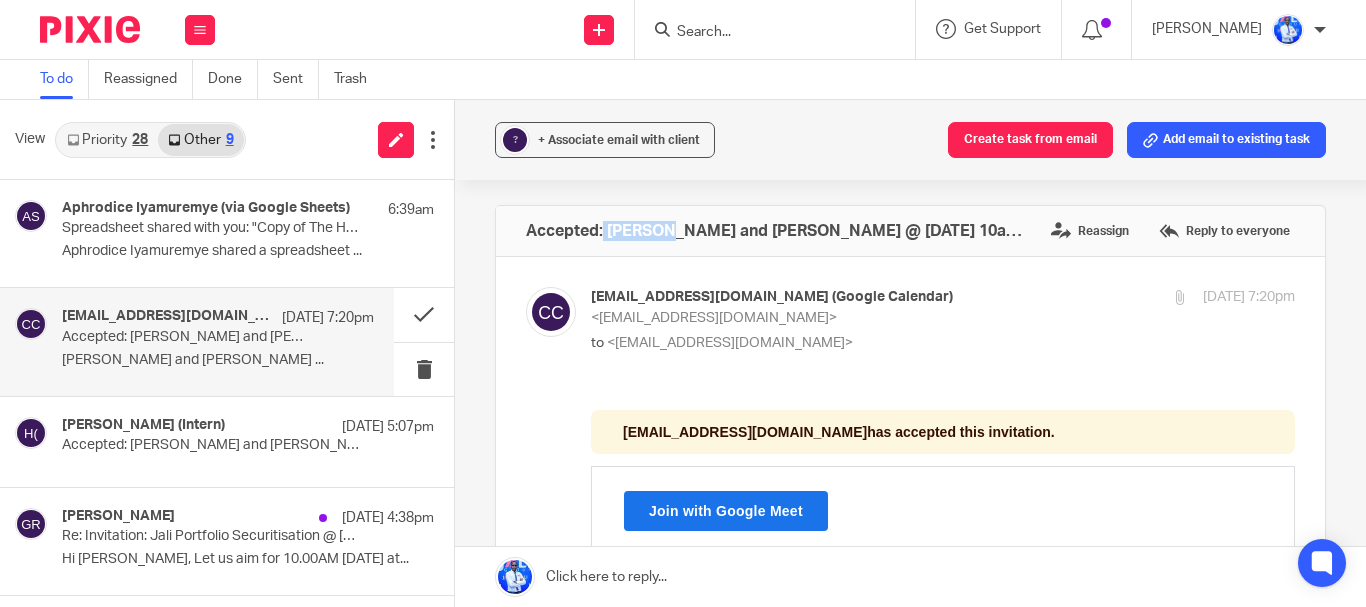 drag, startPoint x: 599, startPoint y: 233, endPoint x: 663, endPoint y: 246, distance: 65.30697 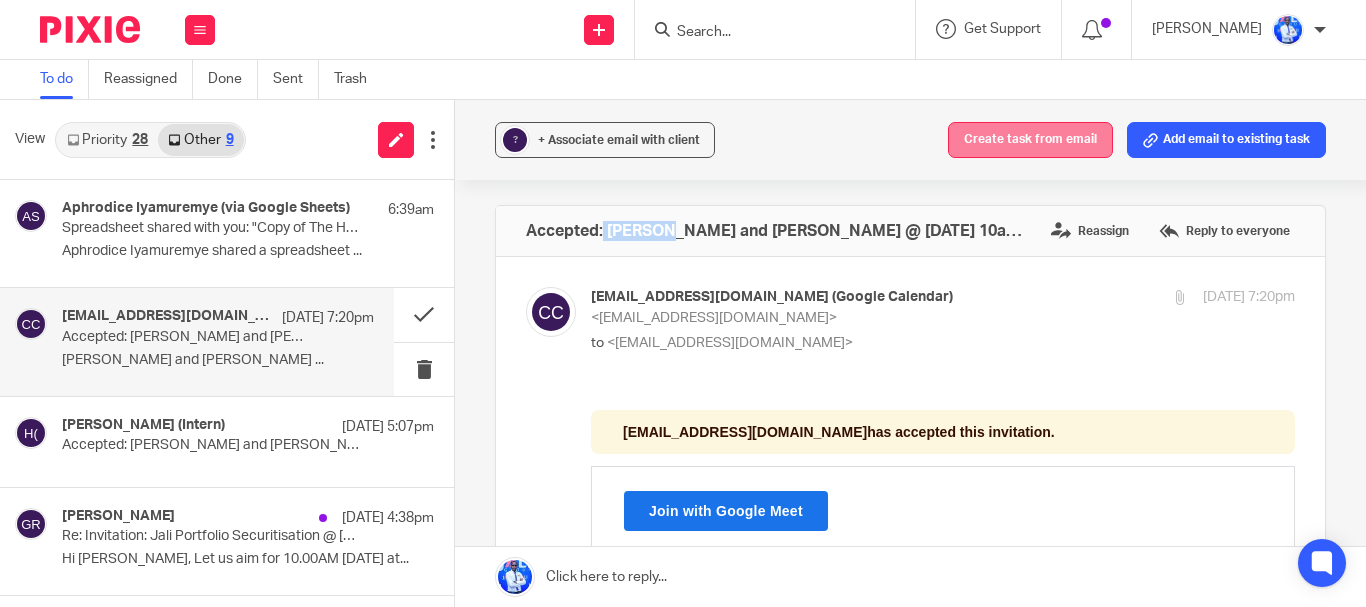 click on "Create task from email" at bounding box center (1030, 140) 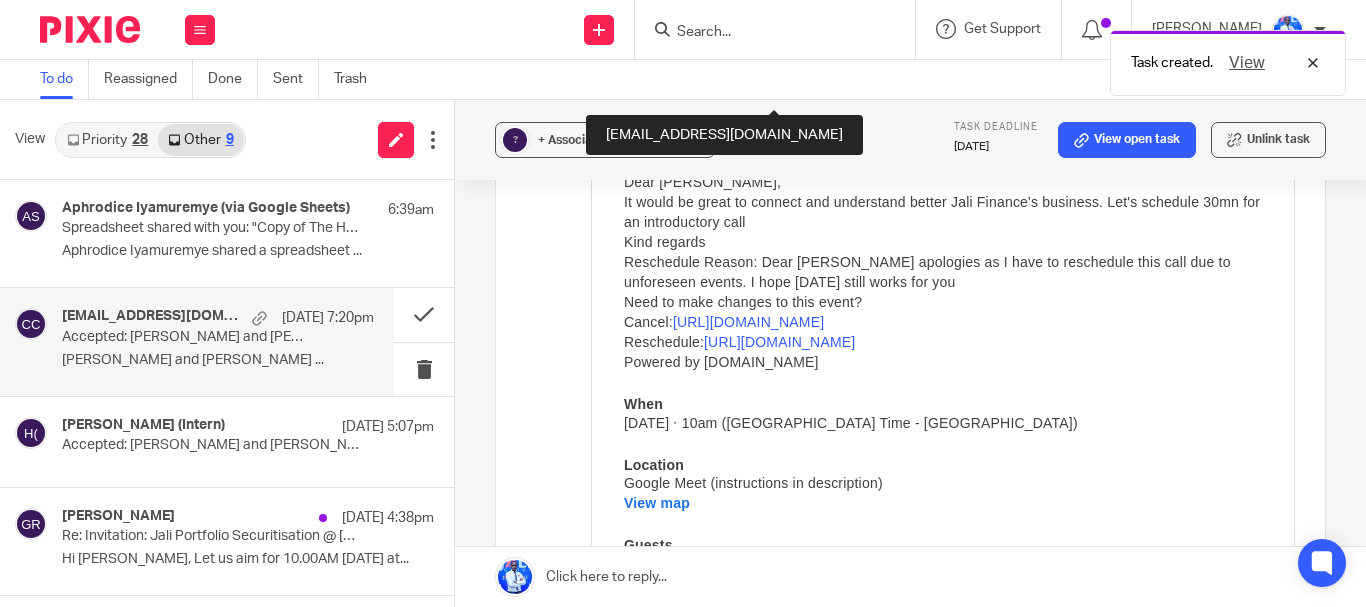 scroll, scrollTop: 589, scrollLeft: 0, axis: vertical 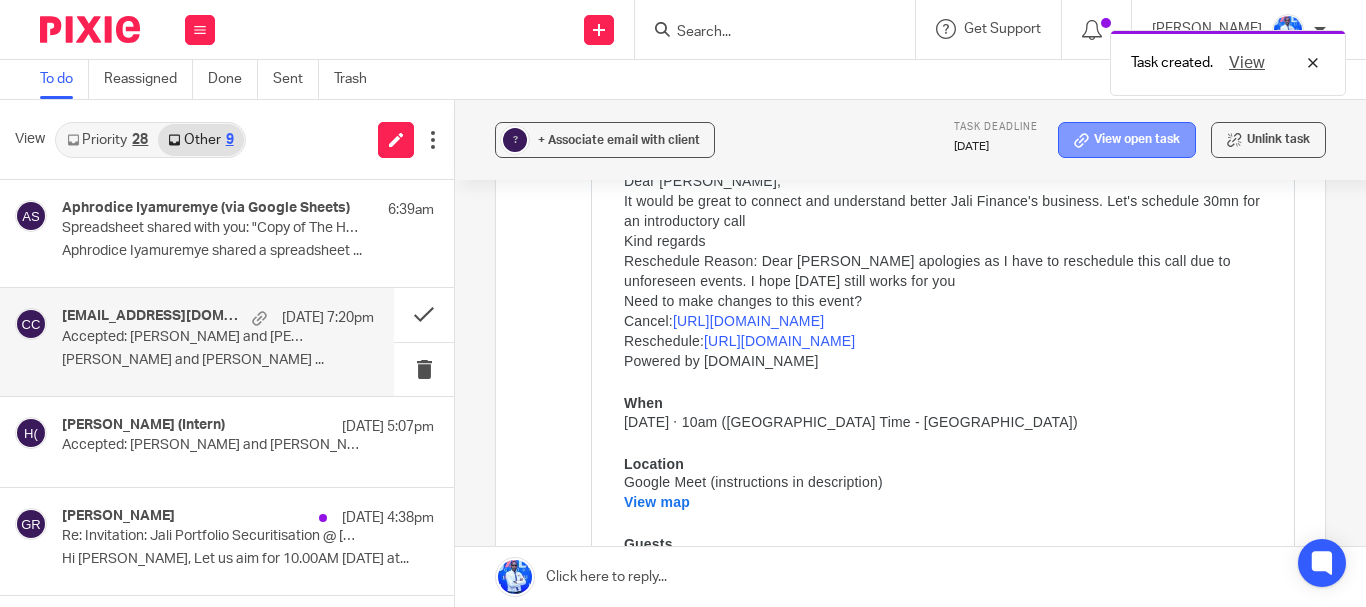 click on "View open task" at bounding box center [1127, 140] 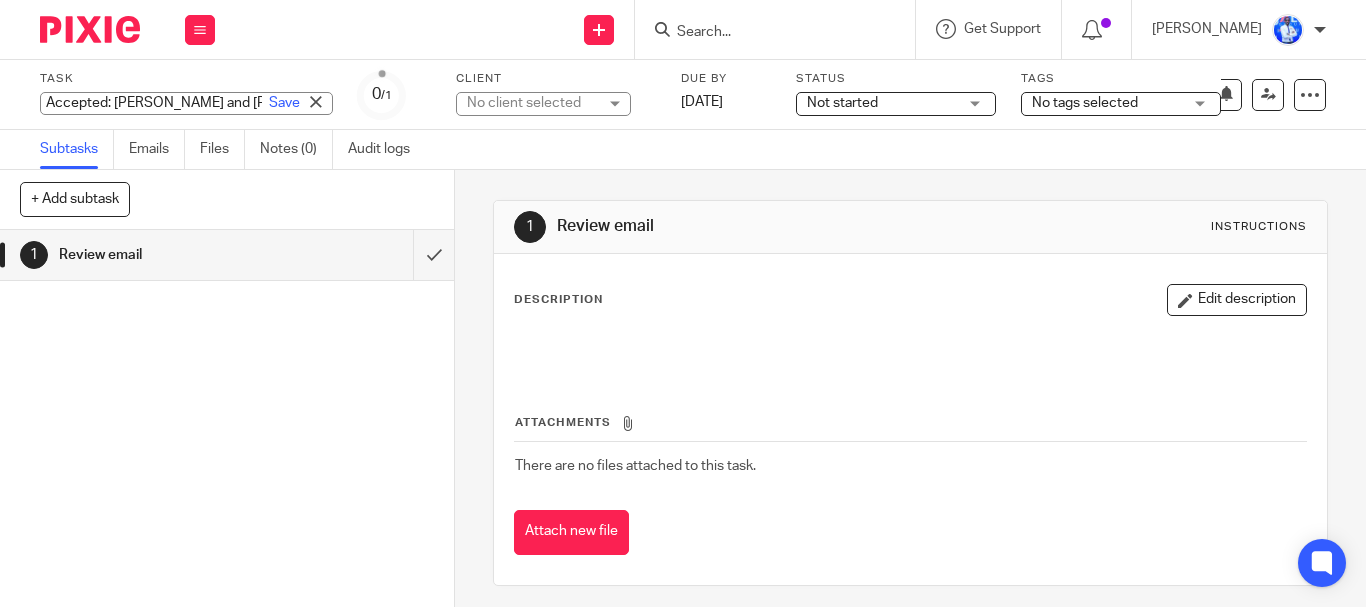 scroll, scrollTop: 0, scrollLeft: 0, axis: both 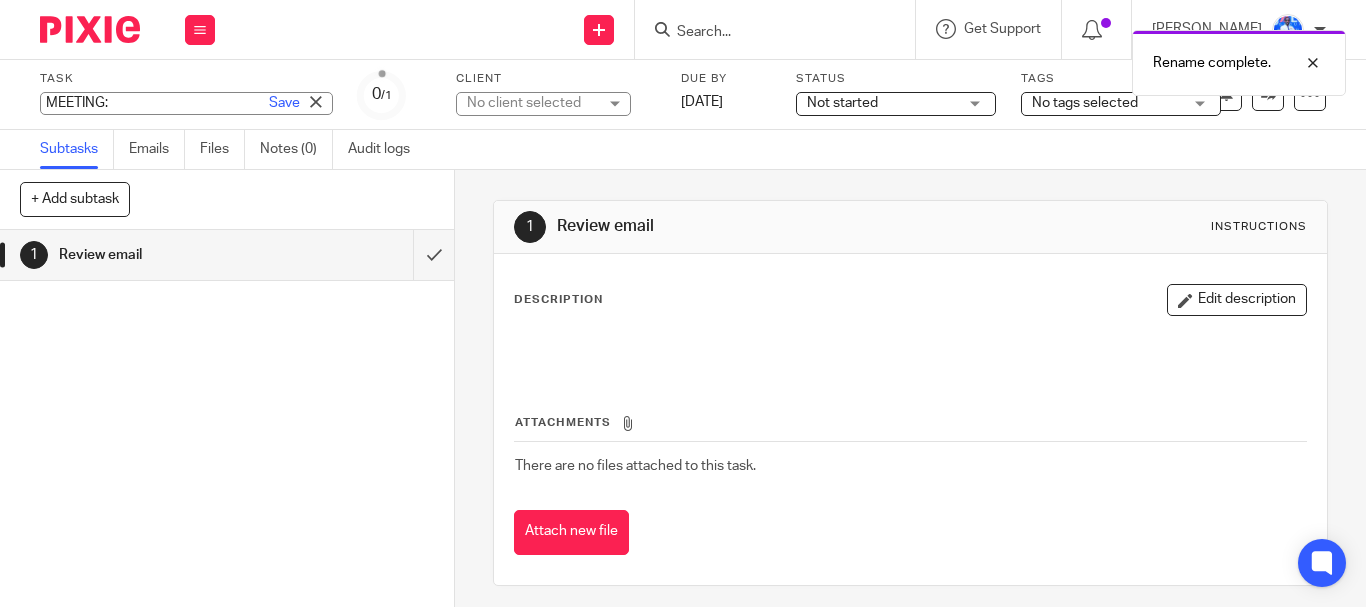 click on "MEETING:   Save     MEETING:" at bounding box center [186, 103] 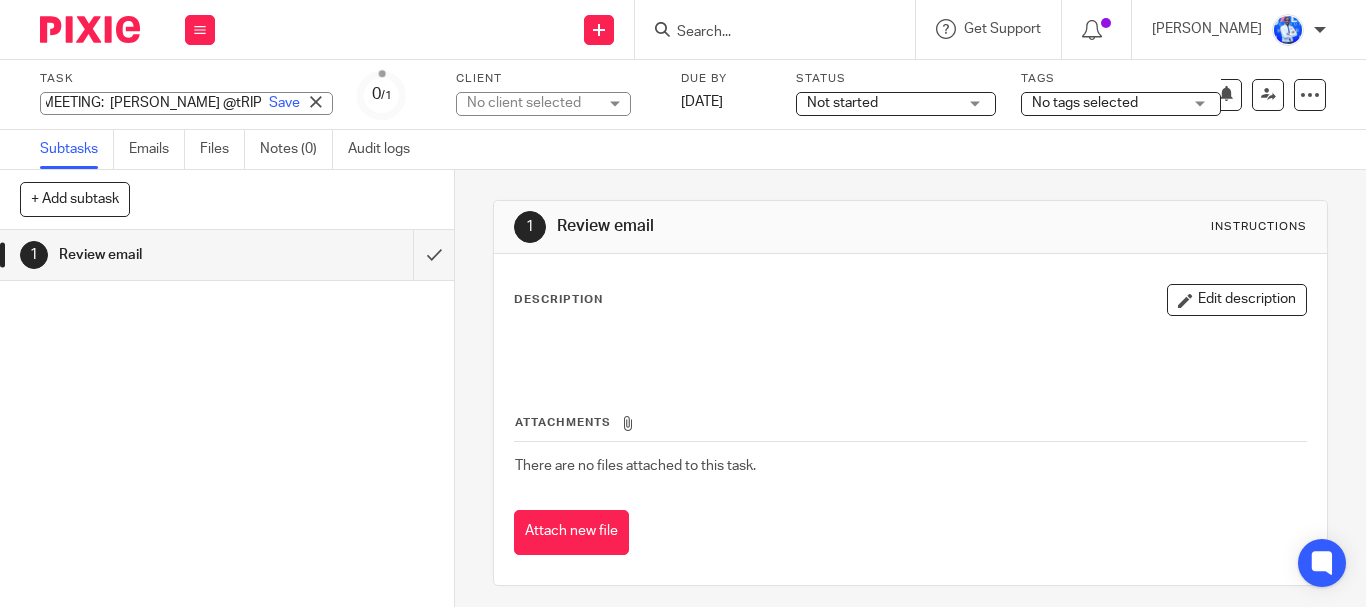 scroll, scrollTop: 0, scrollLeft: 0, axis: both 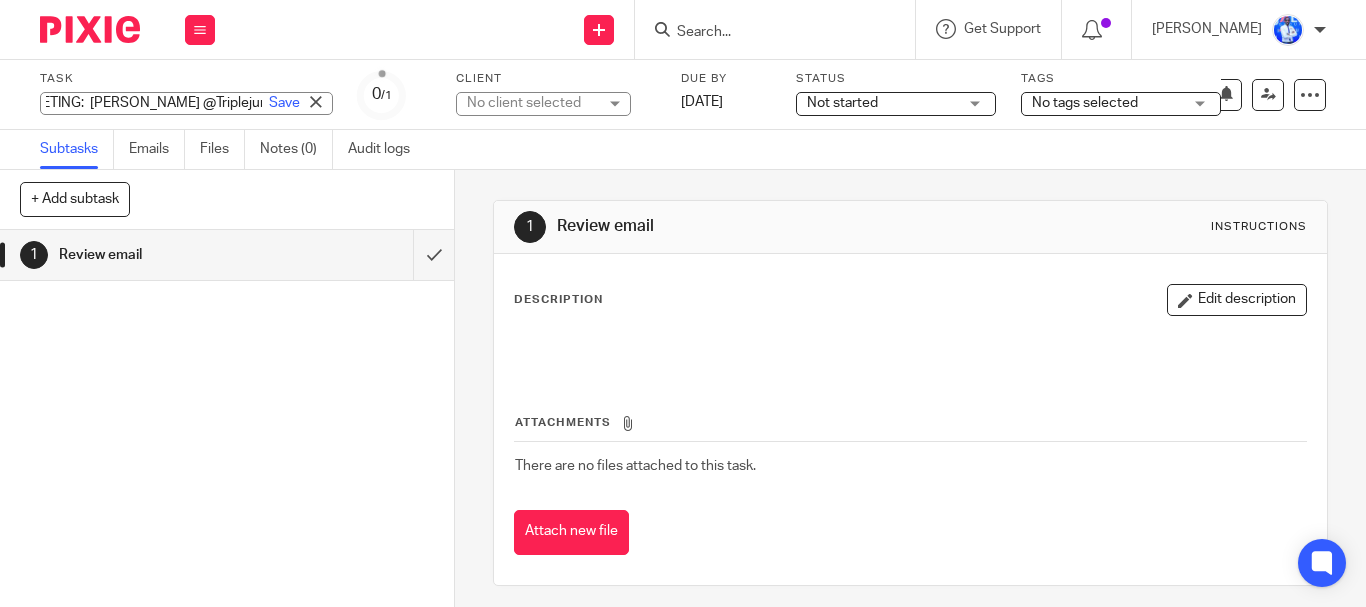 type on "MEETING:  [PERSON_NAME] @Triplejump" 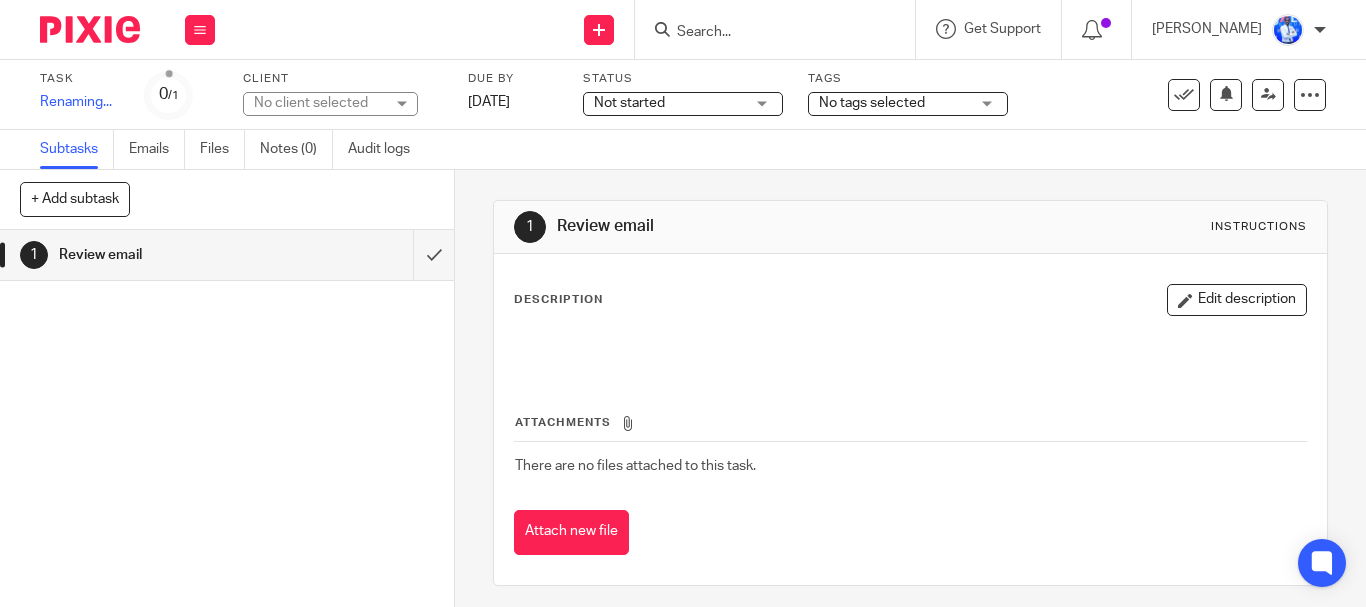 click on "Task
MEETING:  Gaetane @Triplejump   Save     Renaming...                         0 /1
Client
No client selected
No client selected
10X AFRICA Ltd
AANISH TRADING LTD
ABATERANINKUNGA BA SHOLI
ABC RWANDA LTD
ACSP Rwanda
ADVENTURE ROOMS RWANDA LTD
AIR MARC LTD
AIVEN PHARMACY LTD
AMAZING TOOLS COMPANY
AMUGES NEW HARDWARE LTD
AWO PARTNERS LTD
AZIZI LIFE EXPERIENCES LTD
AZIZI LIFE LTD
BC Limited
BC TRADE LTD
BEE LIGHT LTD
BELAY RWANDA LTD
BOUTIQUE UA COMPANY LTD" at bounding box center (576, 95) 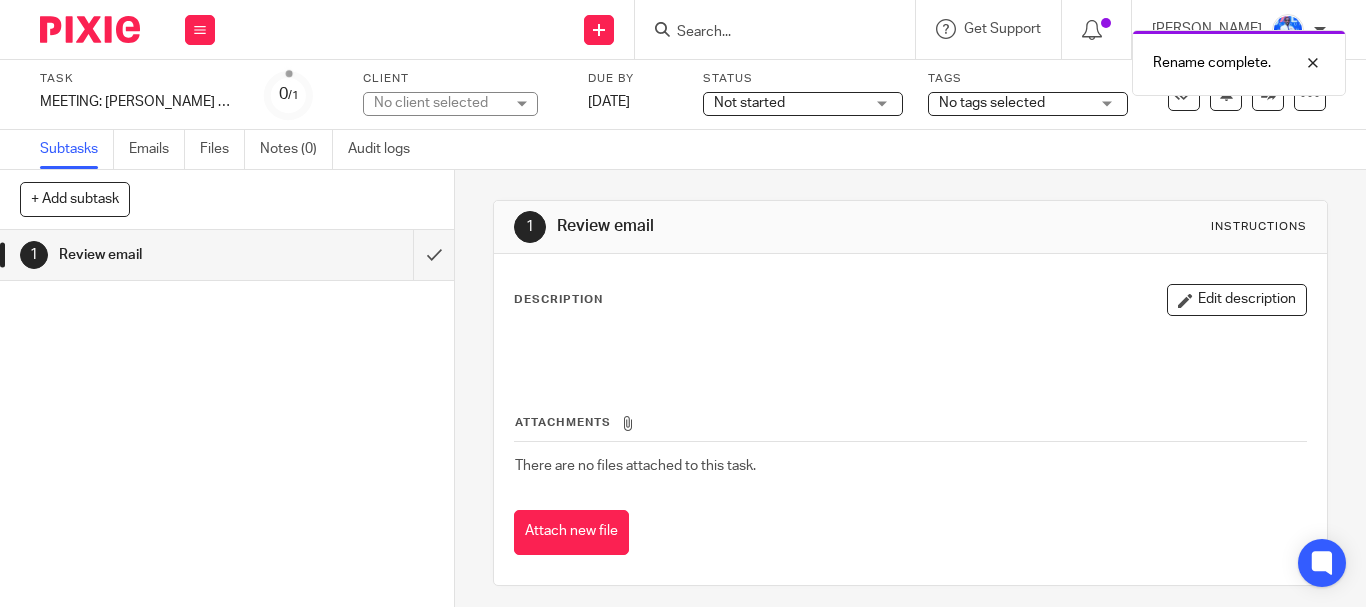 click on "No client selected" at bounding box center (439, 103) 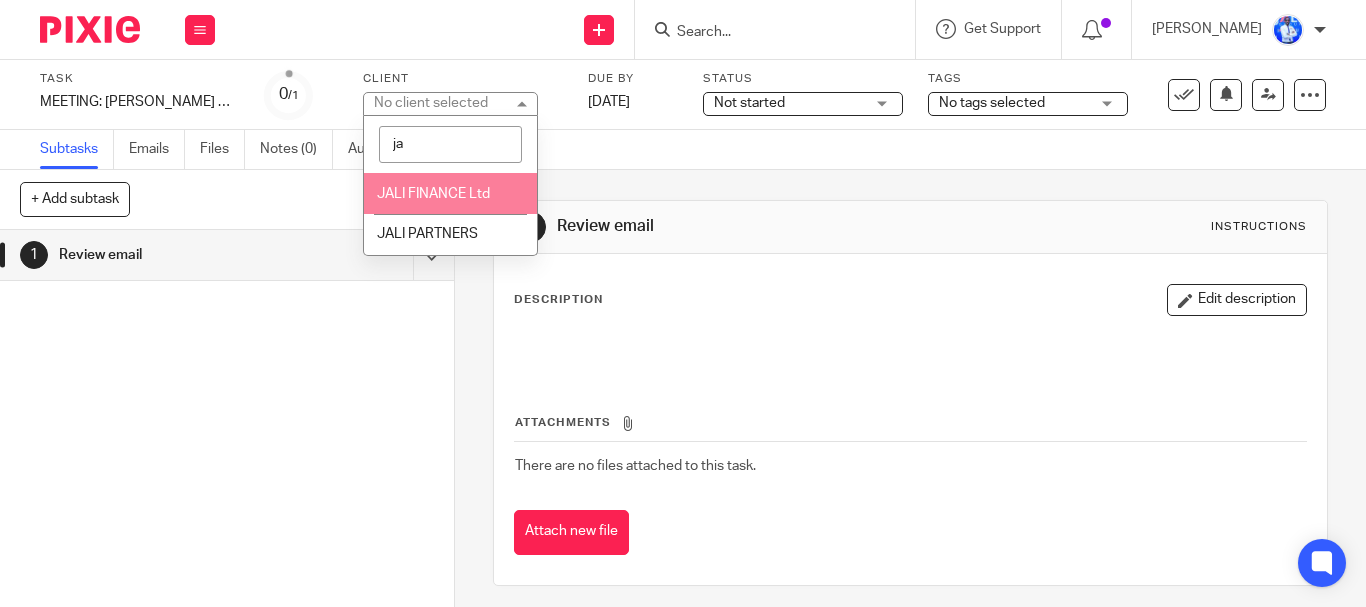 type on "ja" 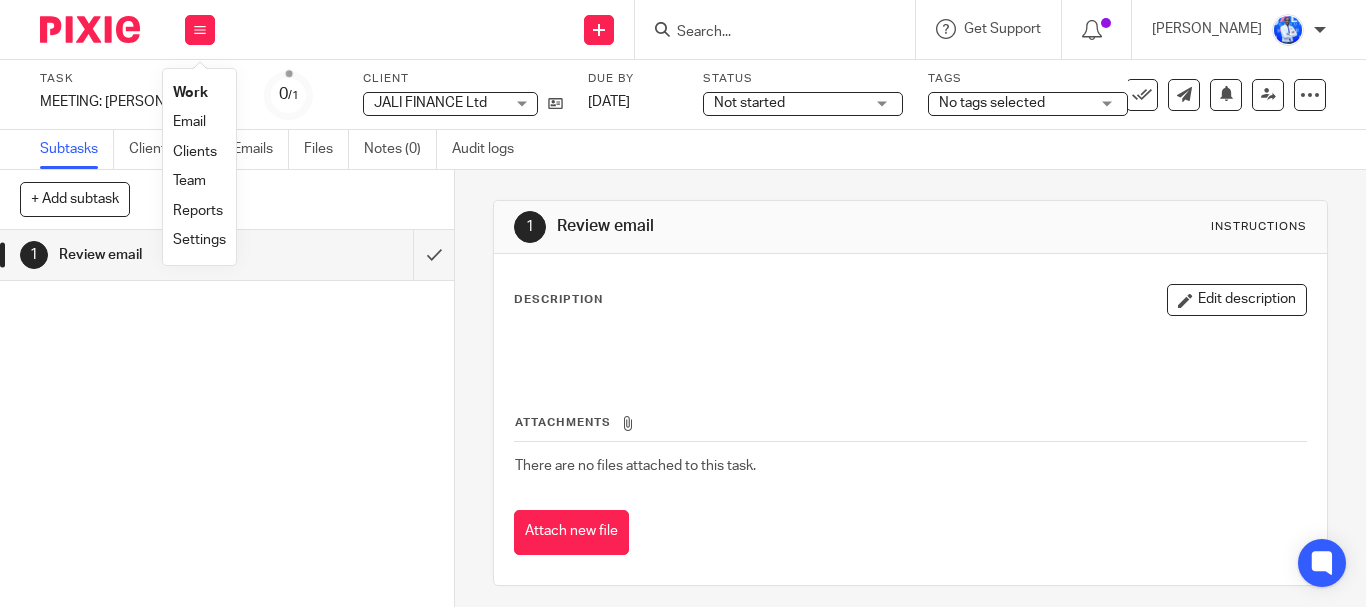 scroll, scrollTop: 0, scrollLeft: 0, axis: both 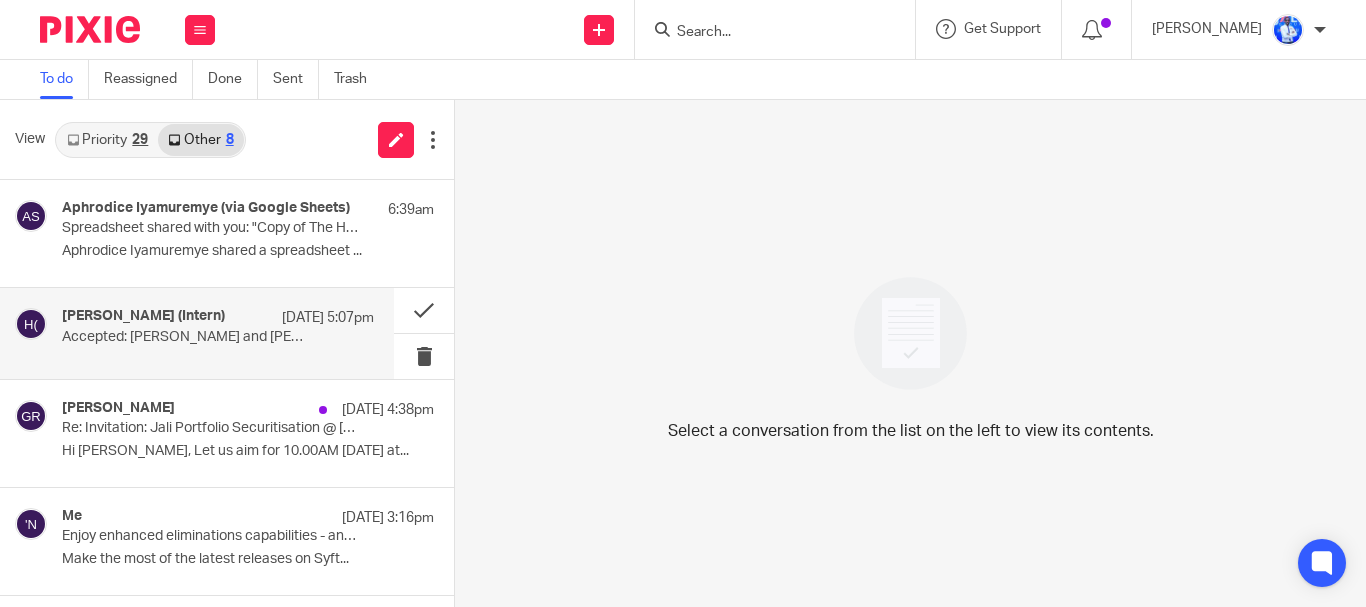 click on "Accepted: Takunda Ndoro and Felix Nkundimana" at bounding box center [187, 337] 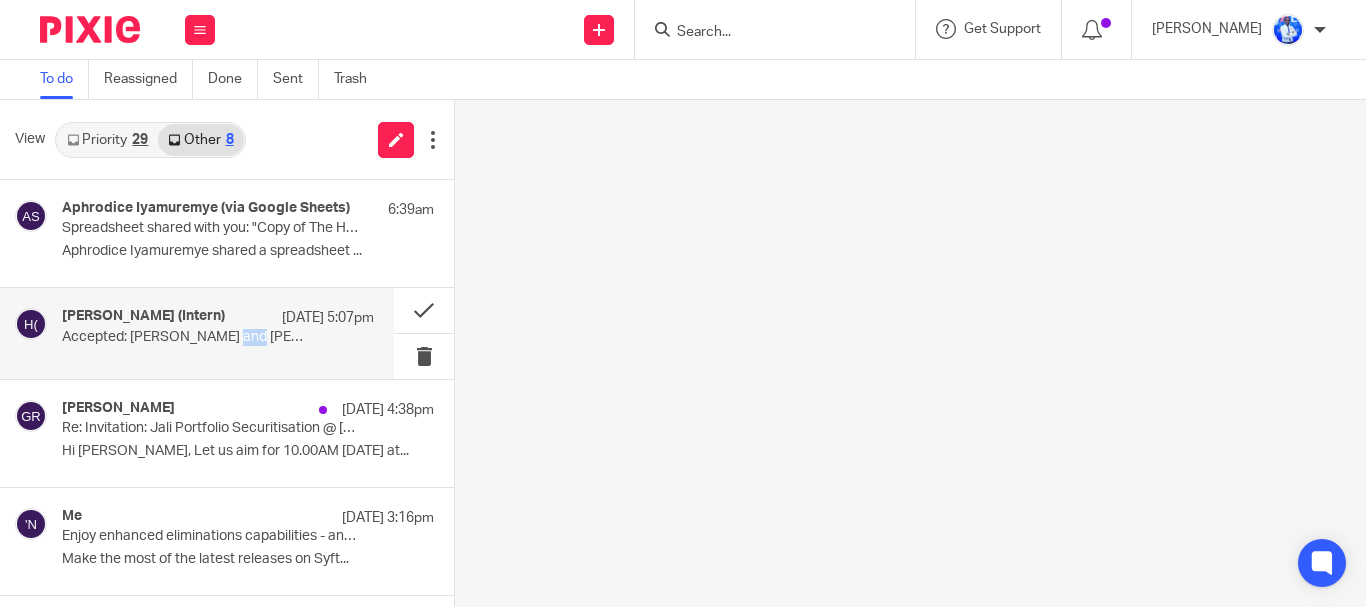 click on "Accepted: Takunda Ndoro and Felix Nkundimana" at bounding box center (187, 337) 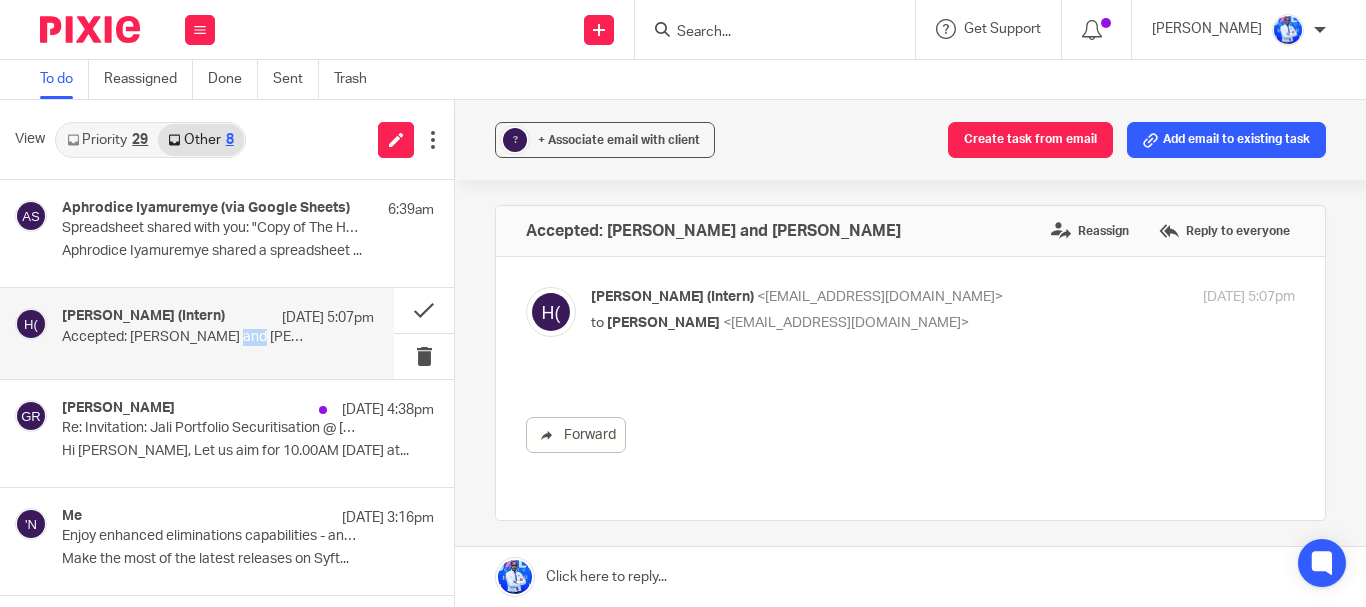 scroll, scrollTop: 0, scrollLeft: 0, axis: both 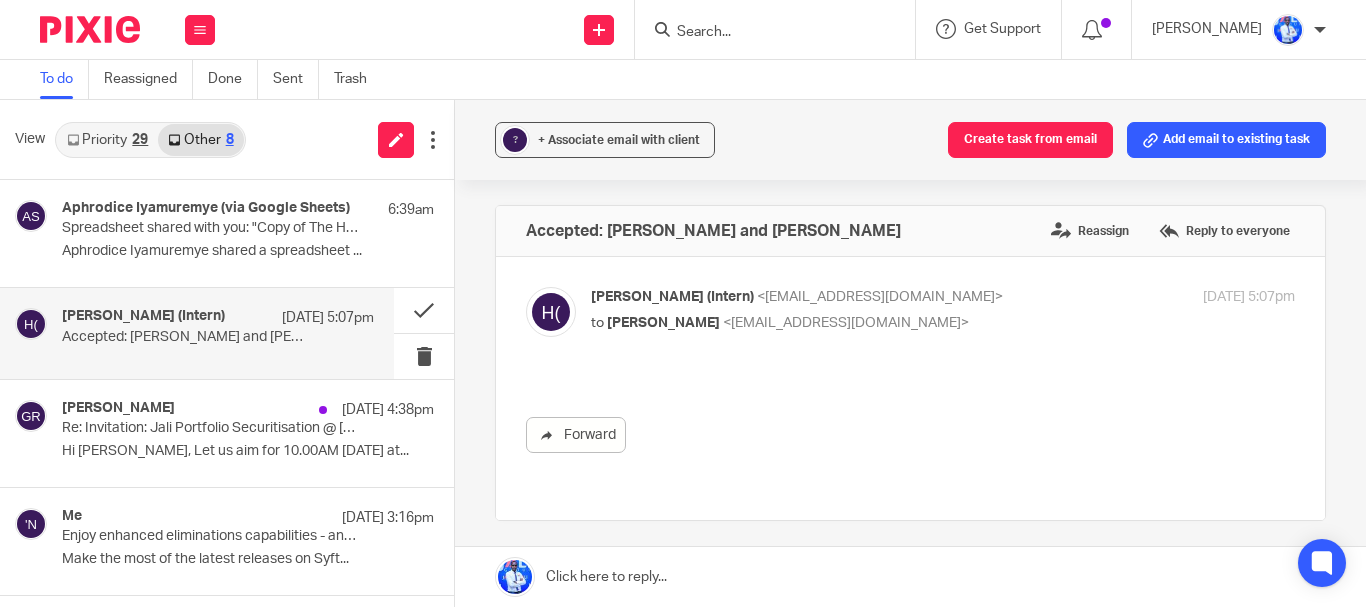 click at bounding box center [910, 388] 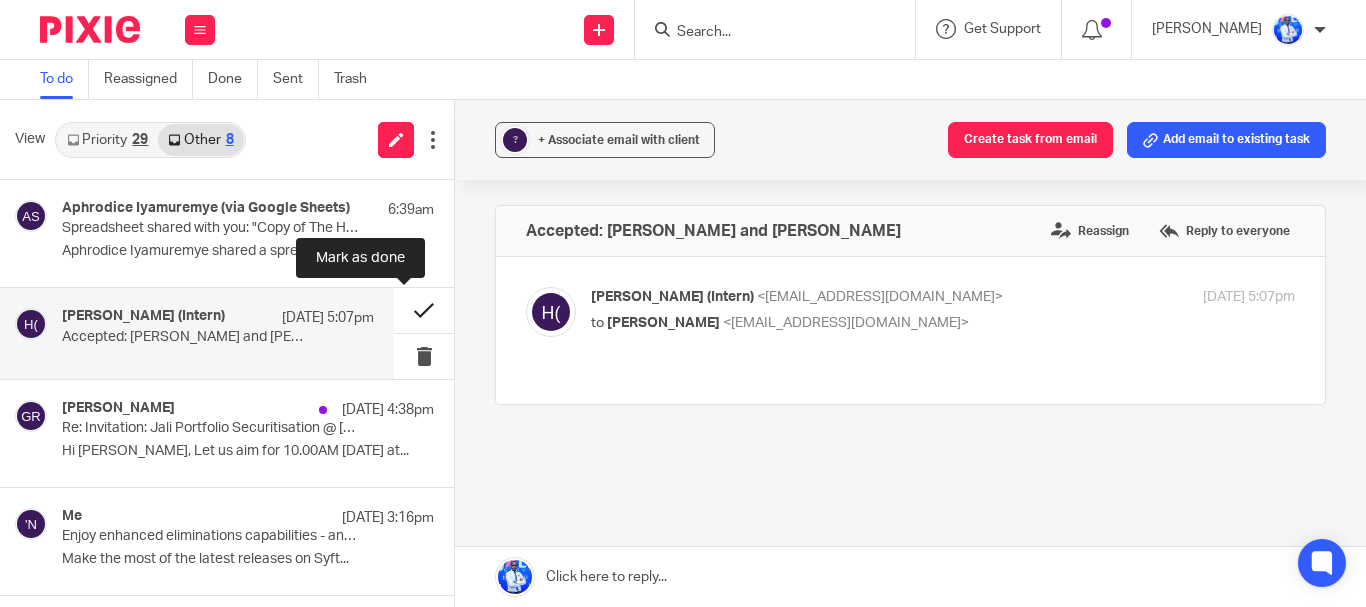 click at bounding box center (424, 310) 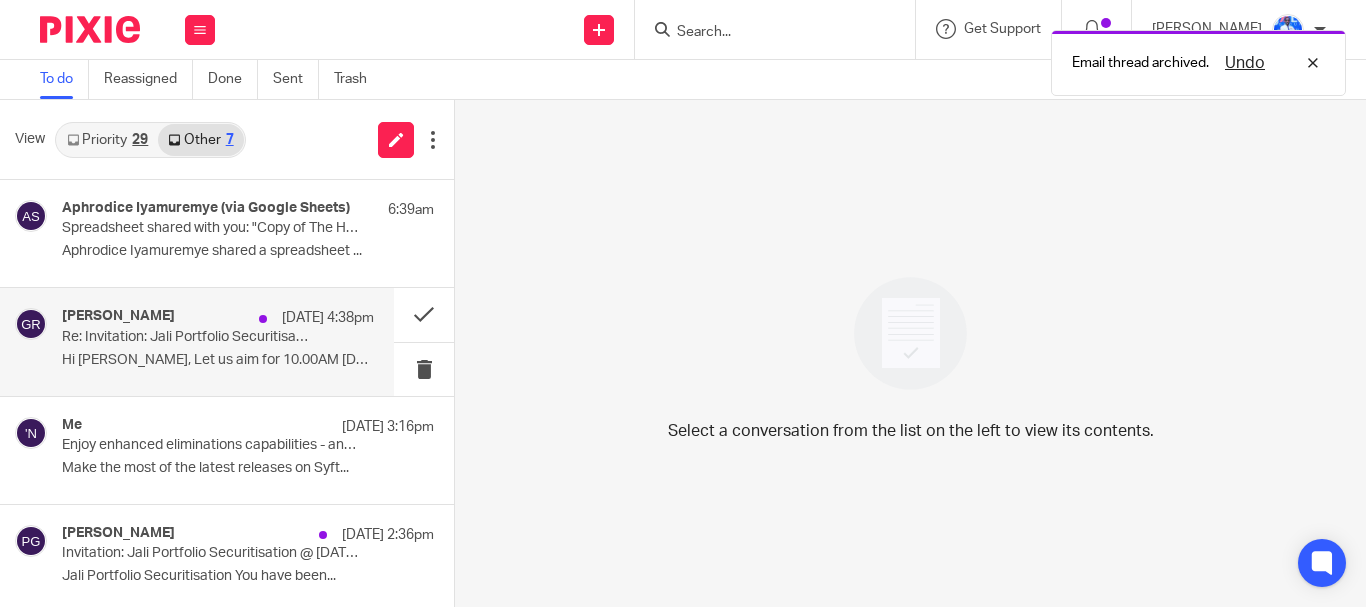 click on "Re: Invitation: Jali Portfolio Securitisation @ Mon Jul 14, 2025 10am - 11am (CAT) (rubagumyag6@gmail.com)" at bounding box center [187, 337] 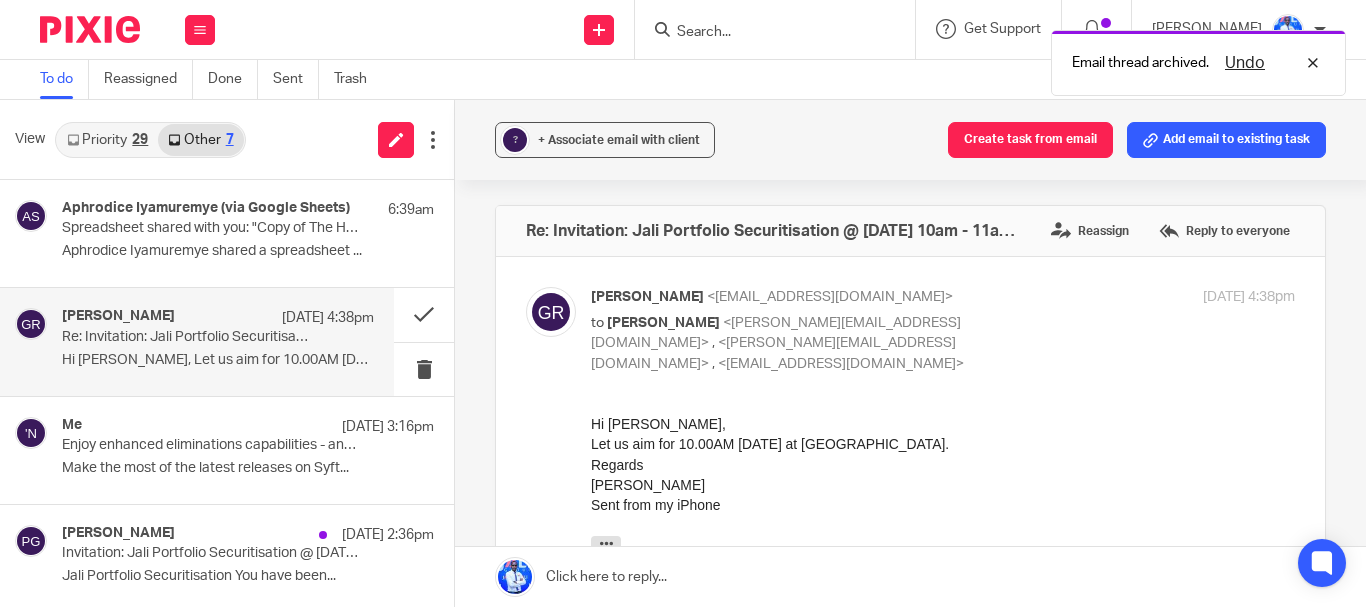 scroll, scrollTop: 0, scrollLeft: 0, axis: both 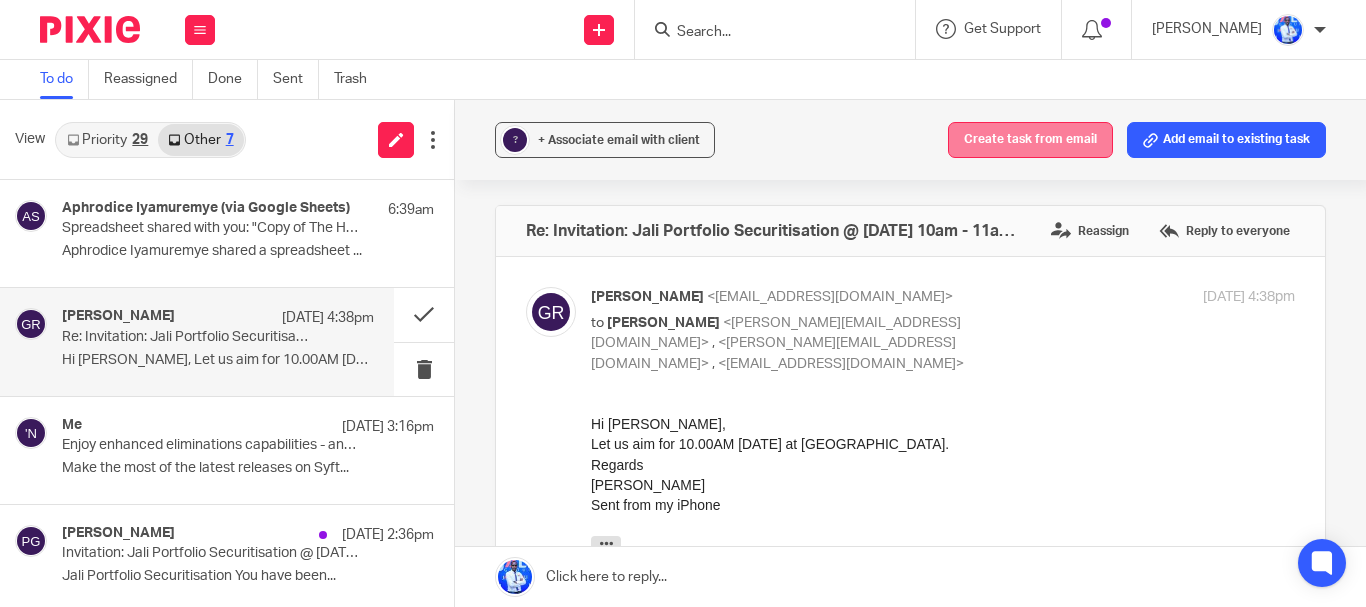 click on "Create task from email" at bounding box center (1030, 140) 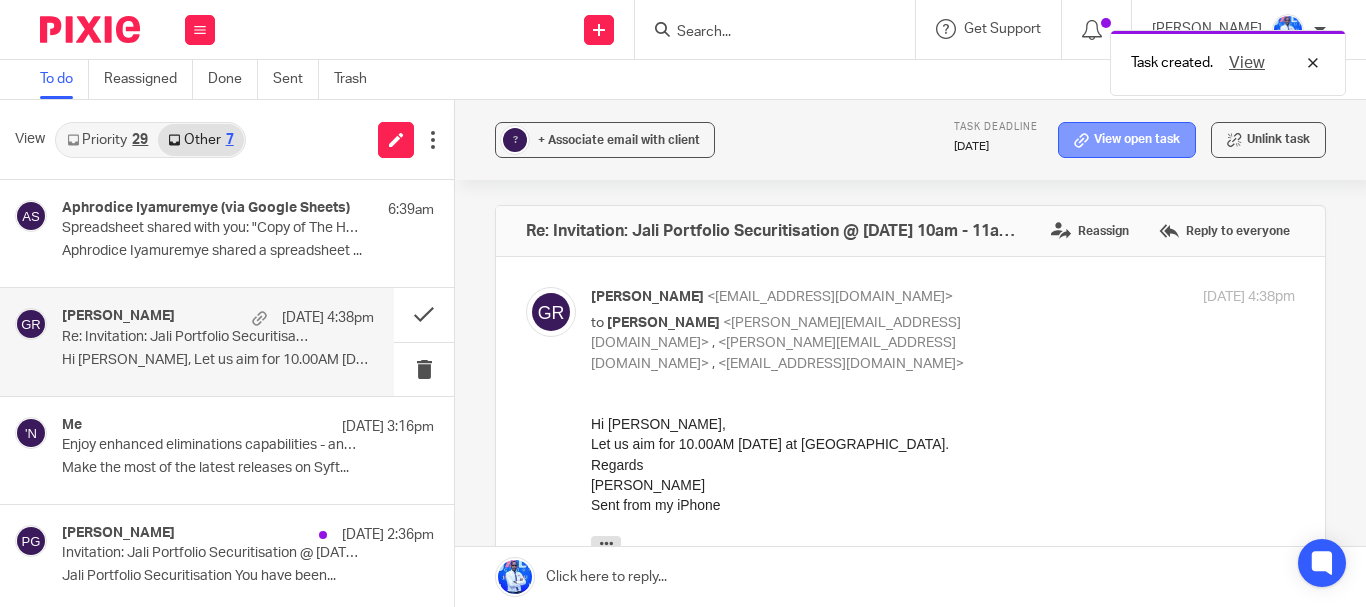 click on "View open task" at bounding box center [1127, 140] 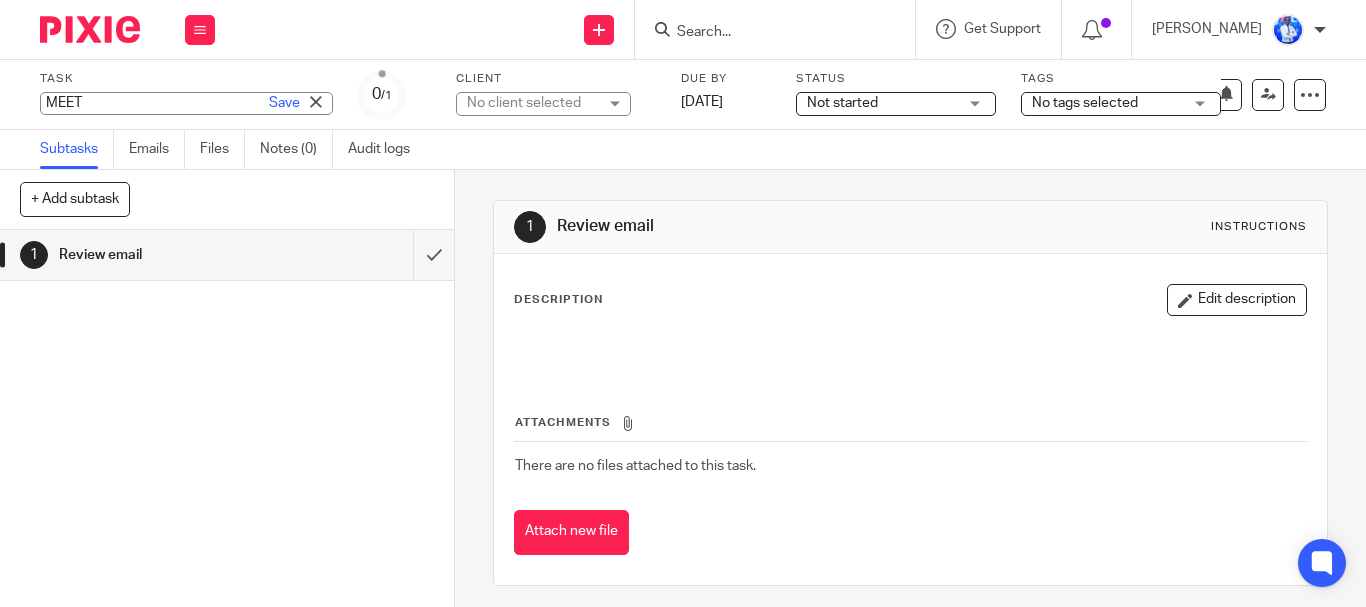 scroll, scrollTop: 0, scrollLeft: 0, axis: both 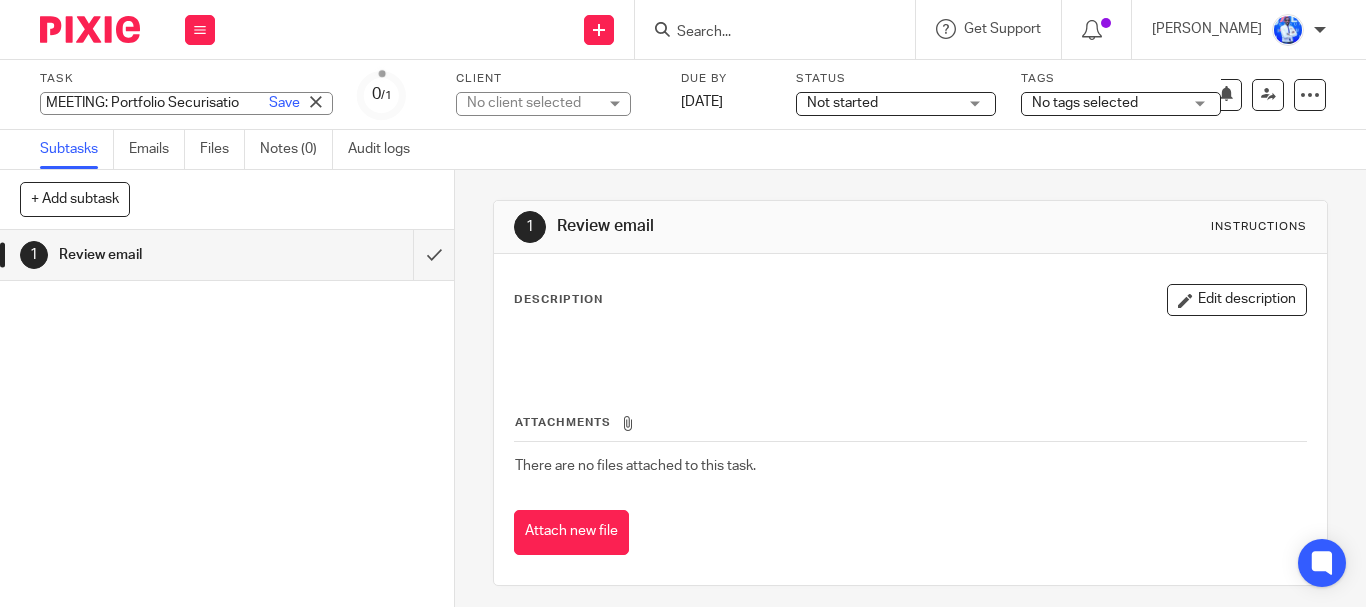 type on "MEETING: Portfolio Securisation" 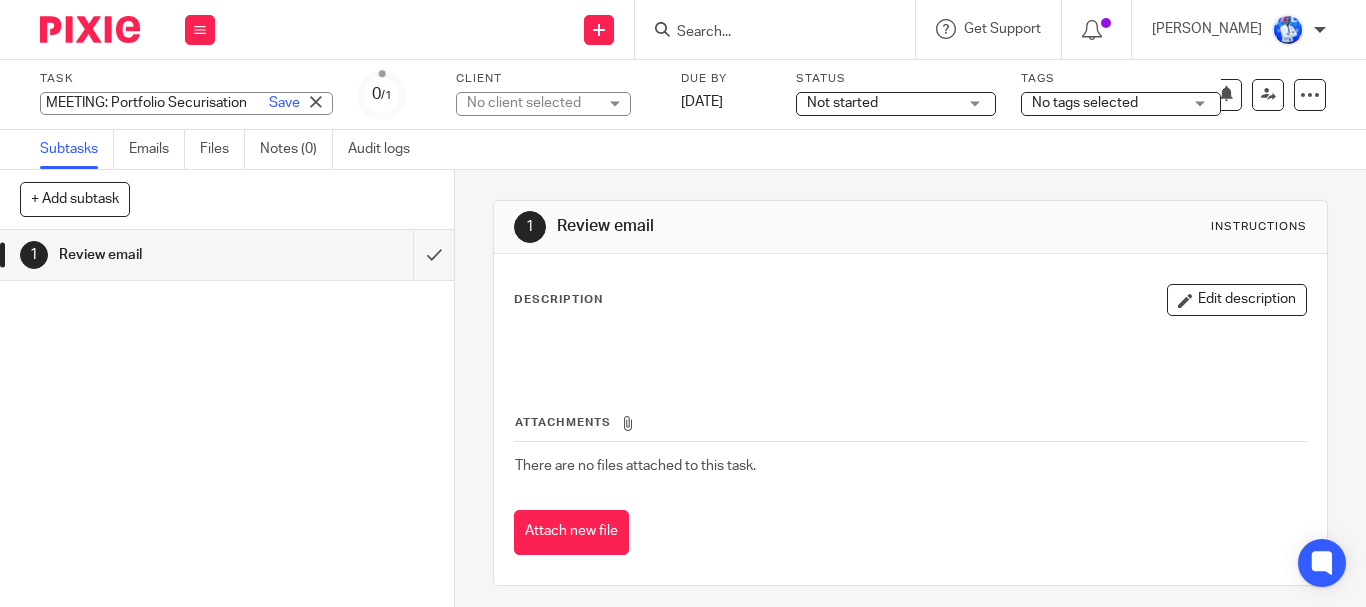 scroll, scrollTop: 0, scrollLeft: 31, axis: horizontal 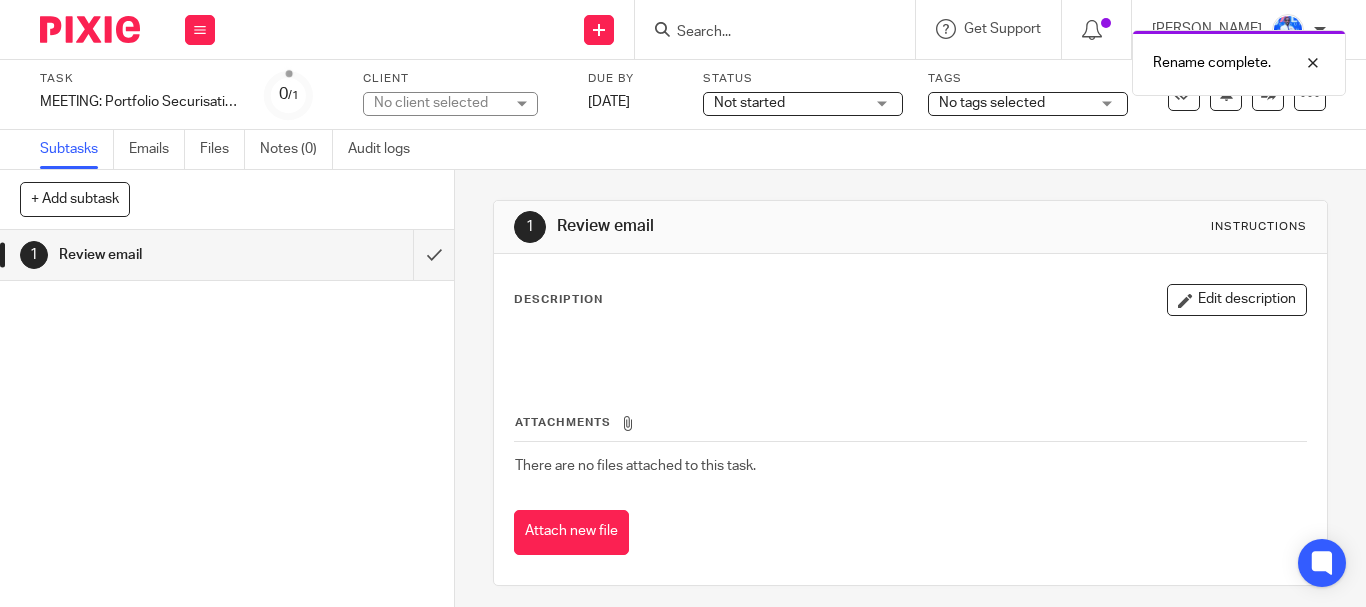 click on "No client selected" at bounding box center (439, 103) 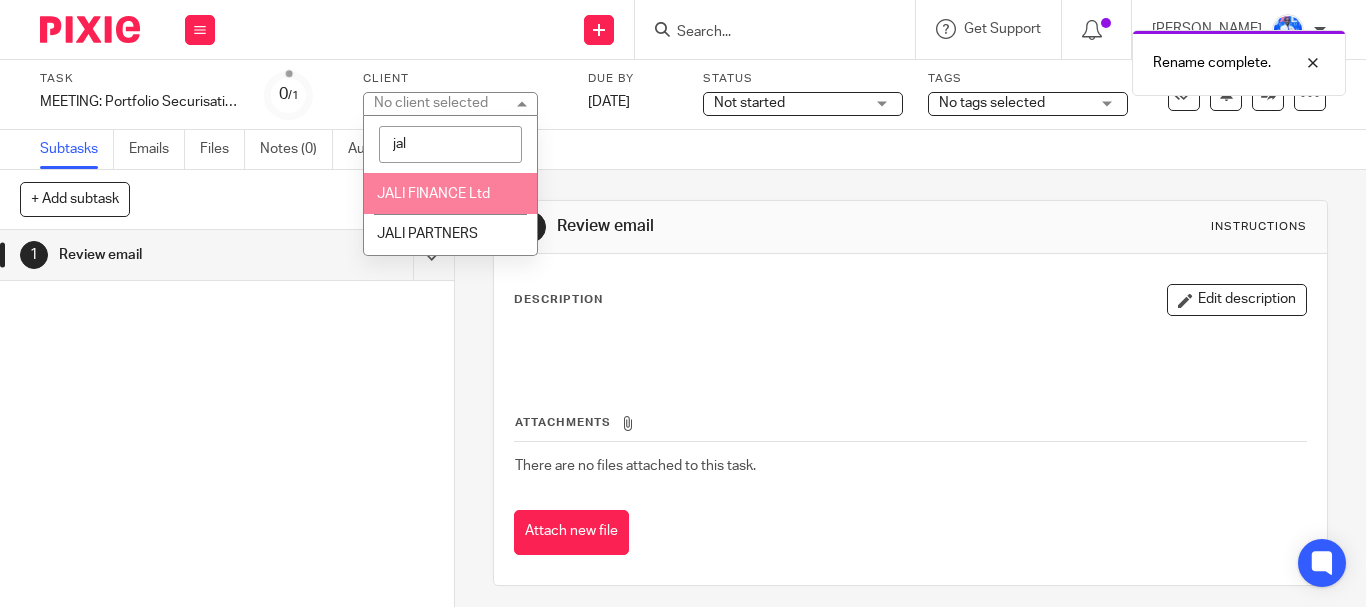 type on "jal" 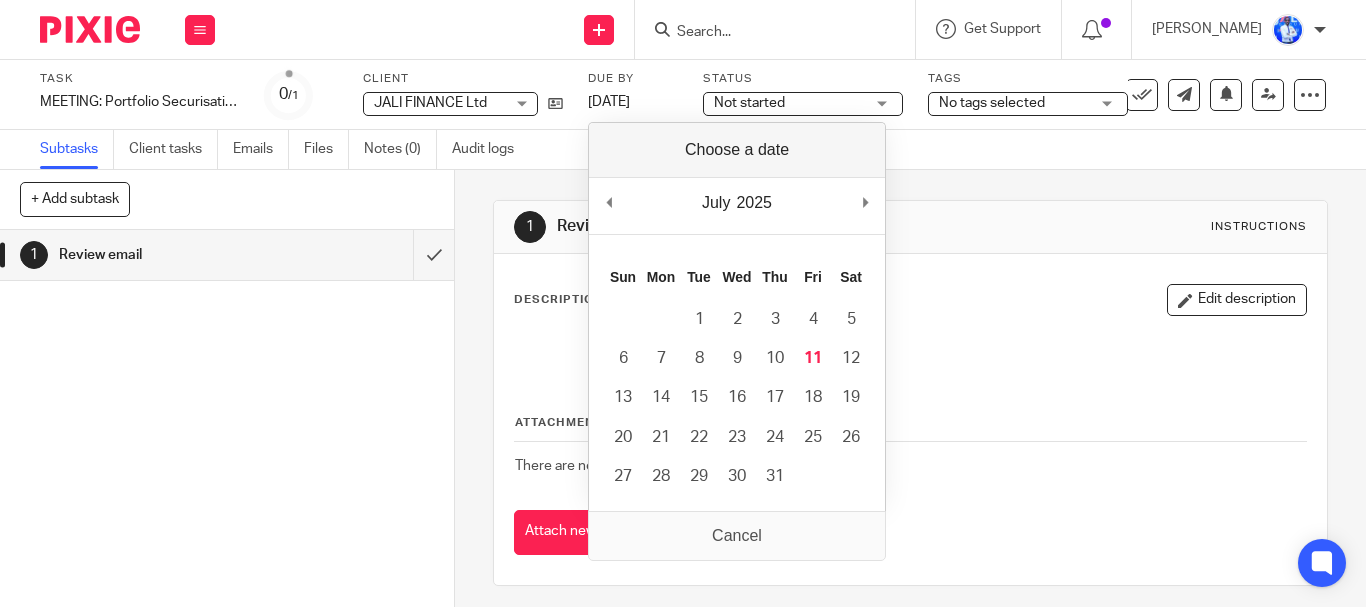 scroll, scrollTop: 0, scrollLeft: 0, axis: both 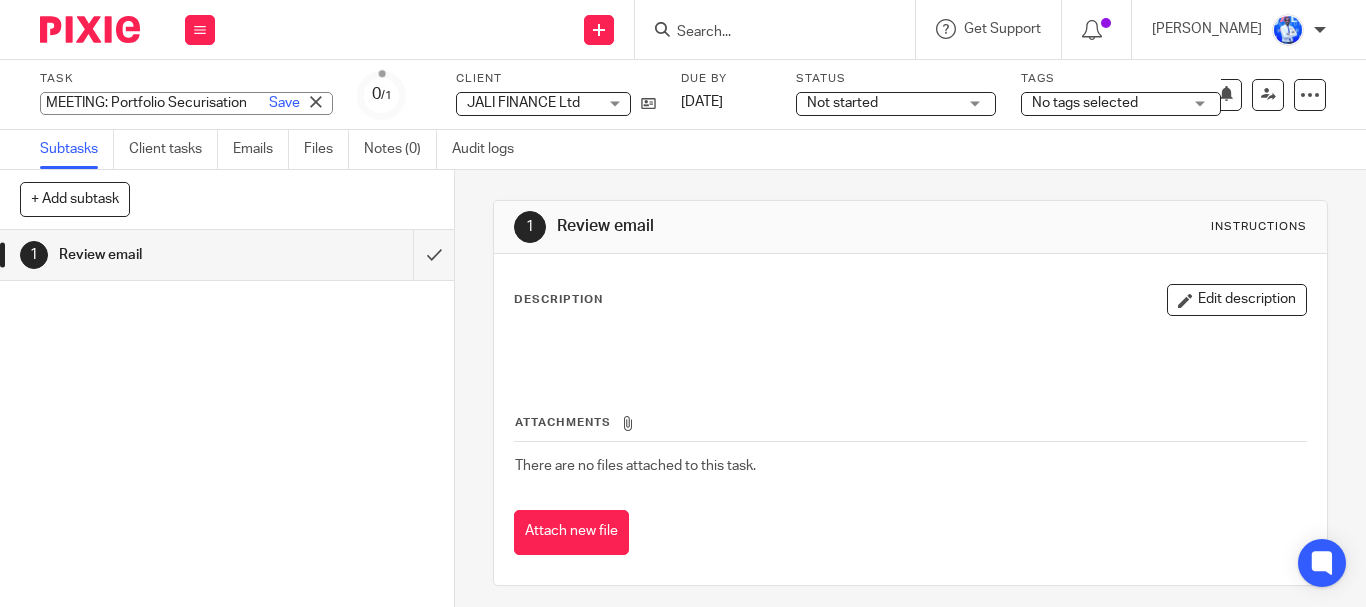 click on "MEETING: Portfolio Securisation   Save
MEETING: Portfolio Securisation" at bounding box center (186, 103) 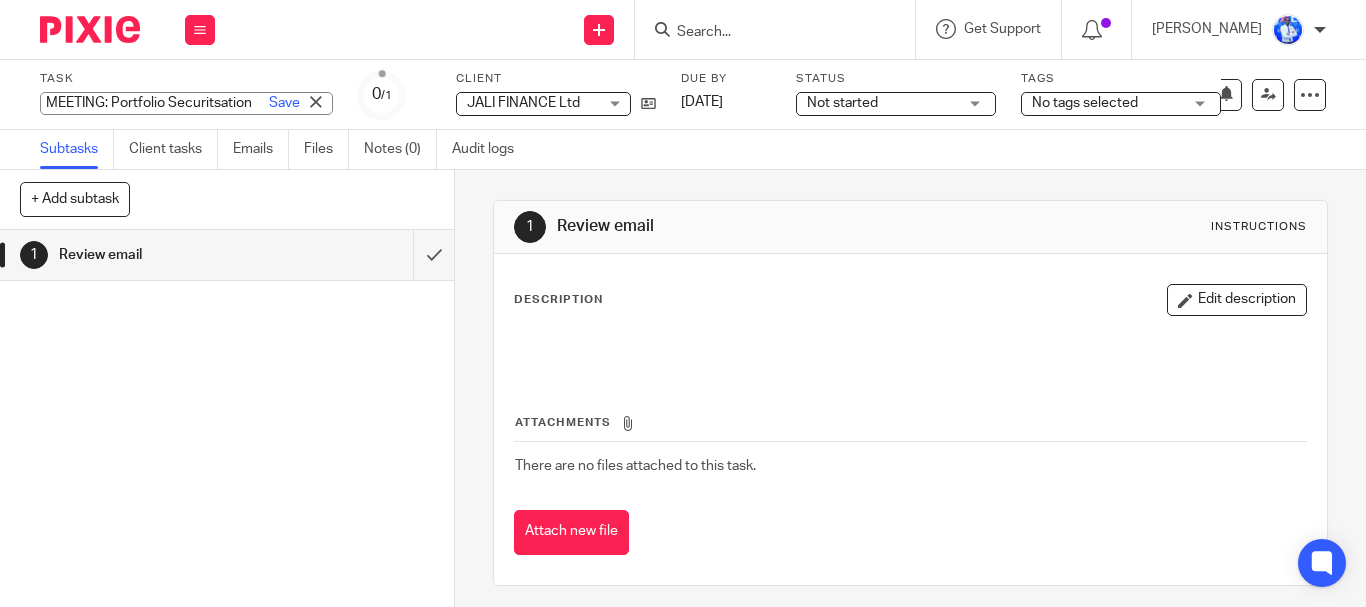 type on "MEETING: Portfolio Securitisation" 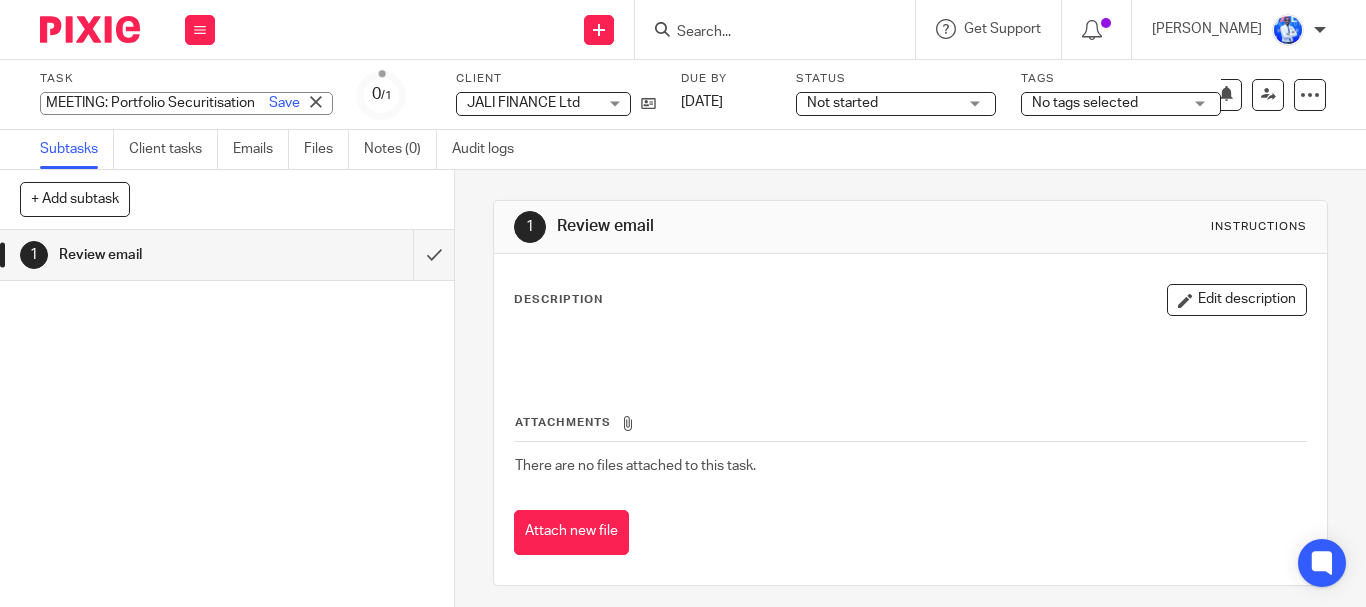 scroll, scrollTop: 0, scrollLeft: 39, axis: horizontal 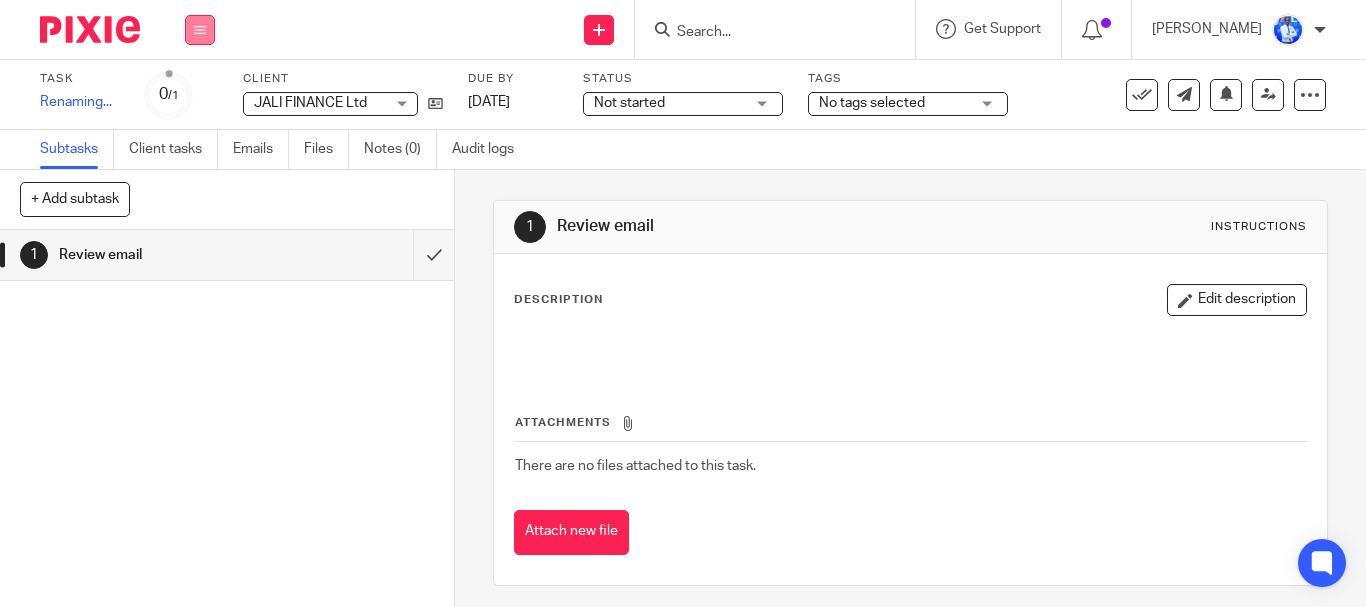 click at bounding box center (200, 30) 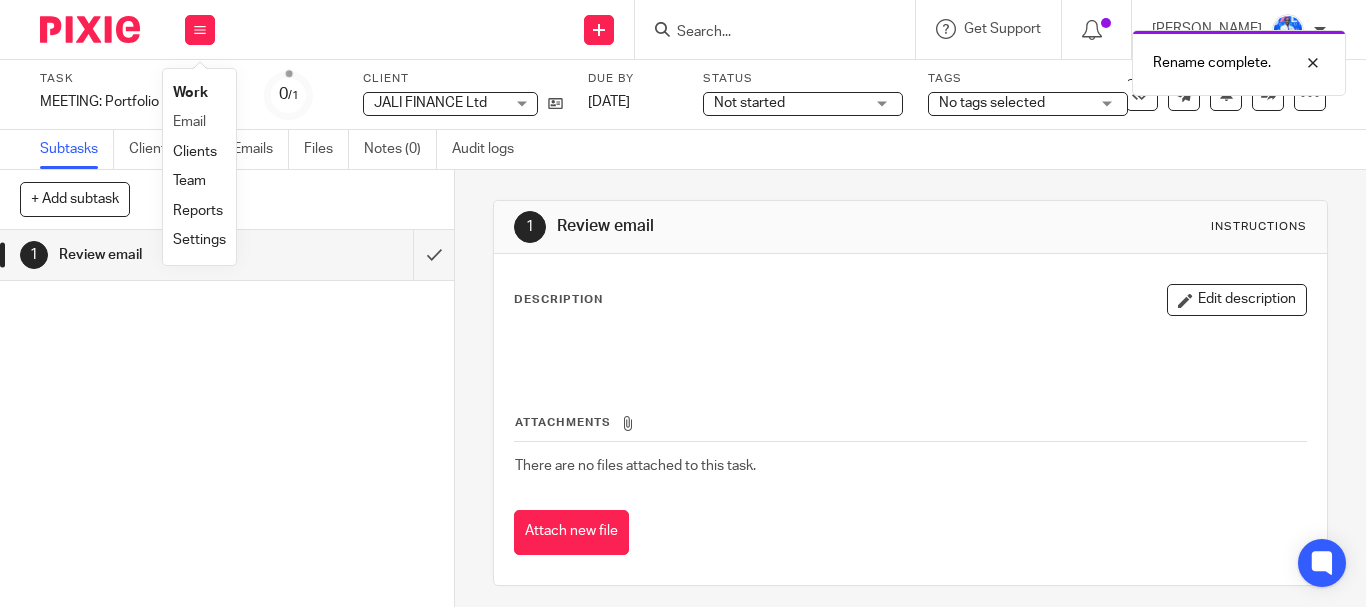 click on "Email" at bounding box center [199, 122] 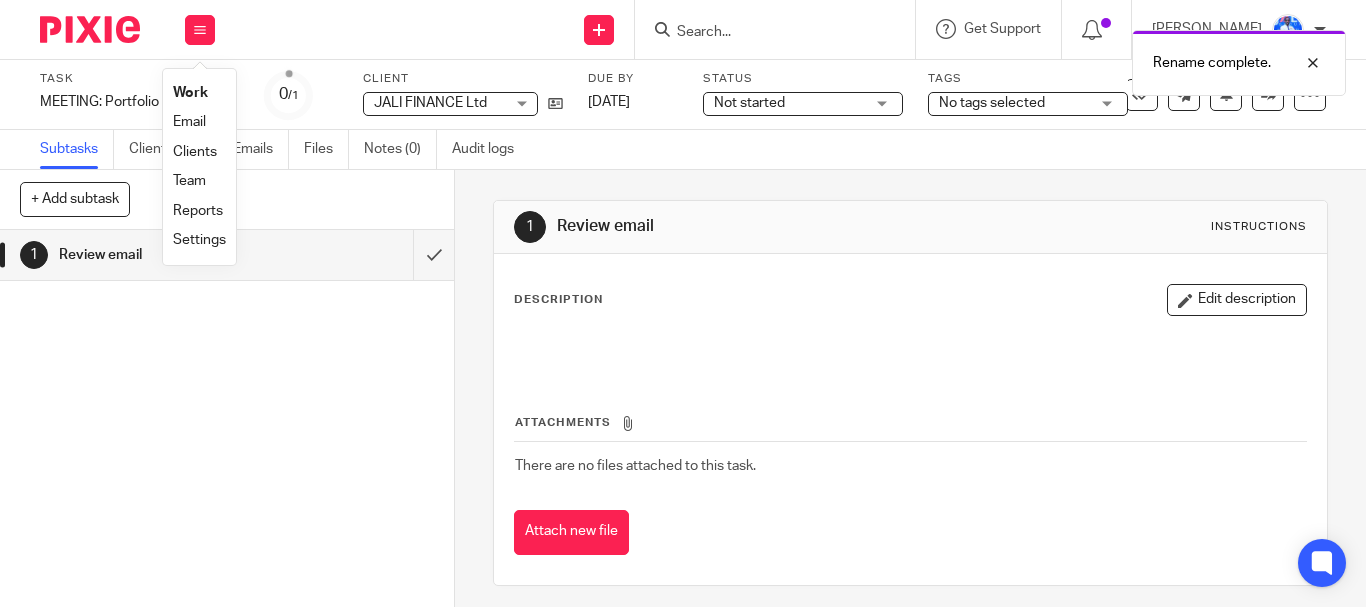 click on "Email" at bounding box center [189, 122] 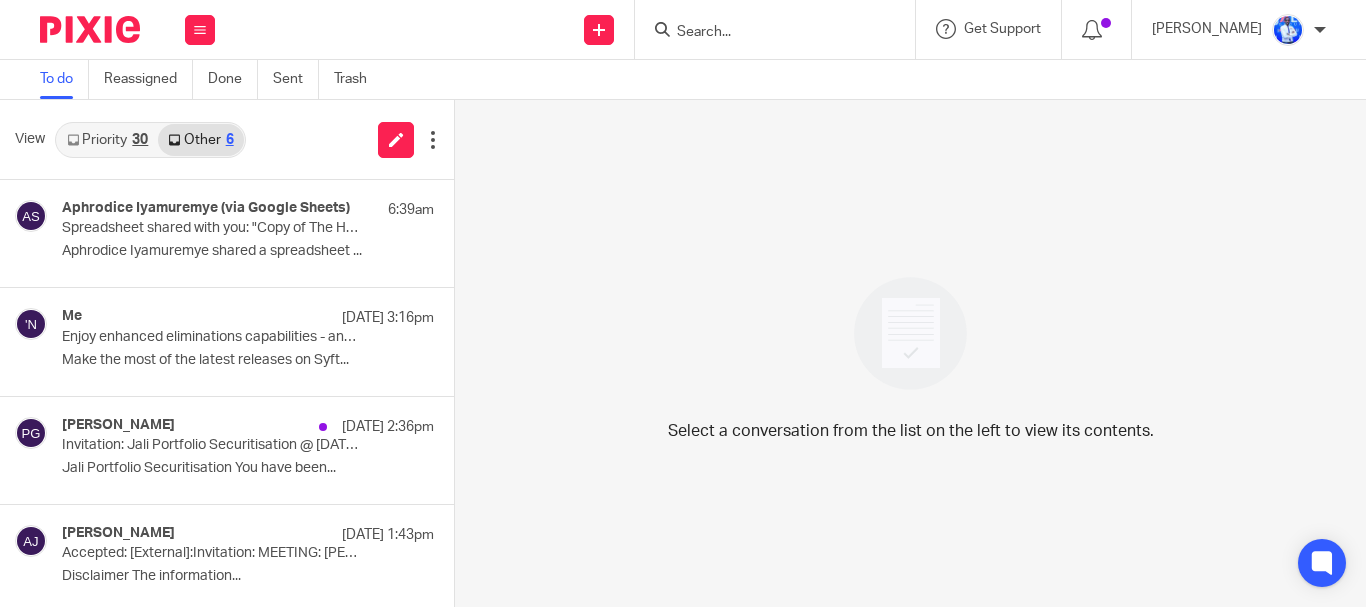 scroll, scrollTop: 0, scrollLeft: 0, axis: both 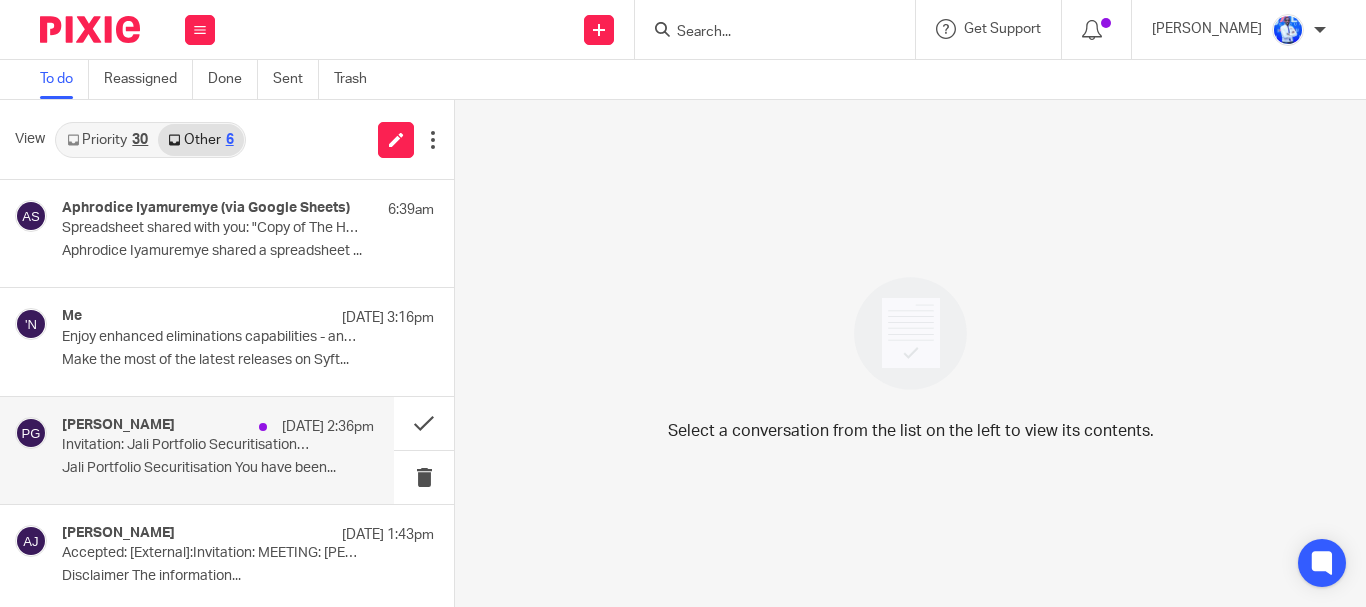 click on "Invitation: Jali Portfolio Securitisation @ Mon Jul 14, 2025 10am - 11am (CAT) (felix@jaligroup.rw)" at bounding box center [187, 445] 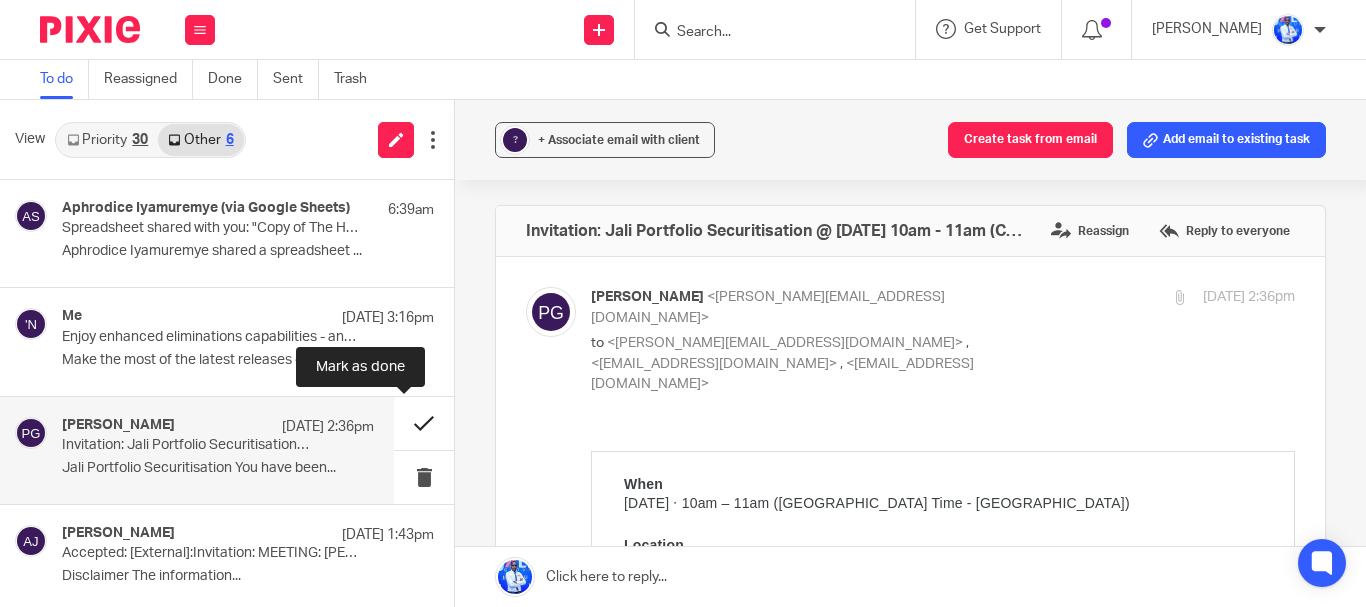scroll, scrollTop: 0, scrollLeft: 0, axis: both 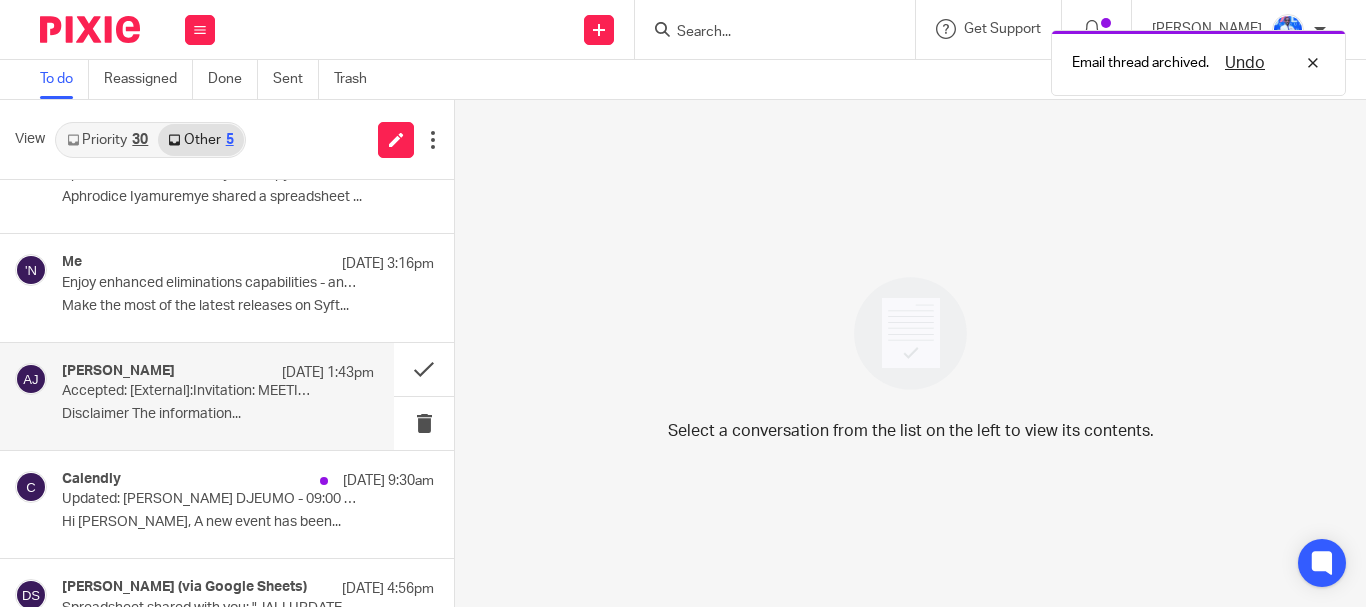 click on "Disclaimer  The information..." at bounding box center [218, 414] 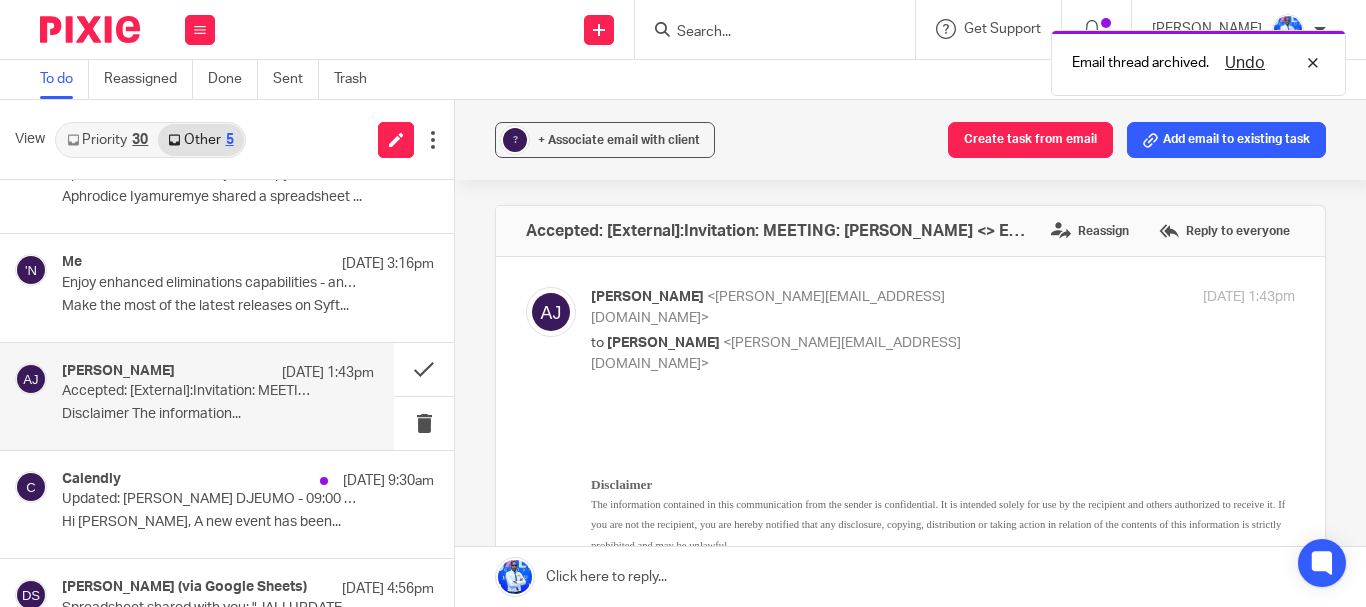 scroll, scrollTop: 0, scrollLeft: 0, axis: both 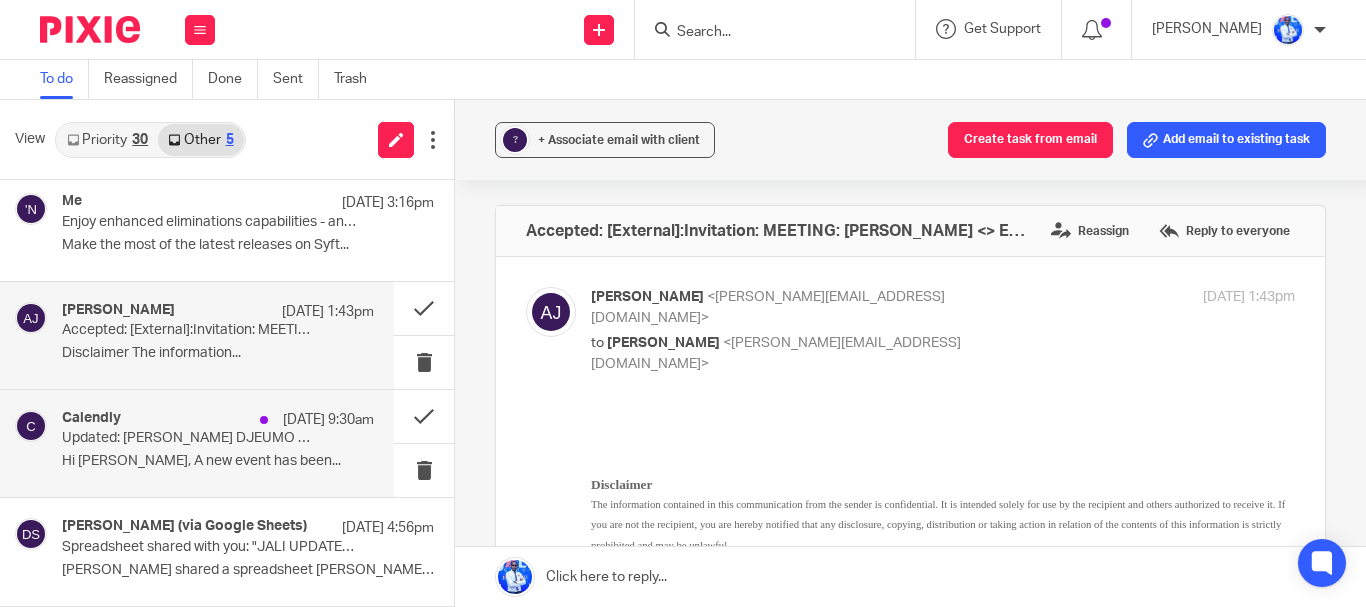 click on "Updated: Gaetane TIAKO DJEUMO - 09:00 Fri, 11 Jul 2025 - Meeting with Felix" at bounding box center [187, 438] 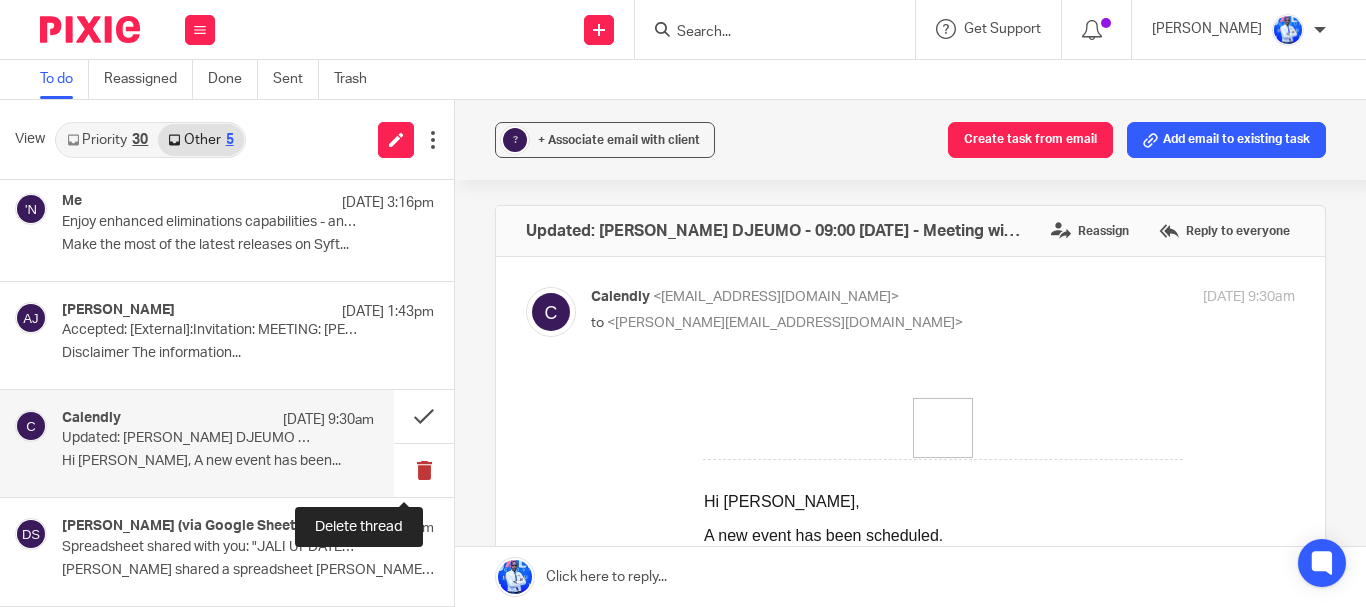 scroll, scrollTop: 0, scrollLeft: 0, axis: both 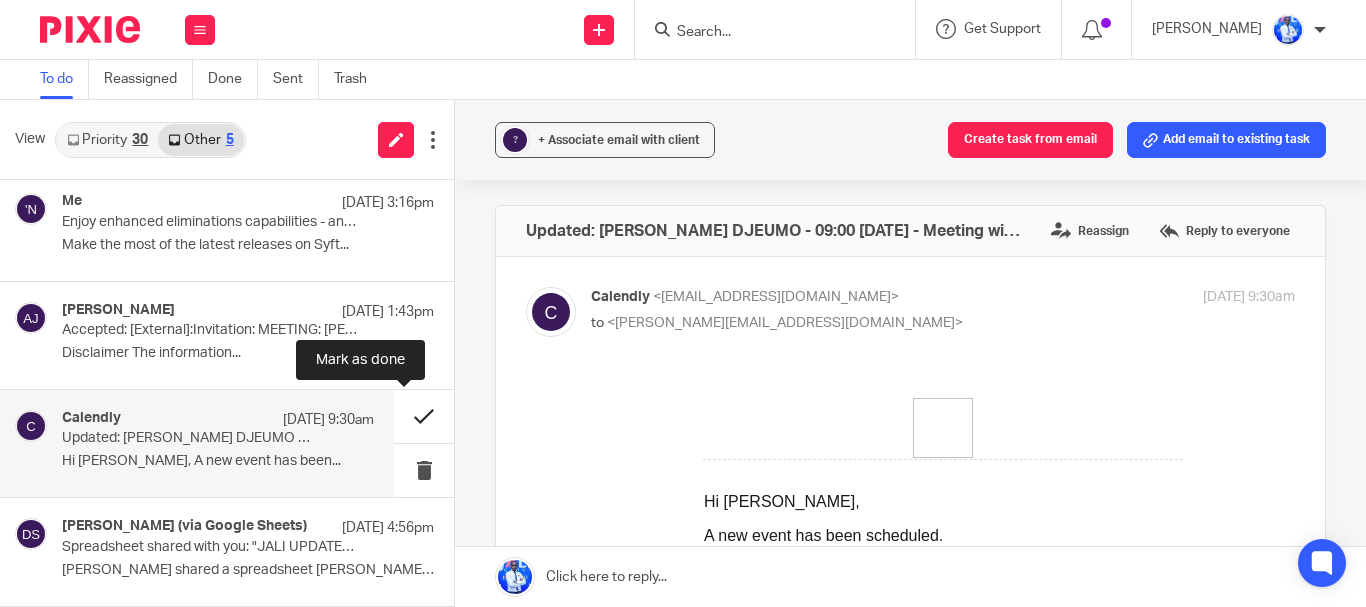 click at bounding box center (424, 416) 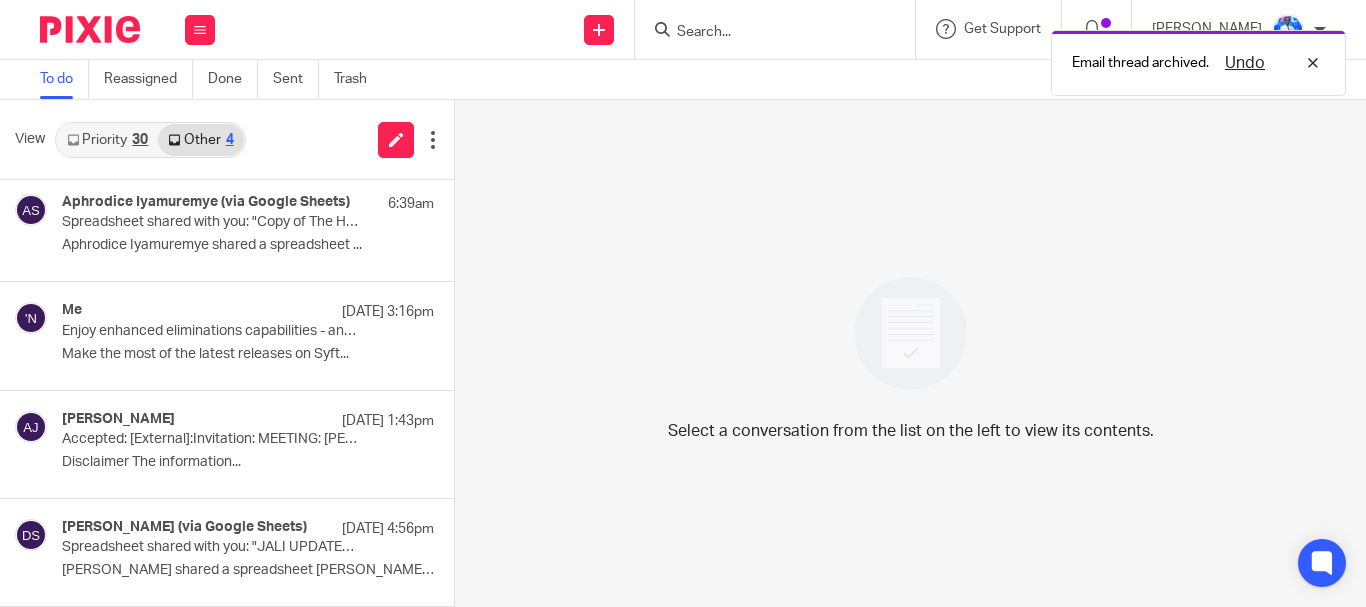 scroll, scrollTop: 6, scrollLeft: 0, axis: vertical 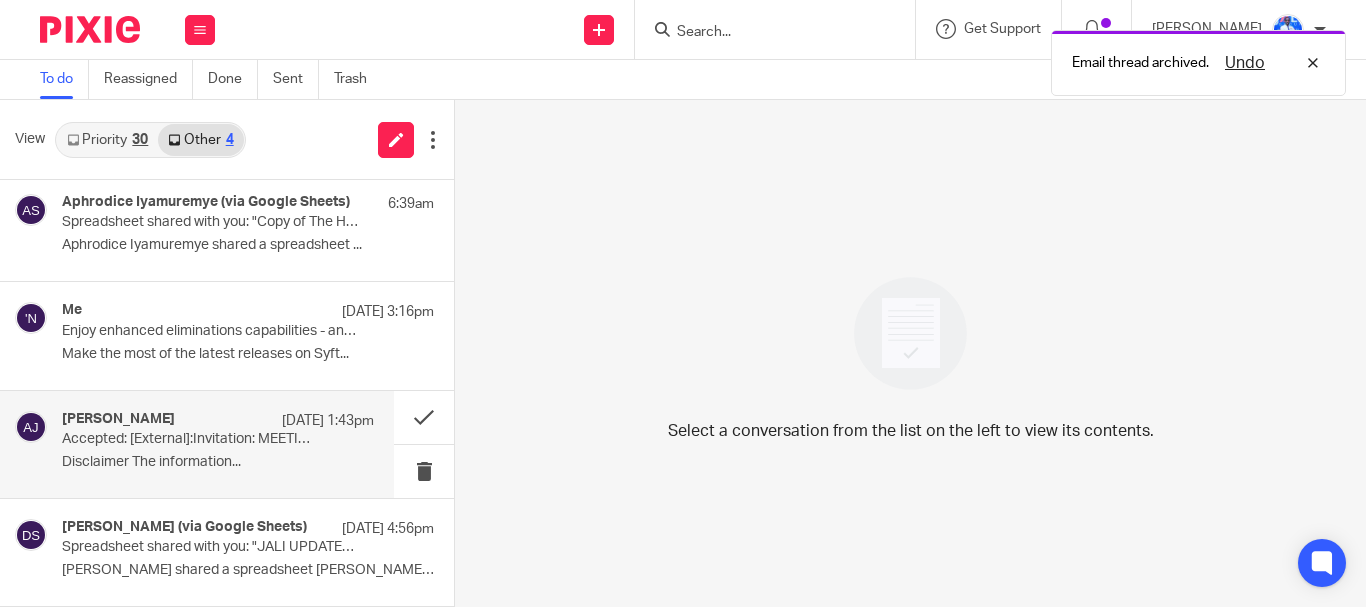 click on "Accepted: [External]:Invitation: MEETING: Jali <> Equitane @ Wed Jul 16, 2025 2pm - 3pm (CAT) (anish.jain@equitane.com)" at bounding box center [187, 439] 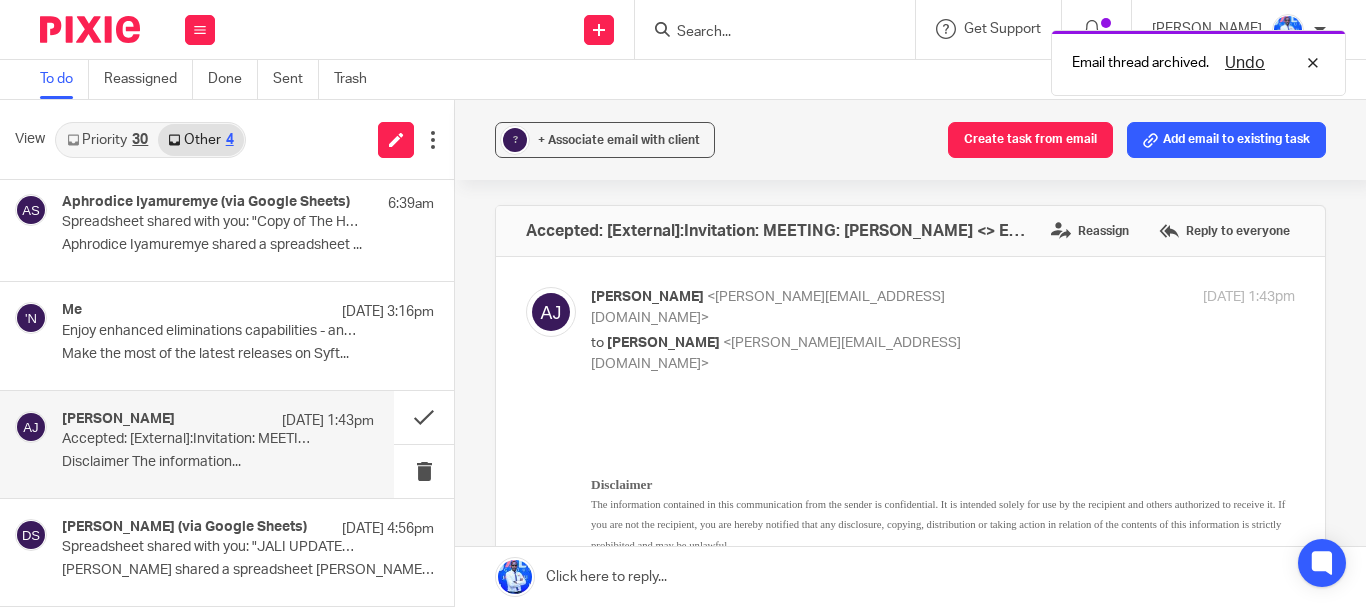 scroll, scrollTop: 0, scrollLeft: 0, axis: both 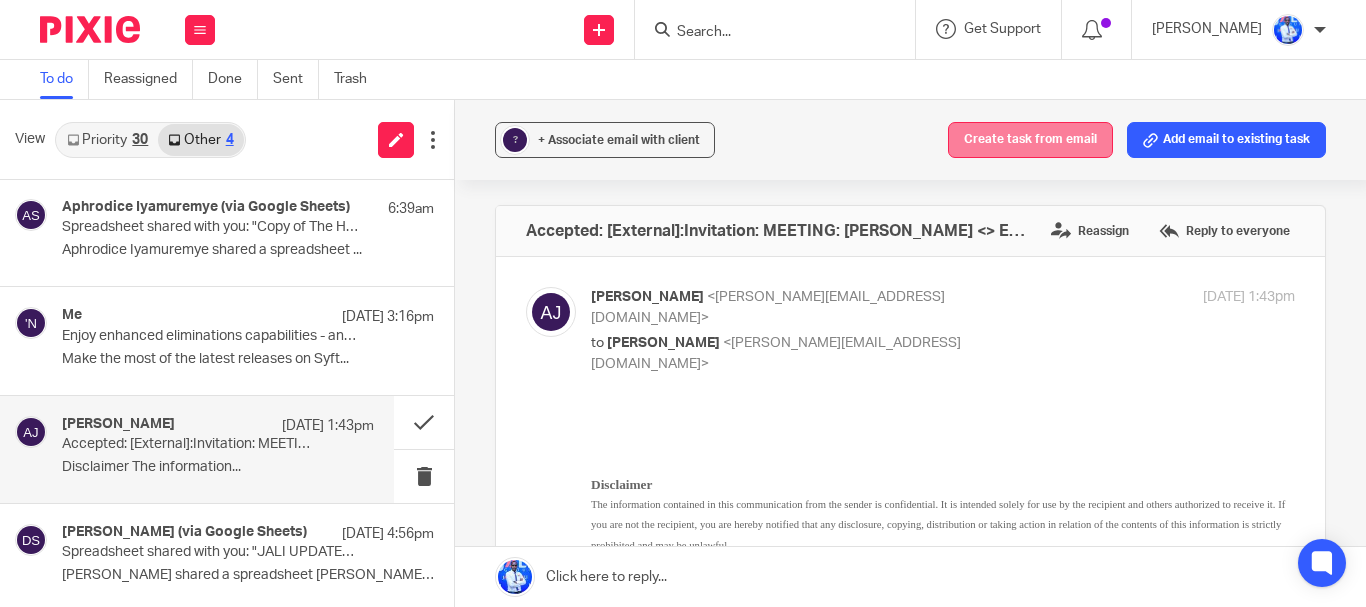 click on "Create task from email" at bounding box center [1030, 140] 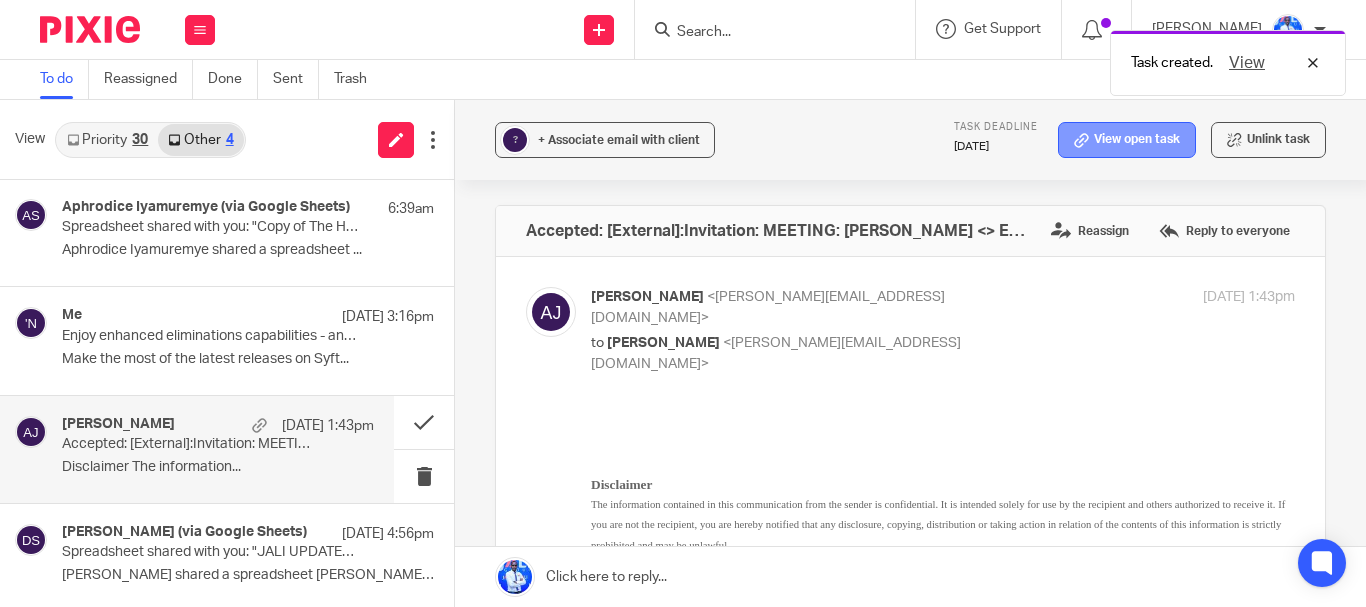 click on "View open task" at bounding box center [1127, 140] 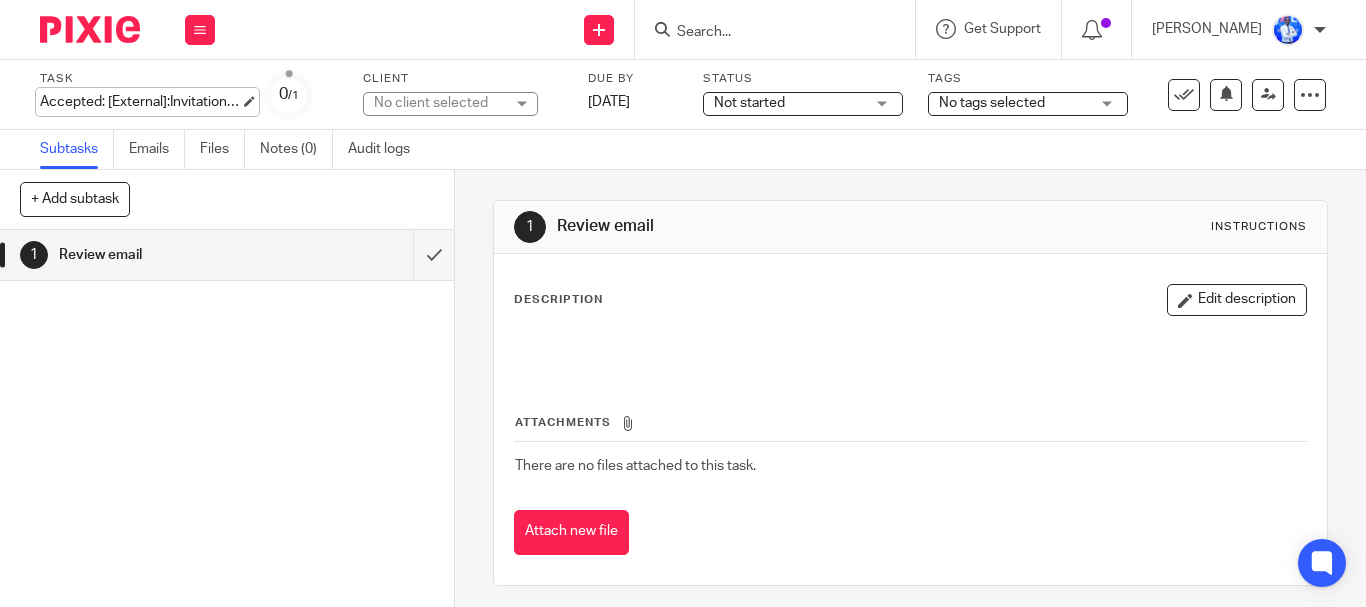 scroll, scrollTop: 0, scrollLeft: 0, axis: both 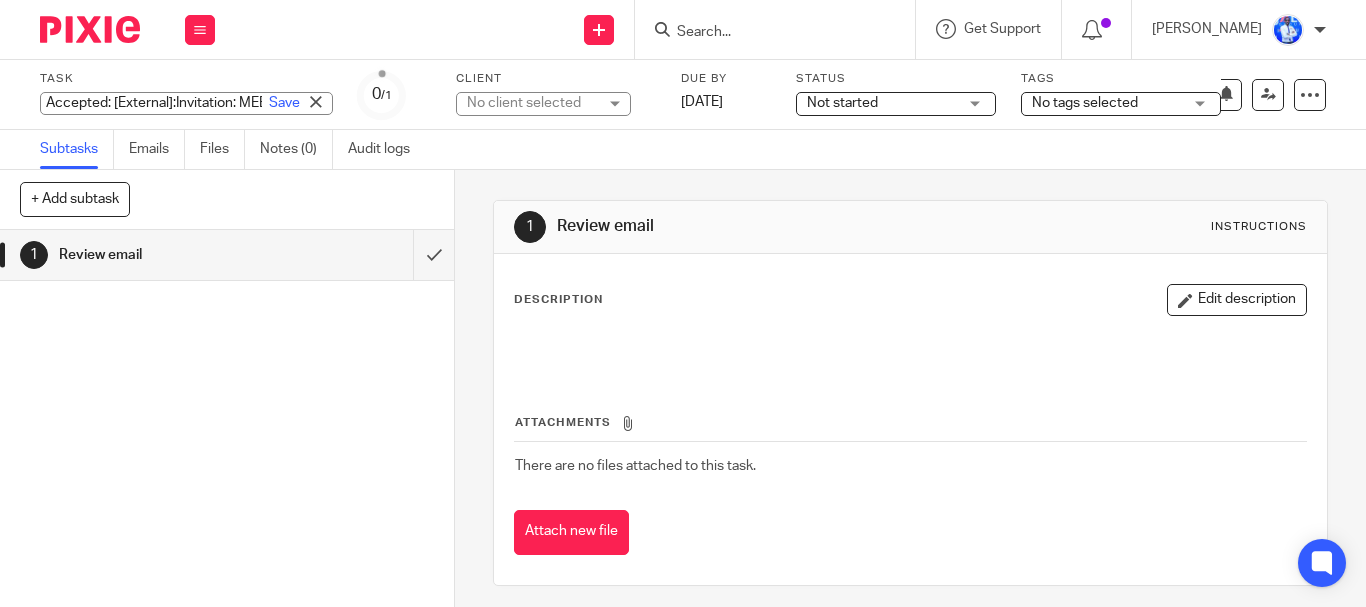 click on "Accepted: [External]:Invitation: MEETING: [PERSON_NAME] &lt;&gt; Equitane @ [DATE] 2pm - 3pm (CAT) ([PERSON_NAME][EMAIL_ADDRESS][DOMAIN_NAME])   Save
Accepted: [External]:Invitation: MEETING: [PERSON_NAME] &lt;&gt; Equitane @ [DATE] 2pm - 3pm (CAT) ([PERSON_NAME][EMAIL_ADDRESS][DOMAIN_NAME])" at bounding box center (186, 103) 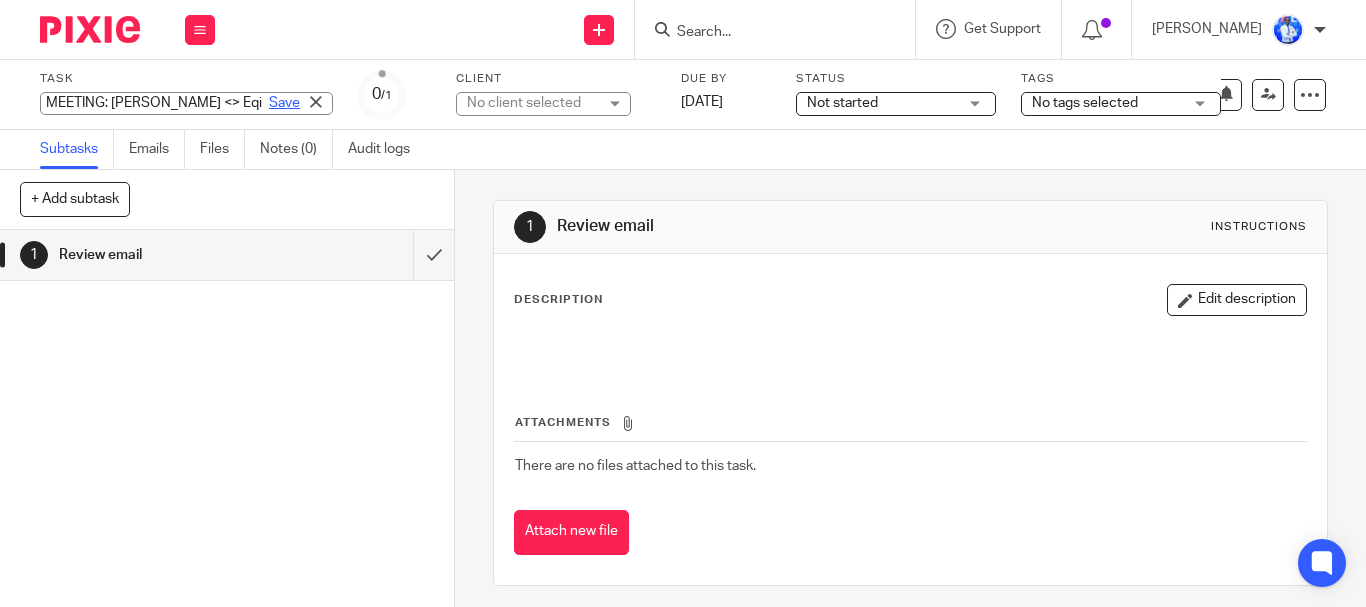 type on "MEETING: [PERSON_NAME] <> Equitane" 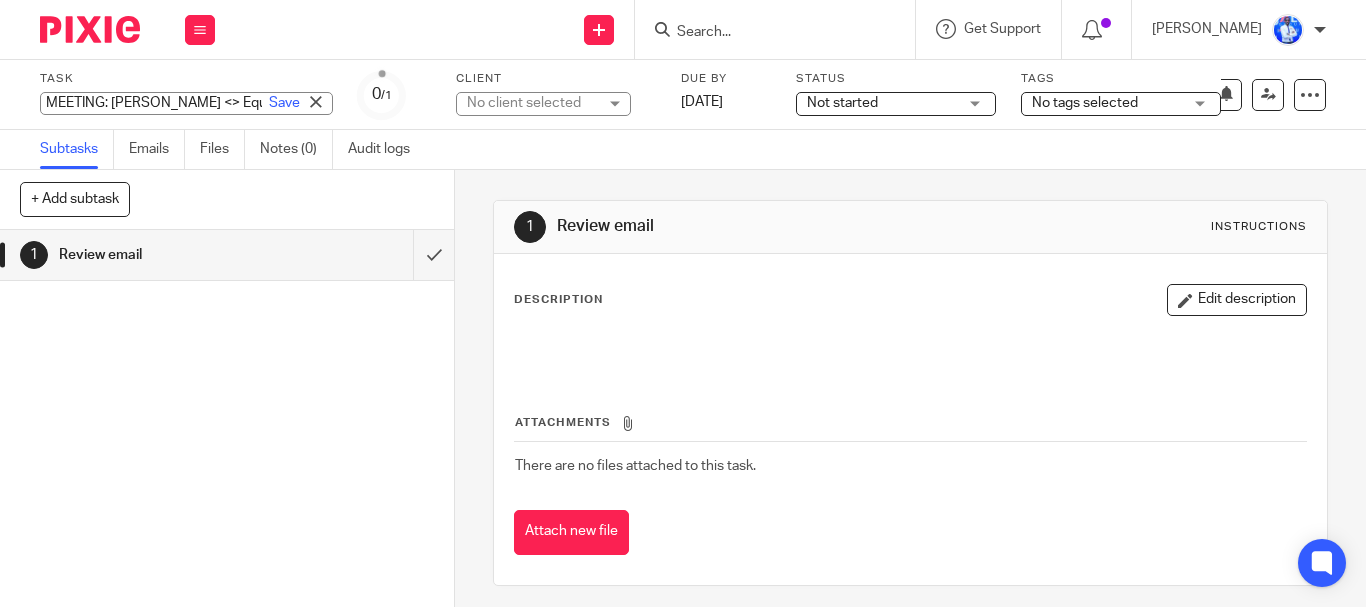 click on "No client selected
No client selected
10X AFRICA Ltd
[PERSON_NAME] TRADING LTD
ABATERANINKUNGA [PERSON_NAME]
ABC RWANDA LTD
ACSP [GEOGRAPHIC_DATA]
ADVENTURE ROOMS RWANDA LTD
AIR MARC LTD
AIVEN PHARMACY LTD
AMAZING TOOLS COMPANY
AMUGES NEW HARDWARE LTD
AWO PARTNERS LTD
AZIZI LIFE EXPERIENCES LTD
AZIZI LIFE LTD
BC Limited
BC TRADE LTD
BEE LIGHT LTD
BELAY RWANDA LTD
BOUTIQUE UA COMPANY LTD
BUGESERA FARM FRESH LTD
CENTRE URUMURI
CHEES [PERSON_NAME] LTD
CHIEFCHICKS Limited" at bounding box center (556, 104) 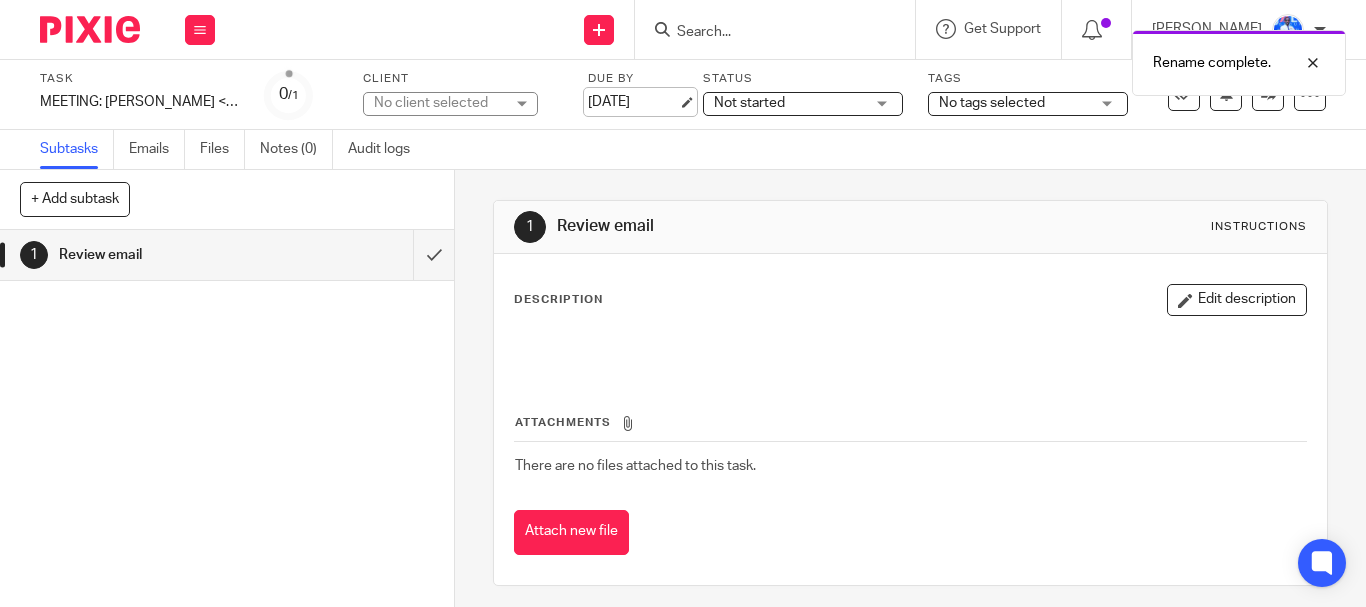 click on "[DATE]" at bounding box center [633, 102] 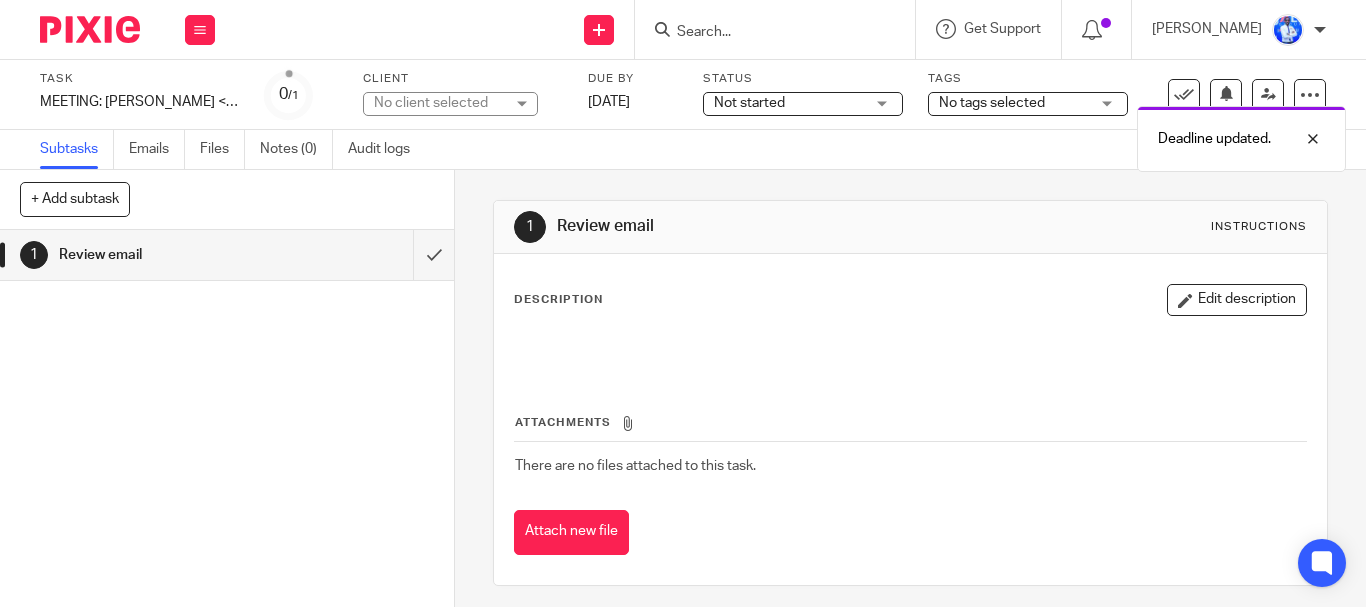 click on "No client selected" at bounding box center (439, 103) 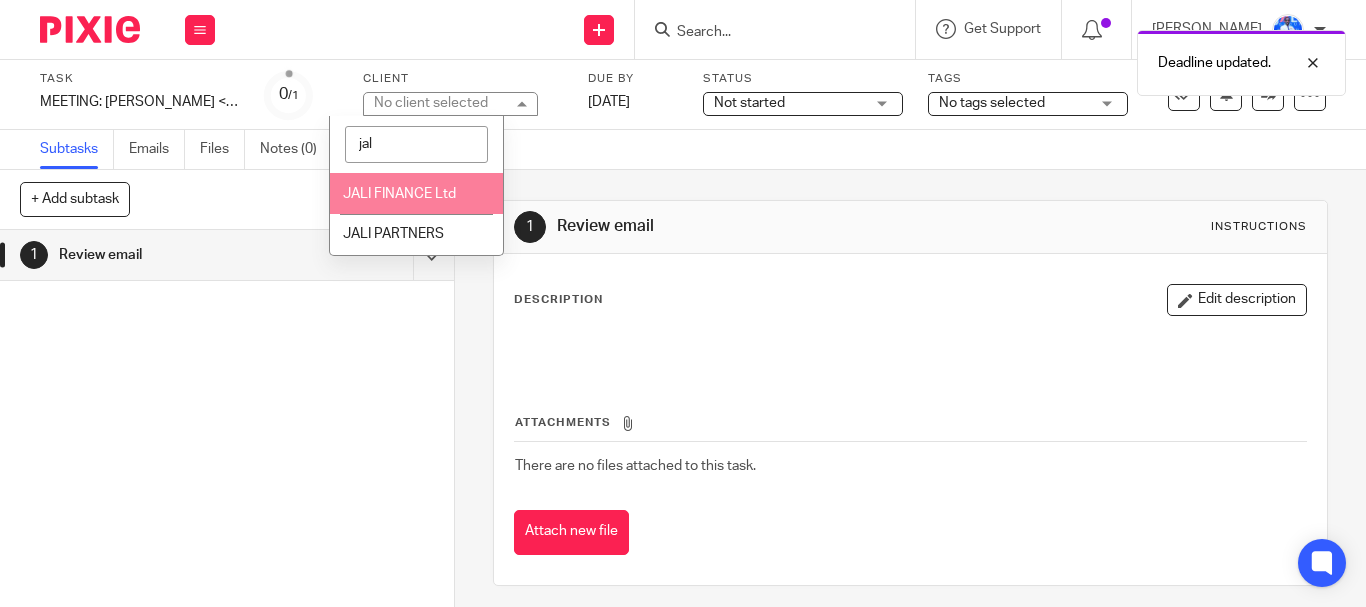 type on "jal" 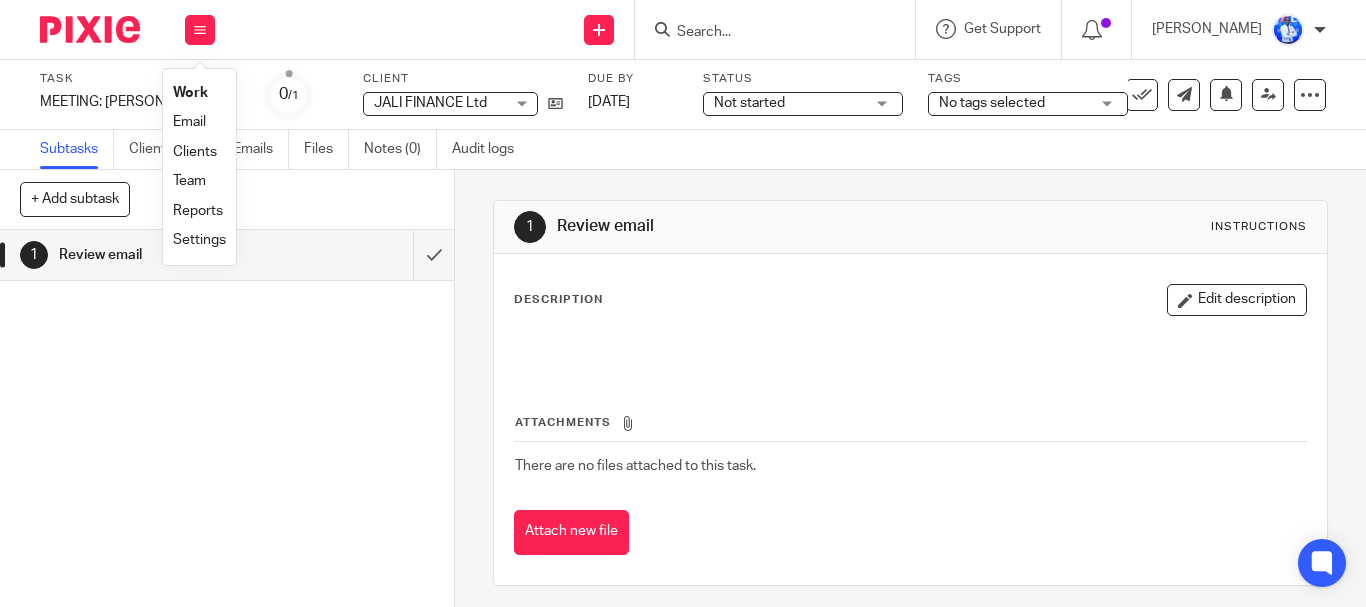 scroll, scrollTop: 0, scrollLeft: 0, axis: both 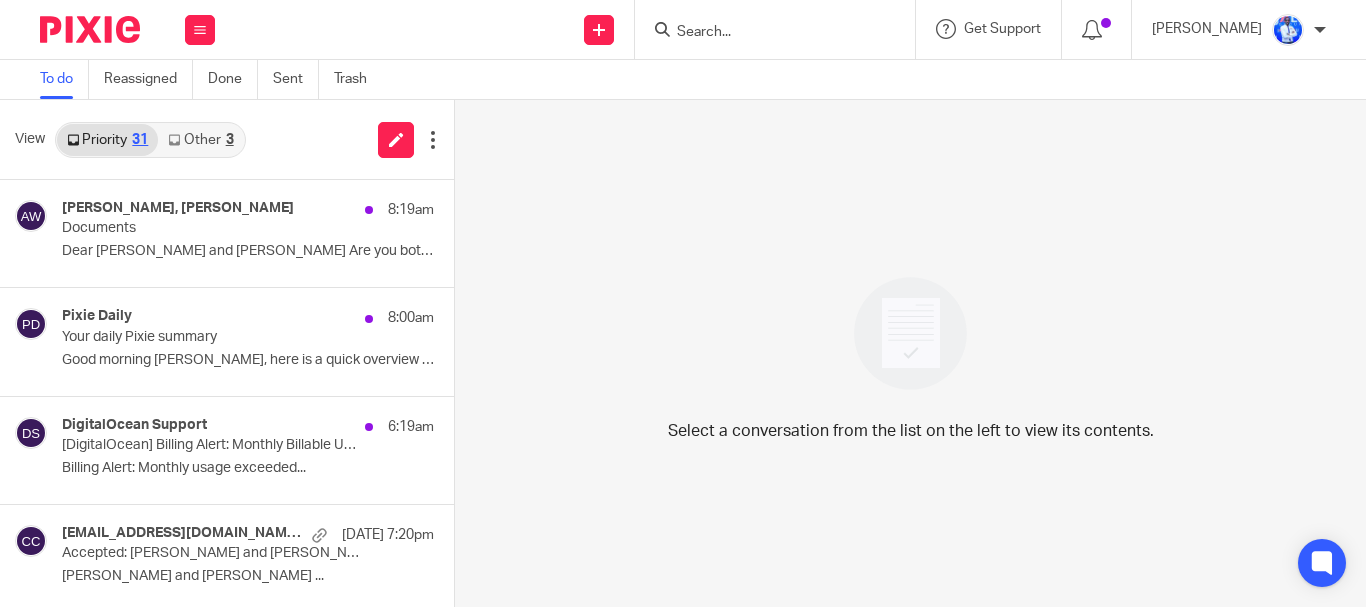 click on "Other
3" at bounding box center (200, 140) 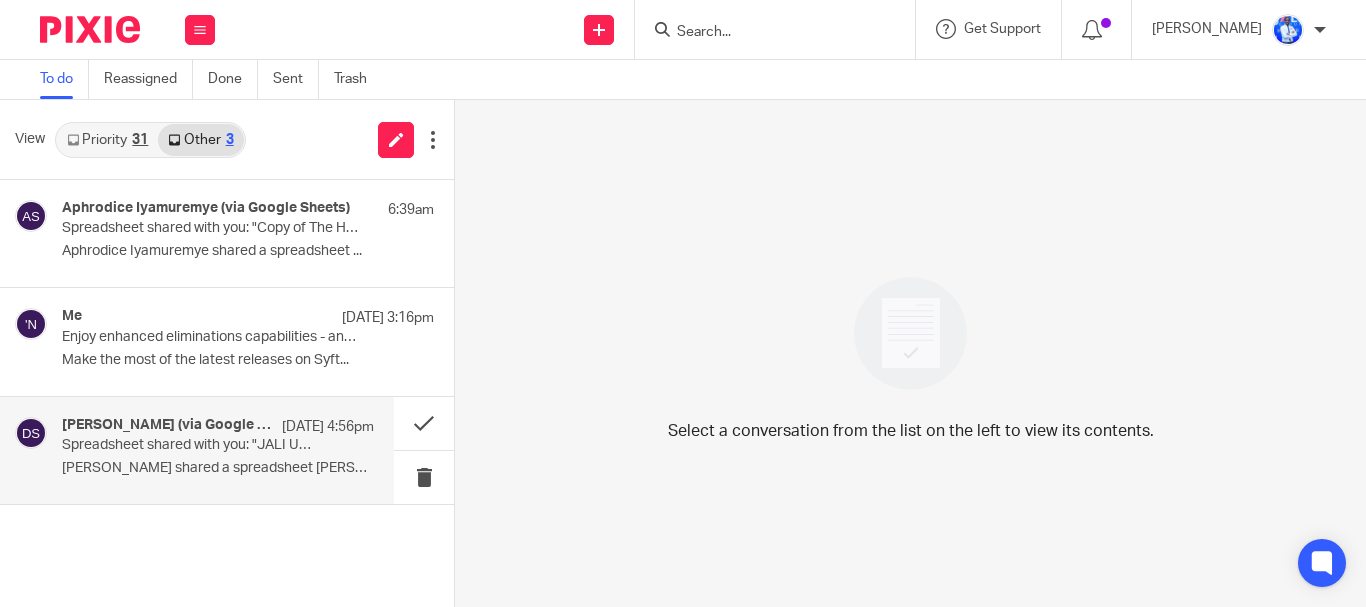 click on "Denyse Icyeza (via Google Sheets)
9 Jul 4:56pm   Spreadsheet shared with you: "JALI UPDATED PORTOFOLIO 2025"   Denyse Icyeza shared a spreadsheet    Denyse..." at bounding box center (218, 450) 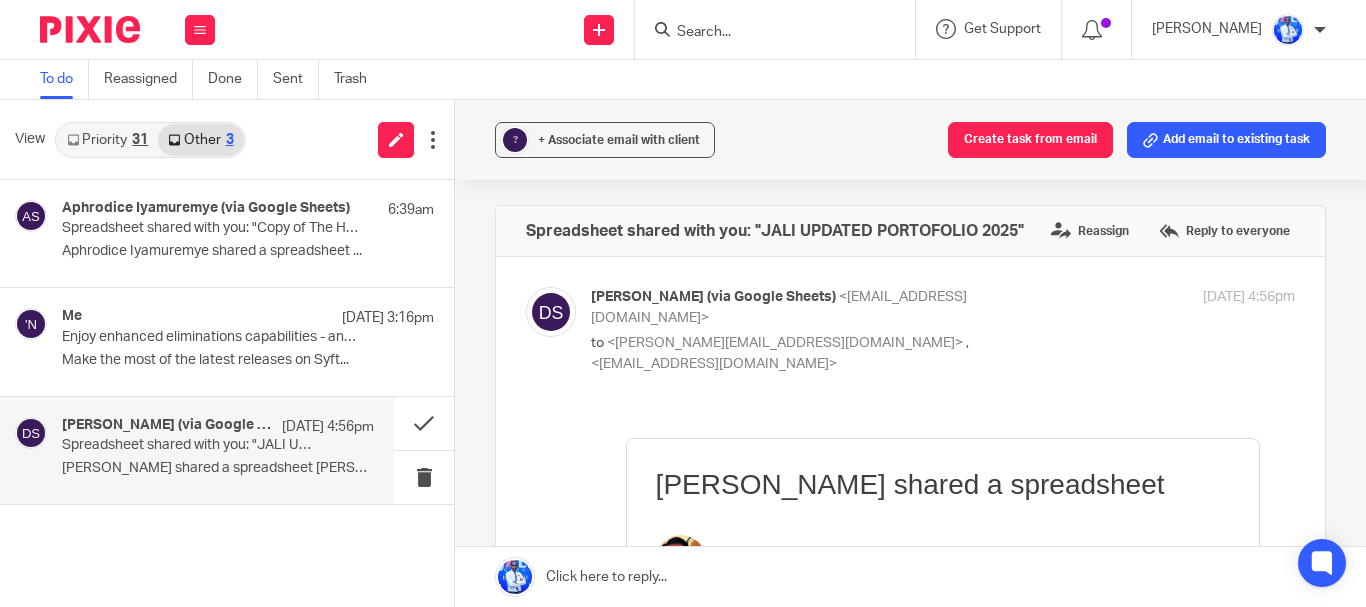 scroll, scrollTop: 0, scrollLeft: 0, axis: both 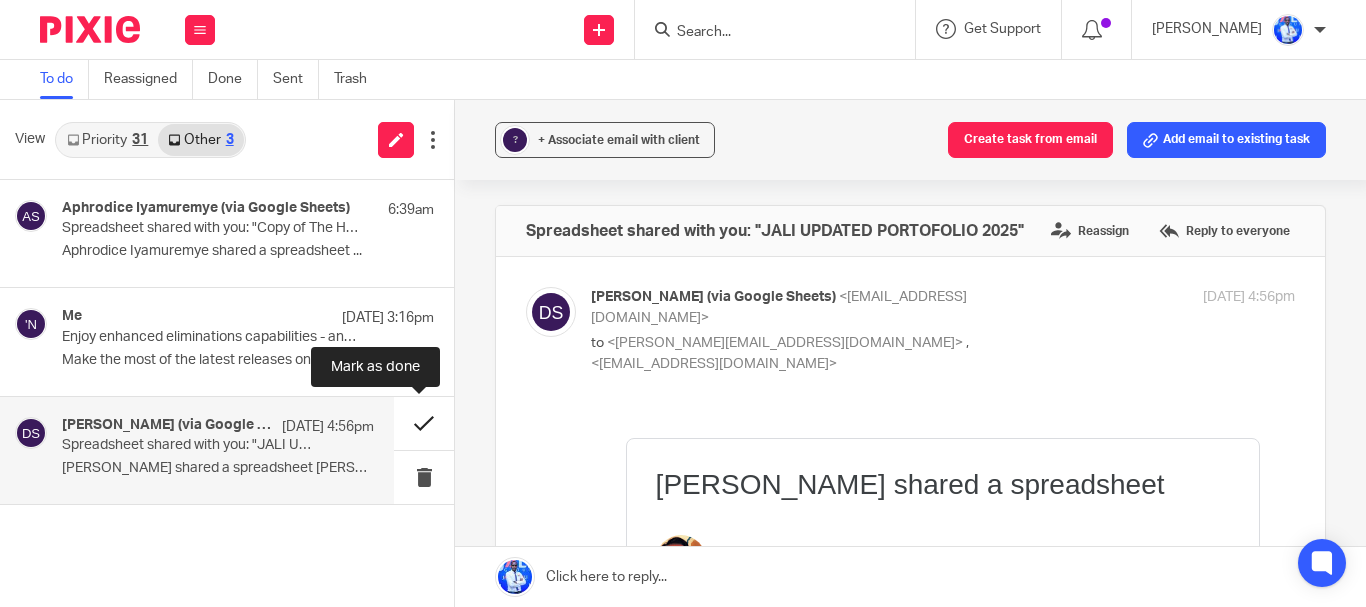 click at bounding box center (424, 423) 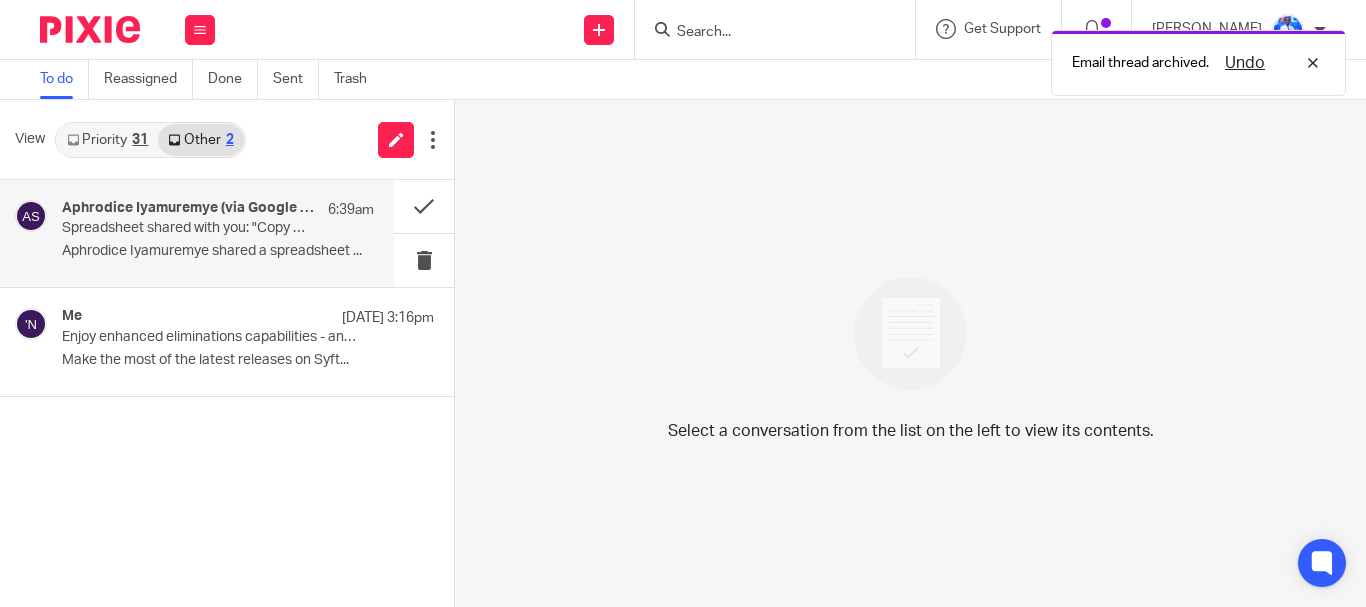 click on "Aphrodice Iyamuremye (via Google Sheets)
6:39am   Spreadsheet shared with you: "Copy of The HUB (Client Asset)"   Aphrodice Iyamuremye shared a spreadsheet   ..." at bounding box center [197, 233] 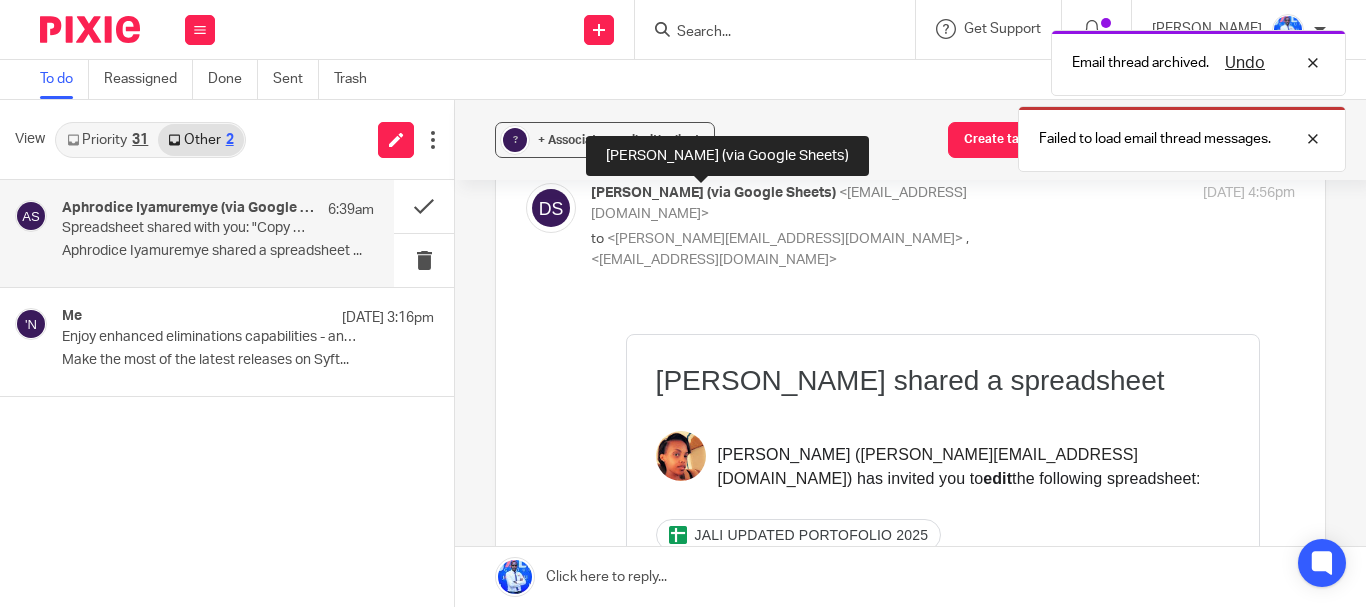 scroll, scrollTop: 105, scrollLeft: 0, axis: vertical 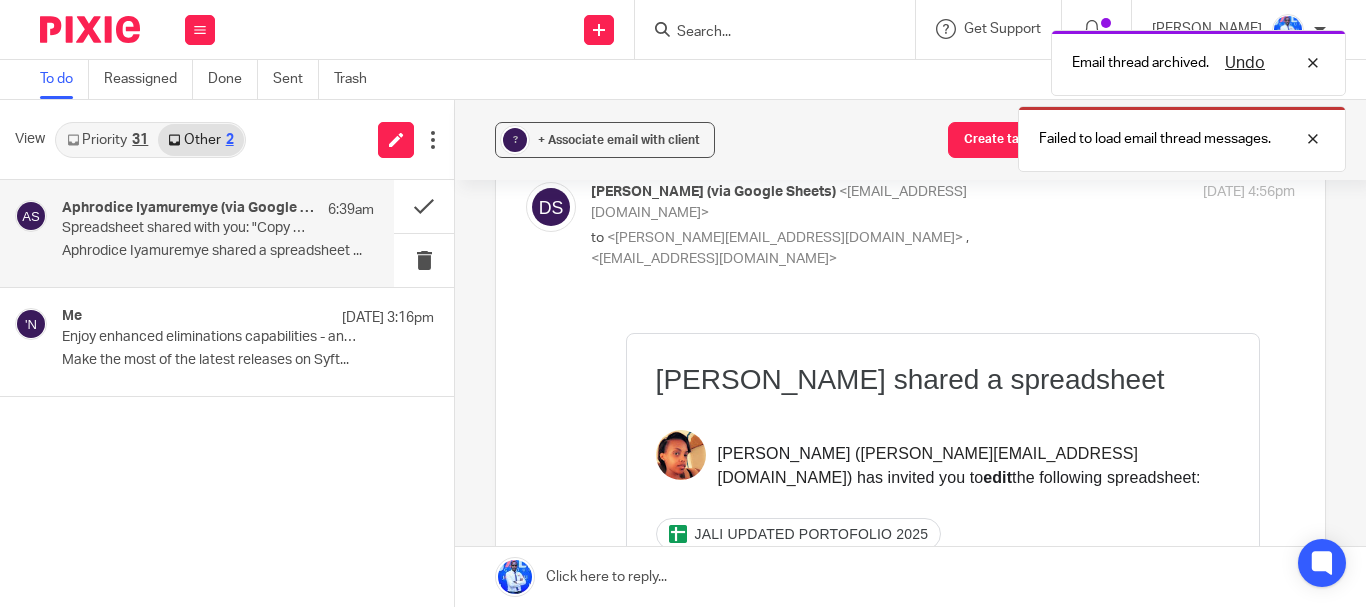 click on "Priority
31" at bounding box center (107, 140) 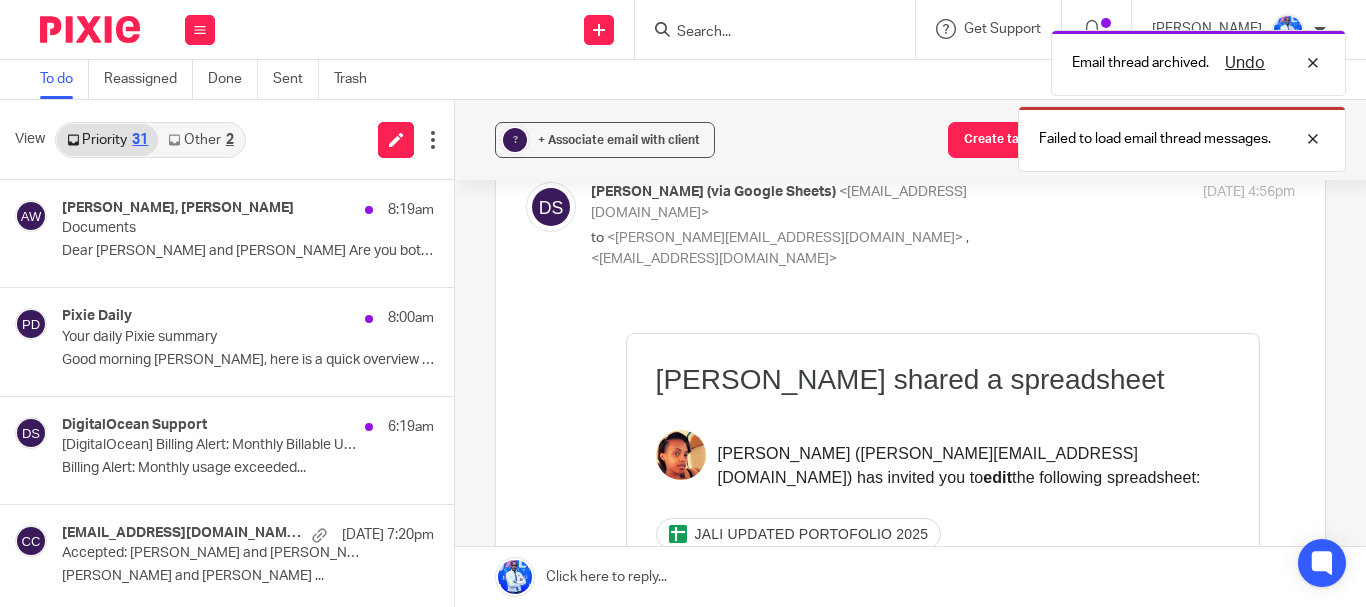 click on "Other
2" at bounding box center [200, 140] 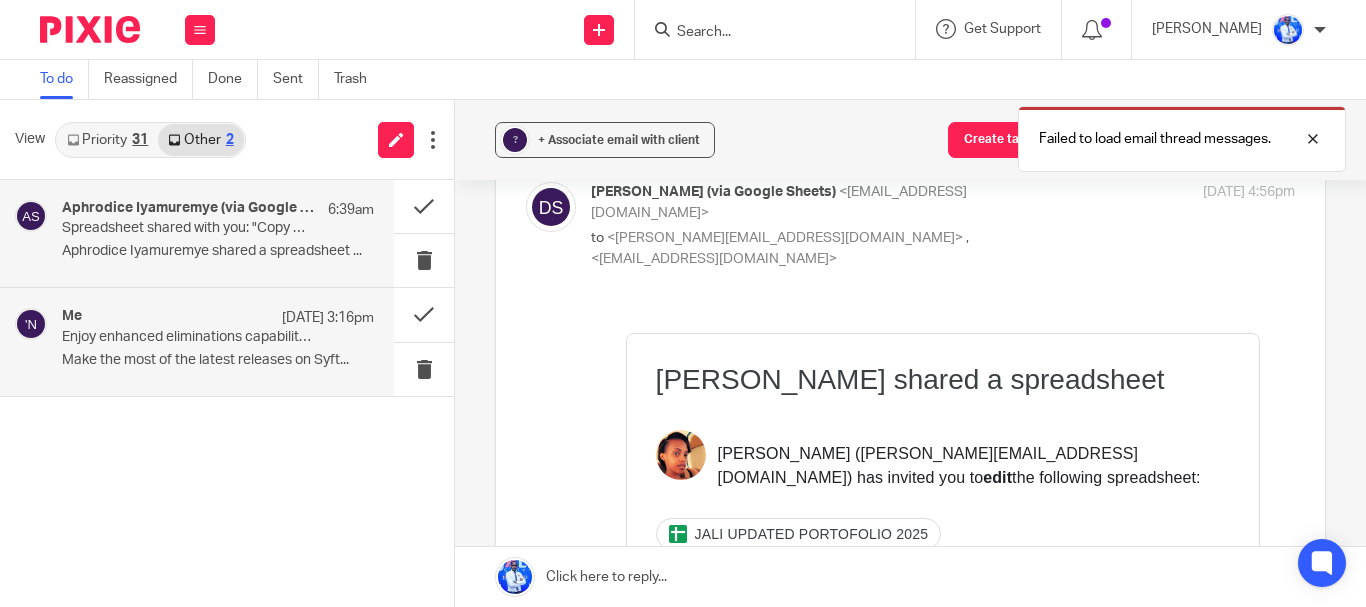 click on "Me
10 Jul 3:16pm" at bounding box center [218, 318] 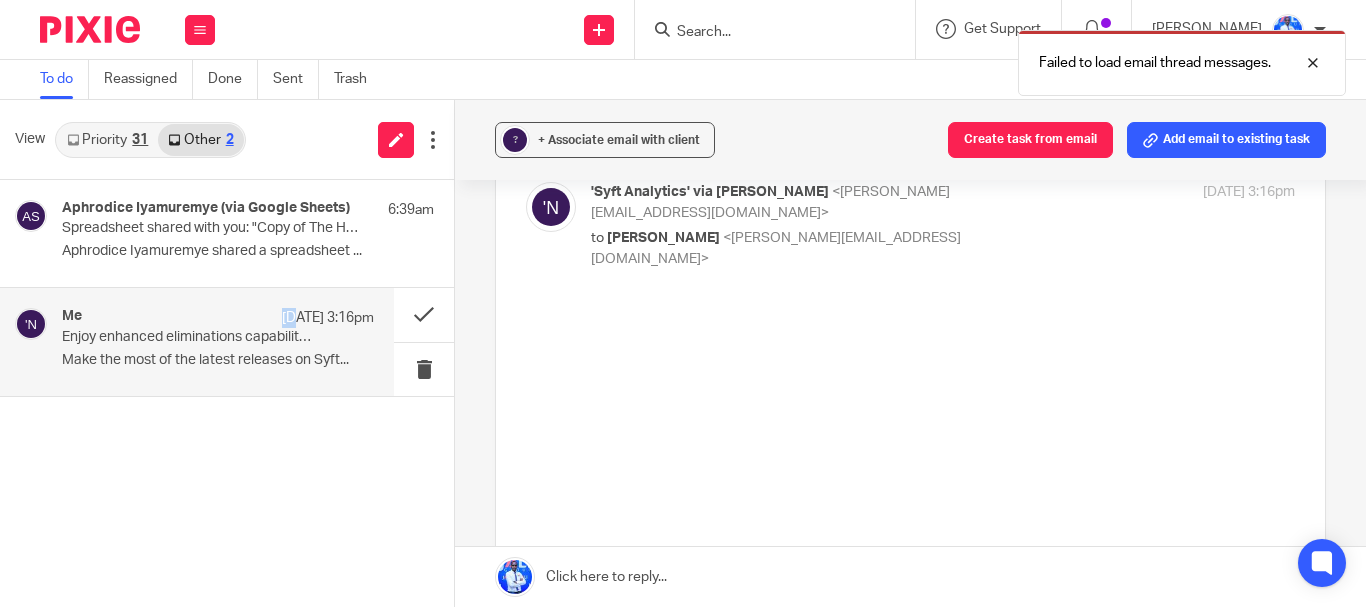 scroll, scrollTop: 0, scrollLeft: 0, axis: both 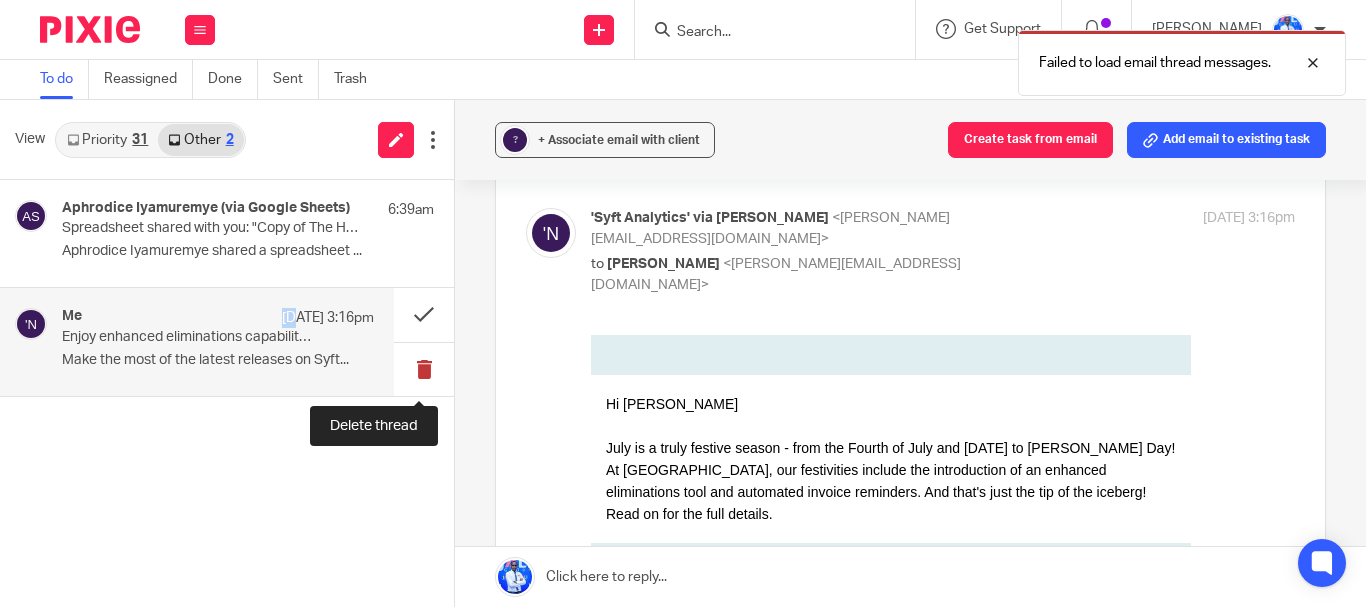 click at bounding box center (424, 369) 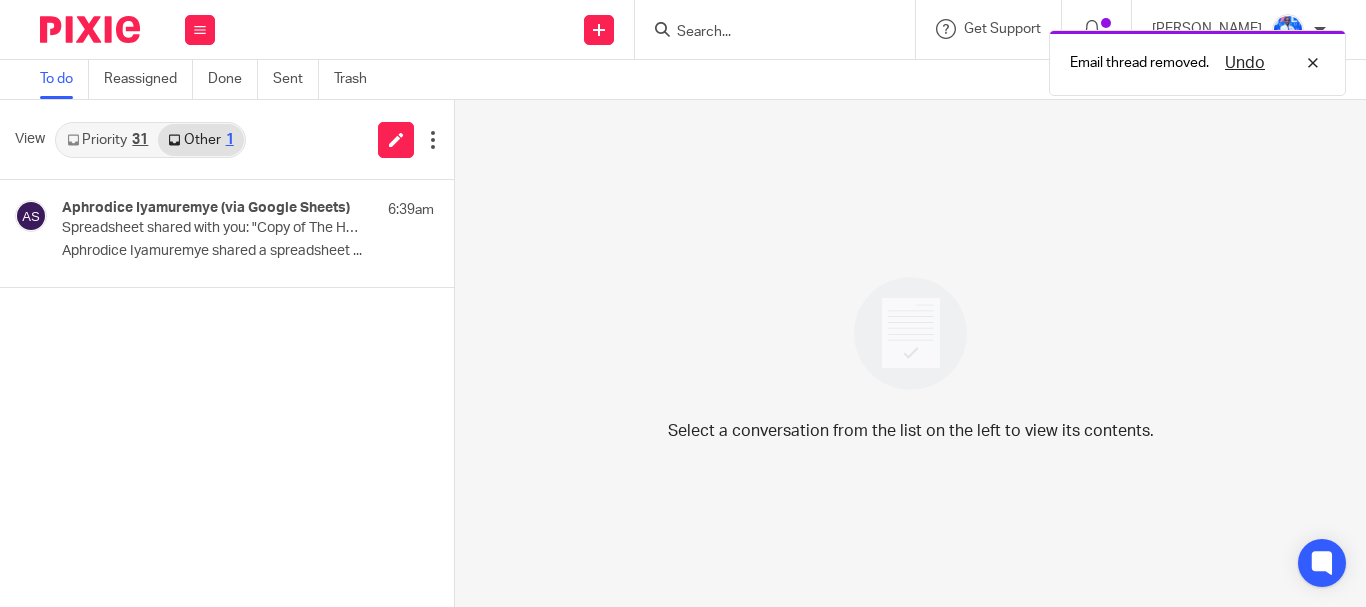 click on "Priority
31" at bounding box center [107, 140] 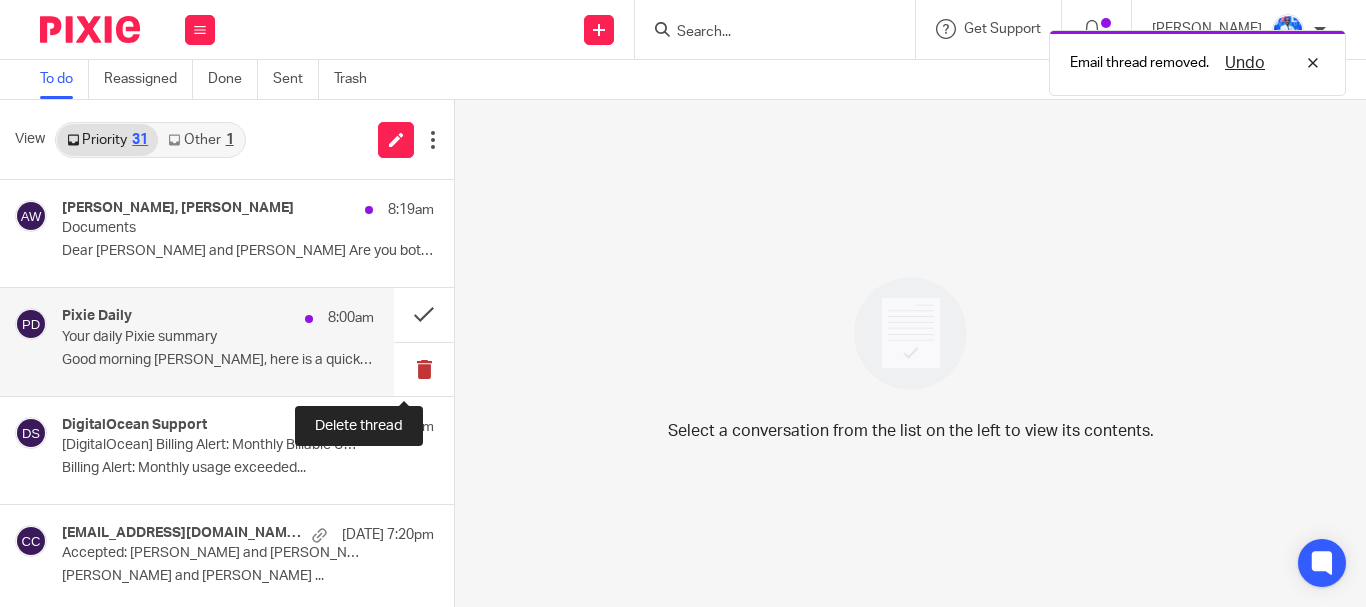 click at bounding box center [424, 369] 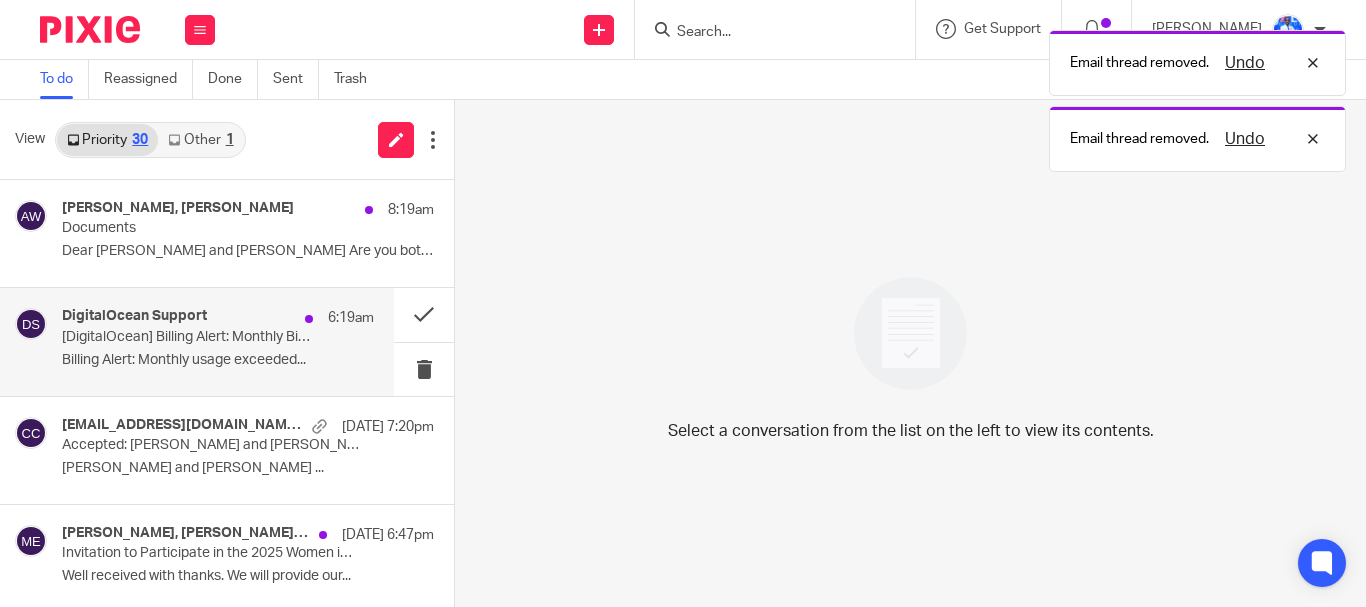click on "[DigitalOcean] Billing Alert: Monthly Billable Usage Has Exceeded Threshold For Team: JALI FINANCE" at bounding box center (187, 337) 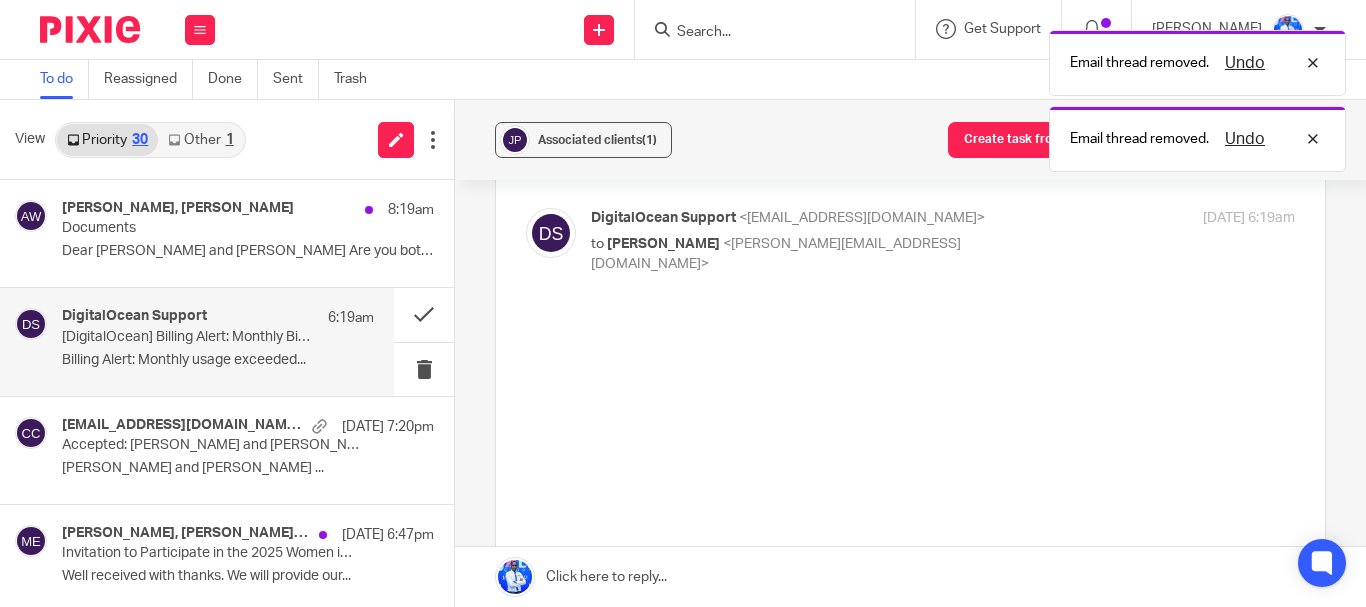 scroll, scrollTop: 0, scrollLeft: 0, axis: both 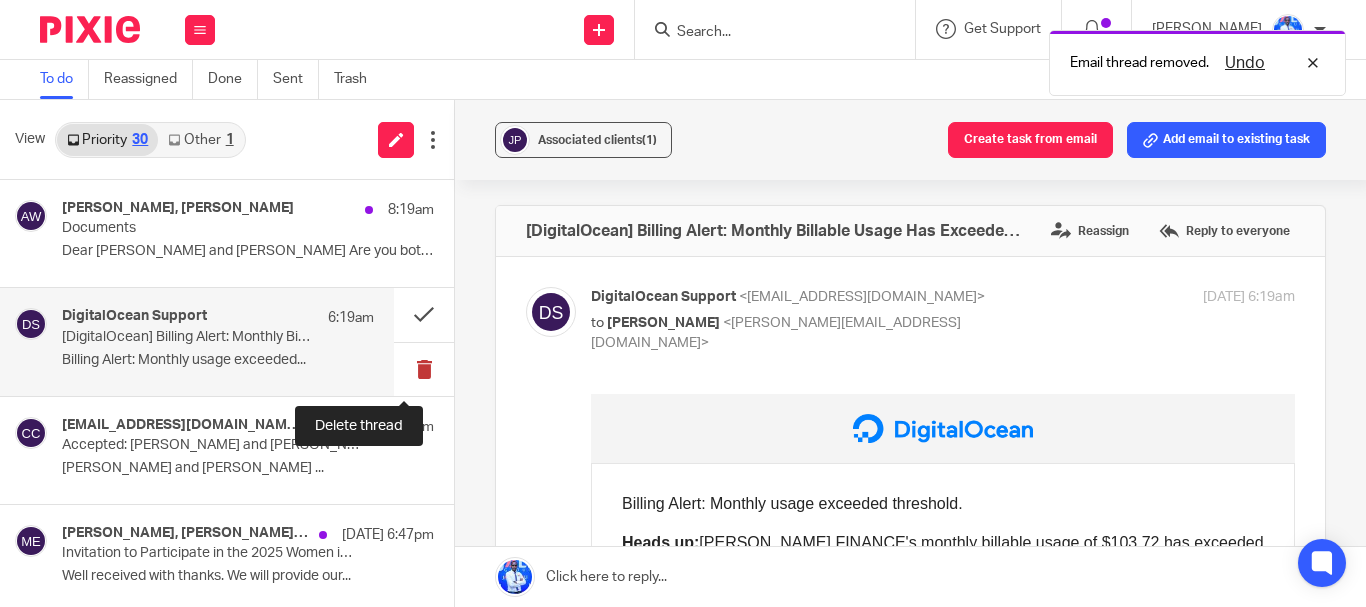 click at bounding box center (424, 369) 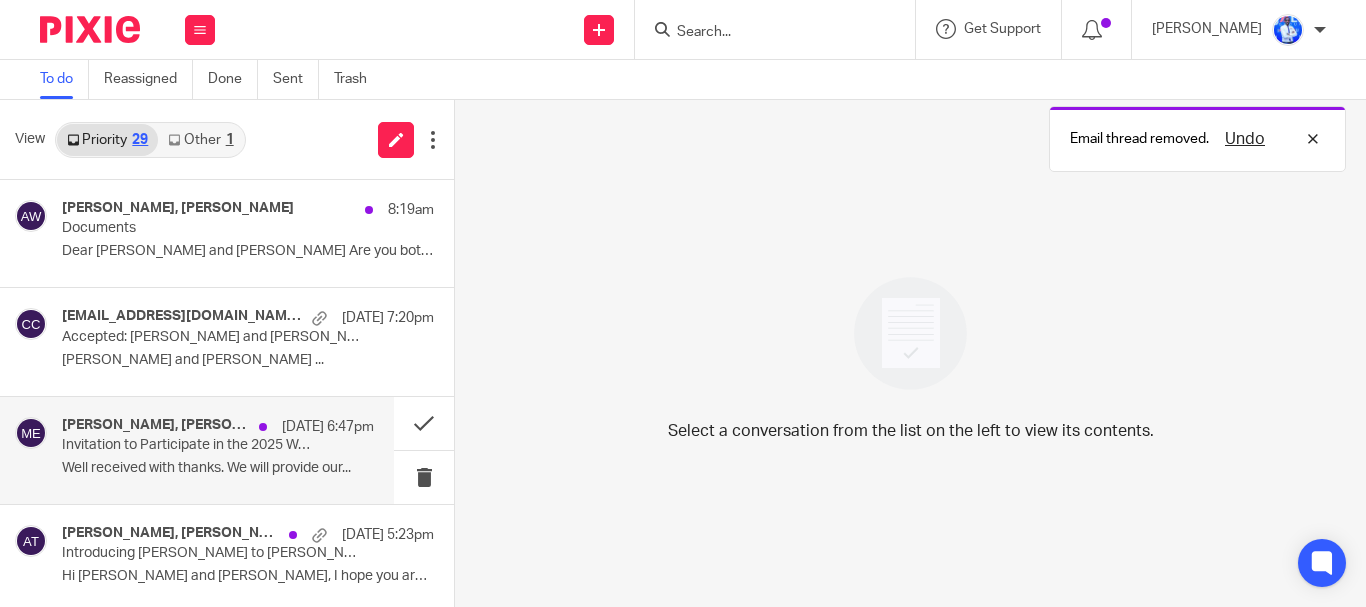 click on "Theobald Mporanyi, Vincent Munyeshyaka, Muroruhirwe, Euphrosine" at bounding box center (155, 425) 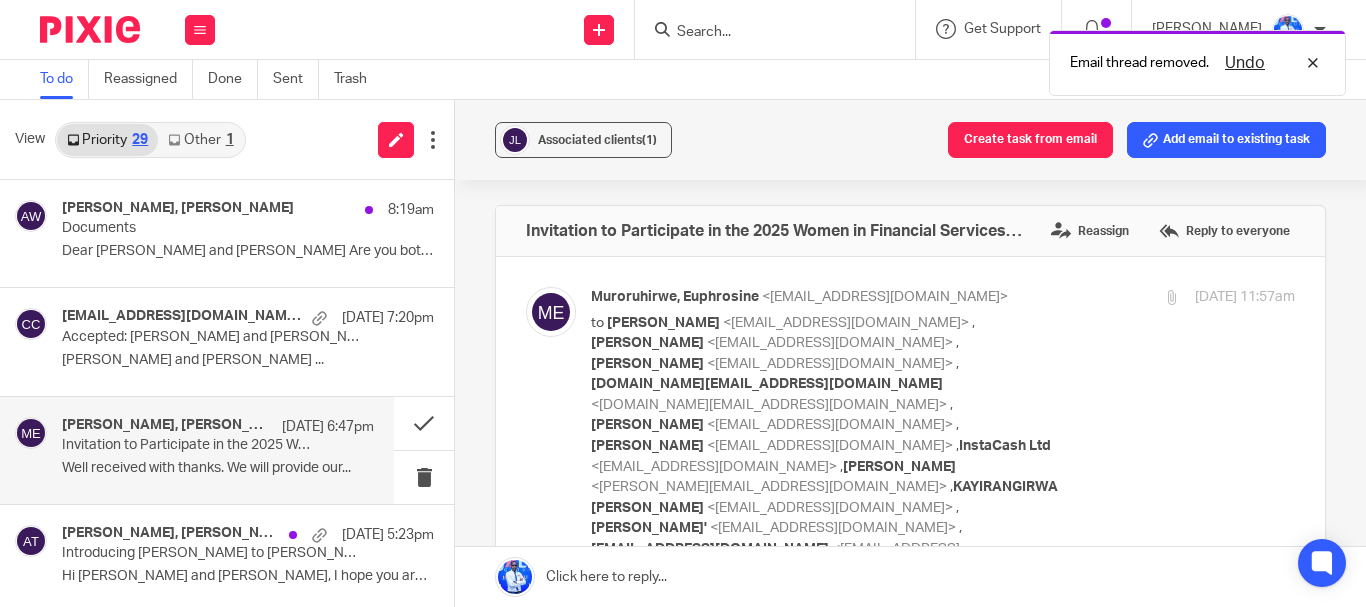 scroll, scrollTop: 0, scrollLeft: 0, axis: both 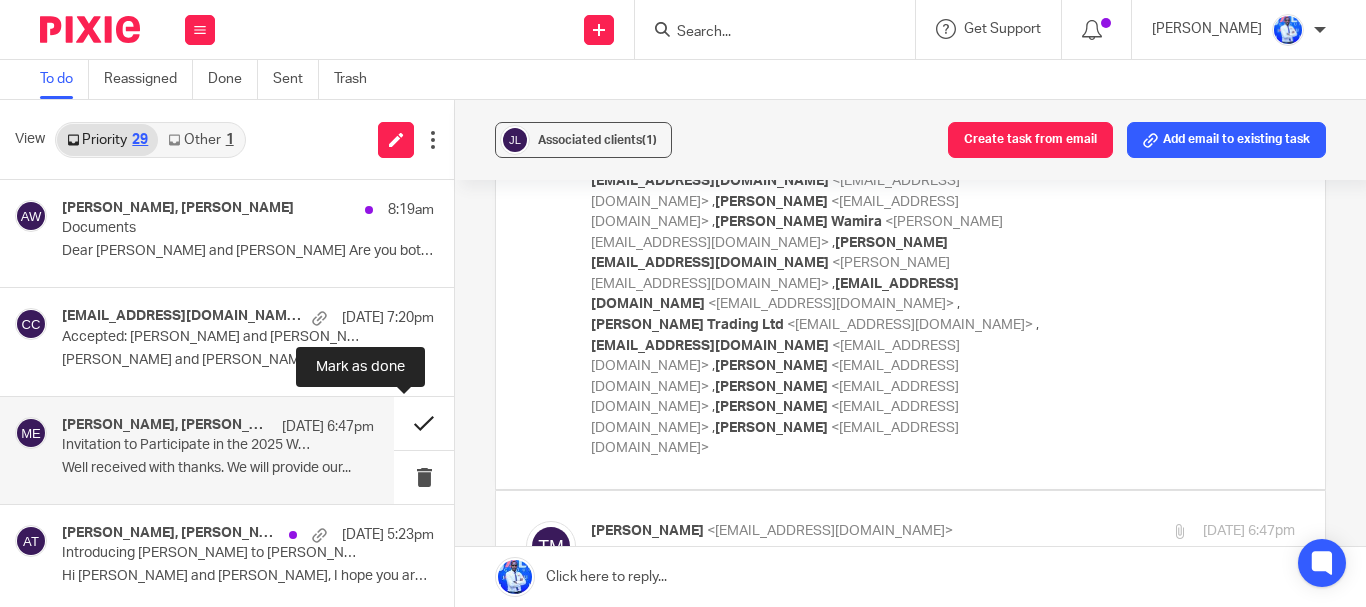 click at bounding box center [424, 423] 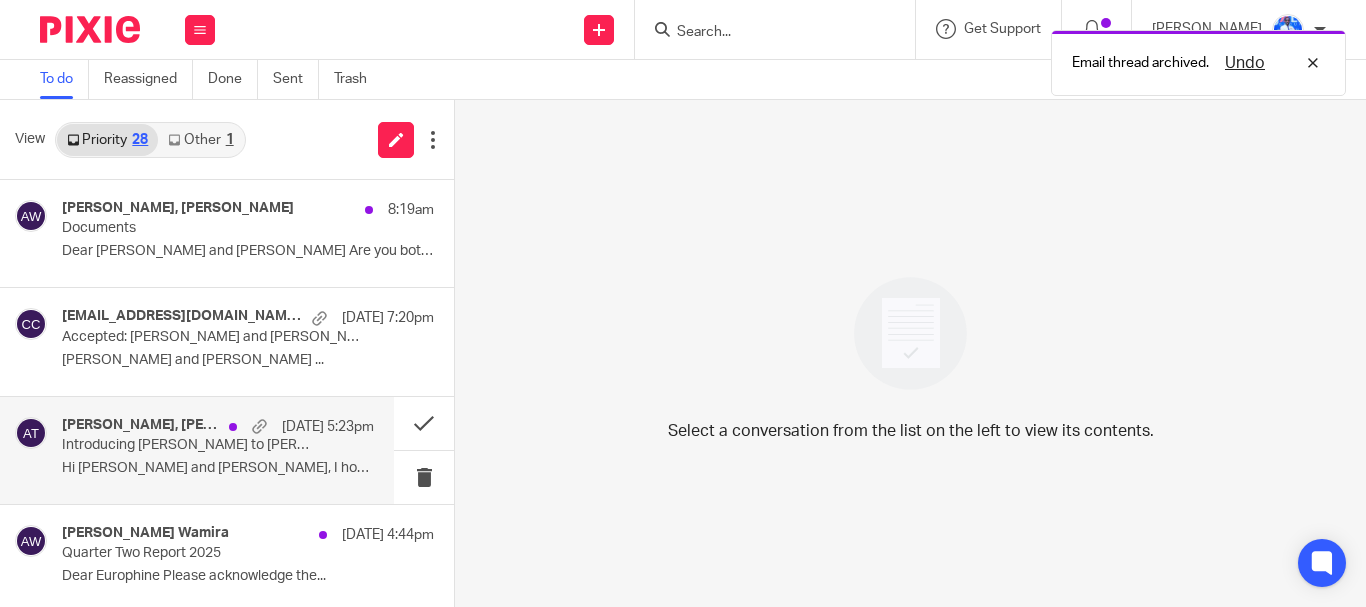 click on "Introducing Nora von Wintersdorff to Felix NKUNDIMANA" at bounding box center (187, 445) 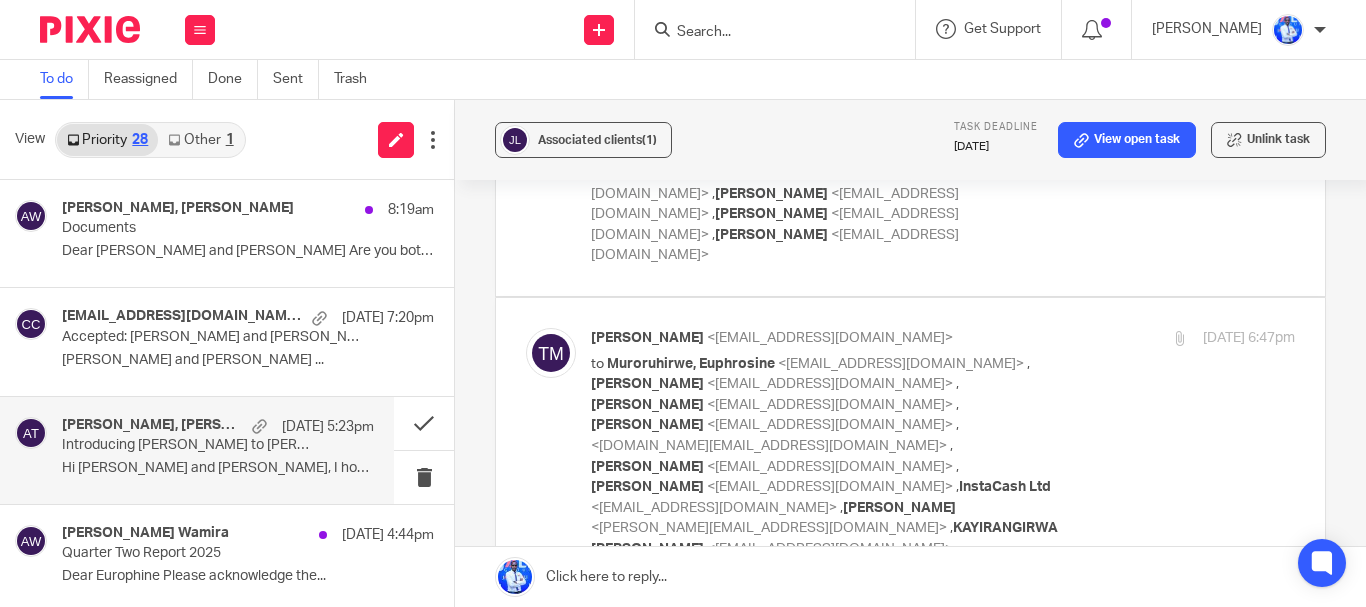 scroll, scrollTop: 1162, scrollLeft: 0, axis: vertical 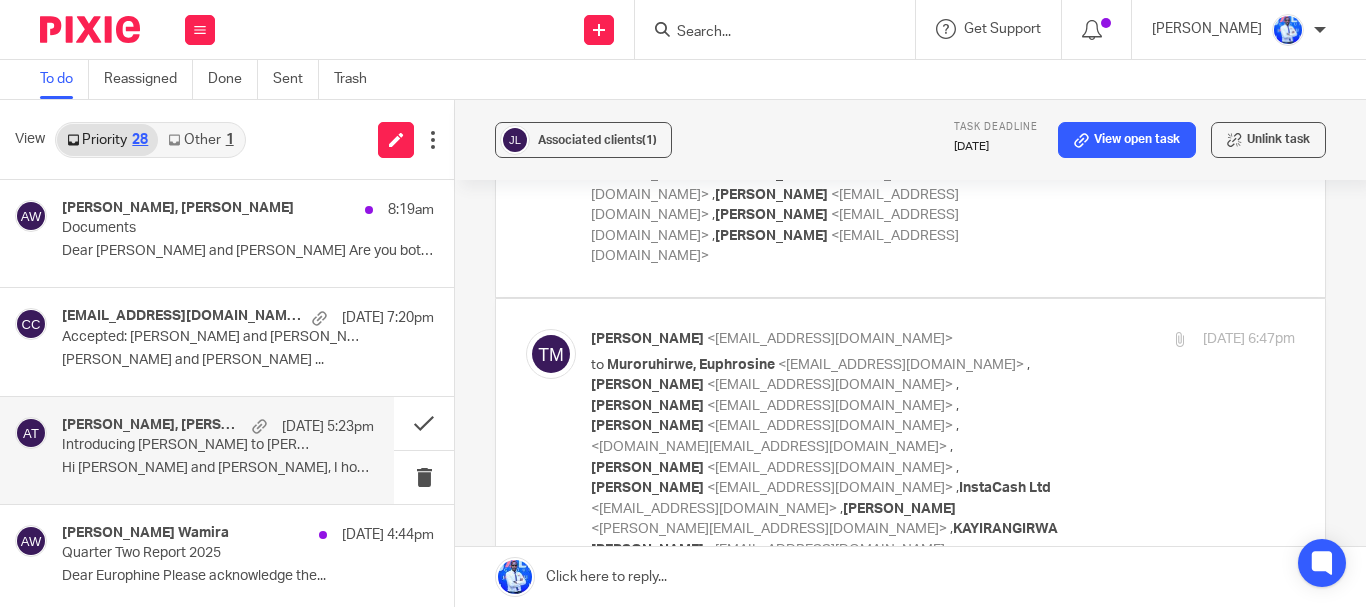 click on "Hi Felix and Andrew,    I hope you are doing..." at bounding box center [218, 468] 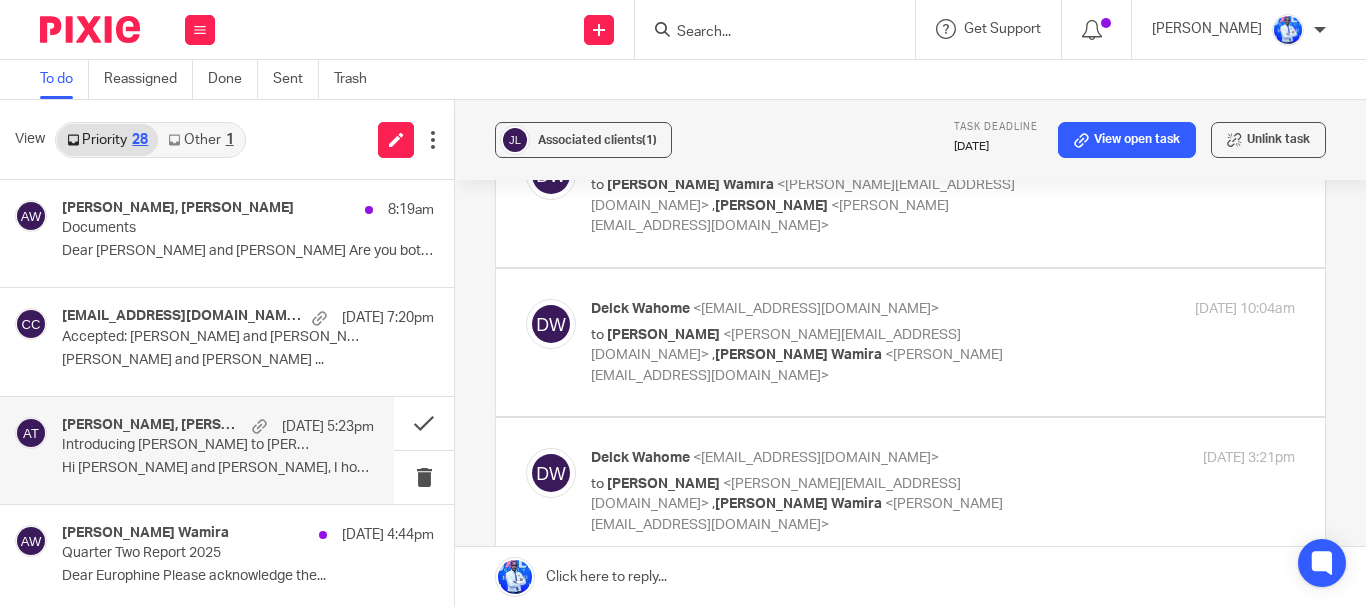 scroll, scrollTop: 0, scrollLeft: 0, axis: both 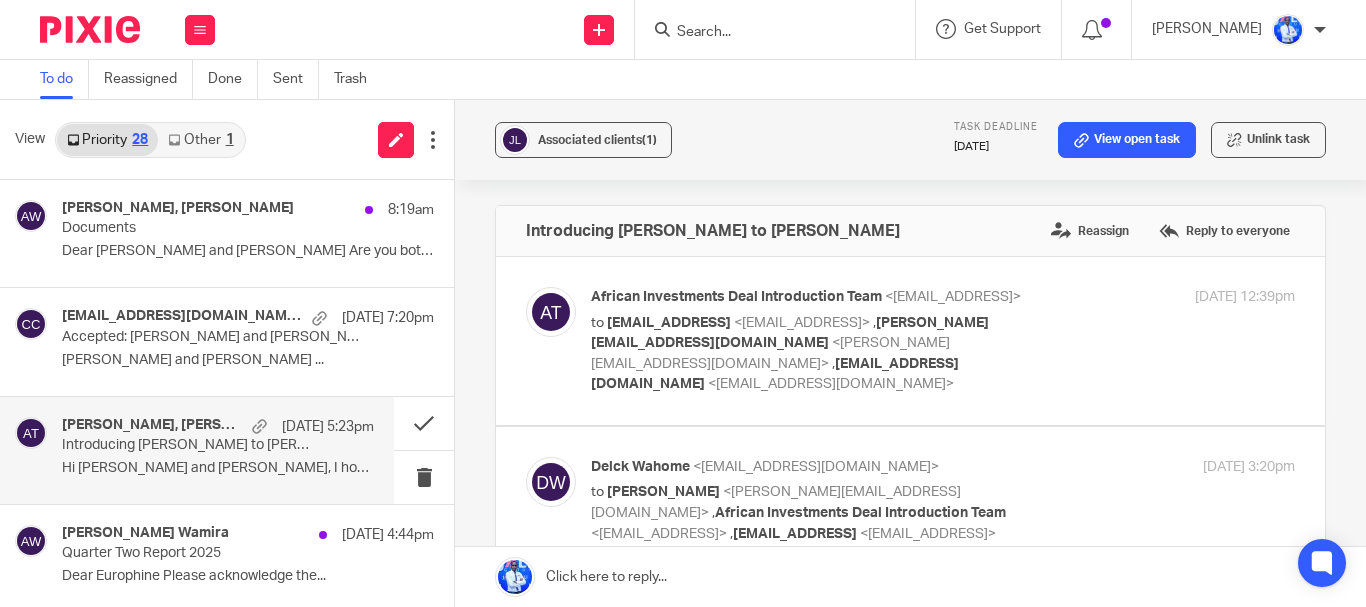 click on "Hi Felix and Andrew,    I hope you are doing..." at bounding box center [218, 468] 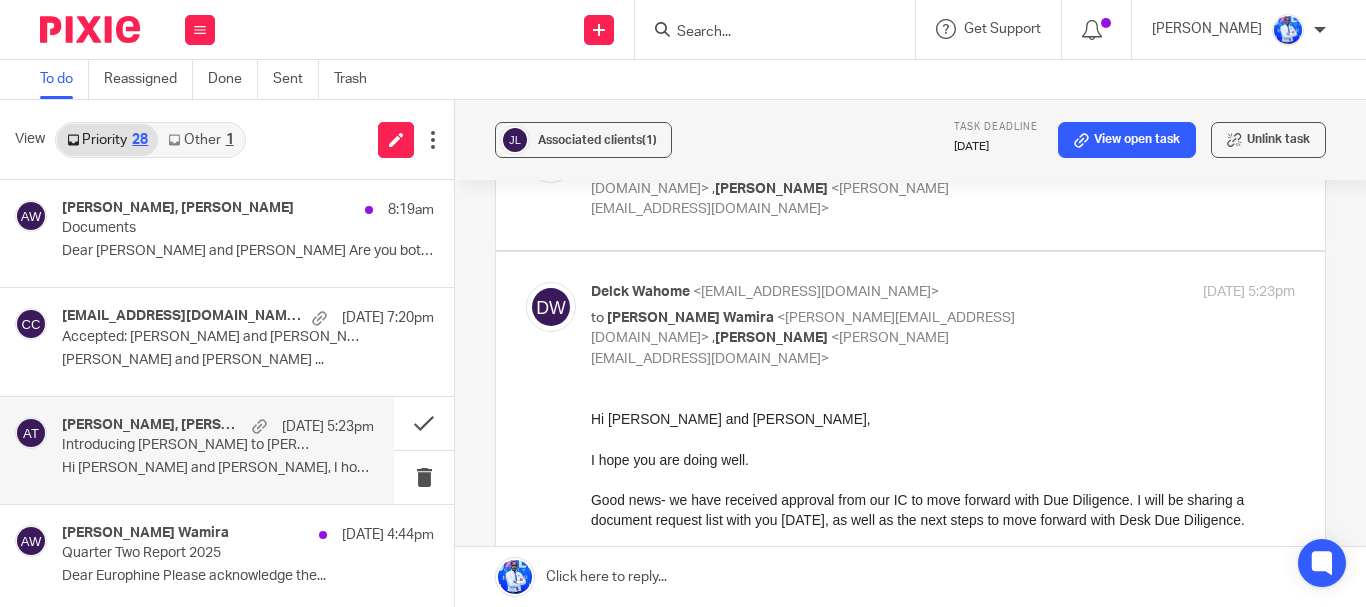 scroll, scrollTop: 1944, scrollLeft: 0, axis: vertical 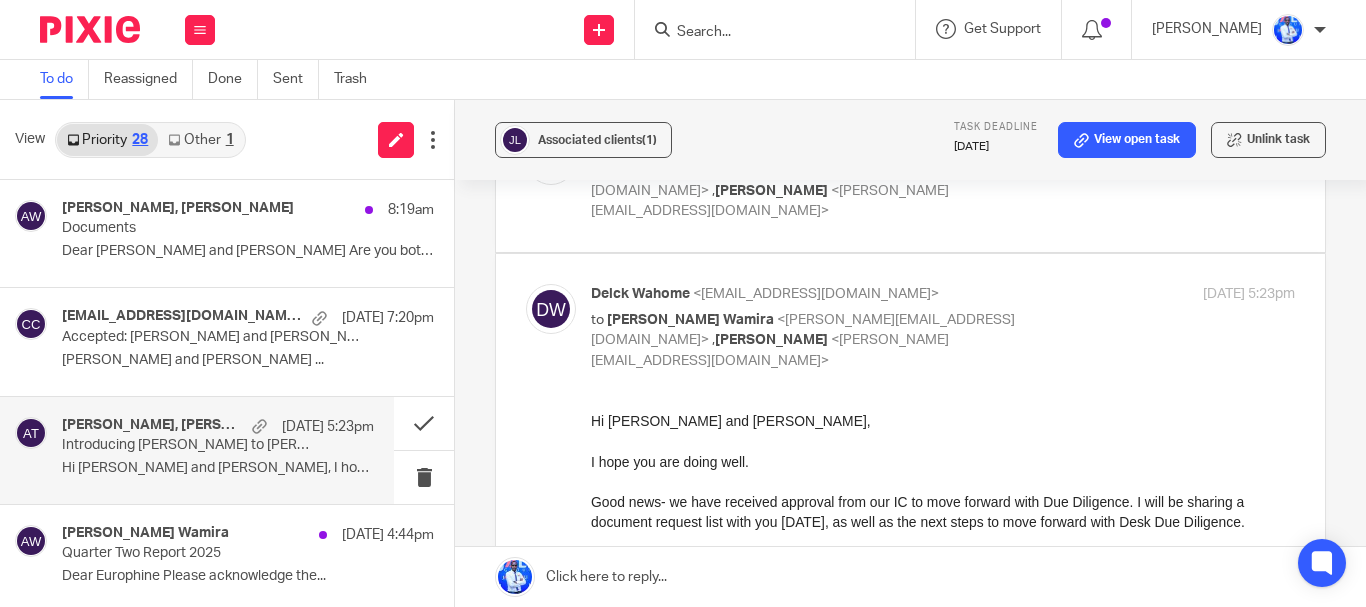 click on "Good news- we have received approval from our IC to move forward with Due Diligence. I will be sharing a document request list with you tomorrow, as well as the next steps to move forward with Desk Due Diligence." at bounding box center (943, 512) 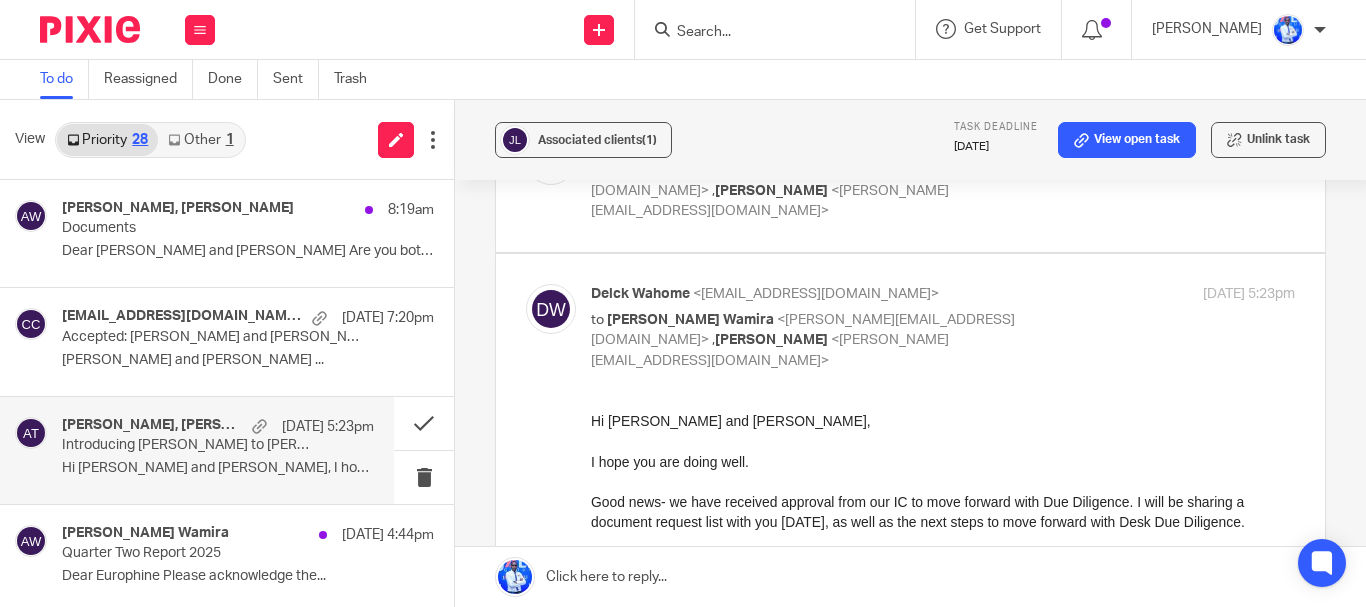 click on "Good news- we have received approval from our IC to move forward with Due Diligence. I will be sharing a document request list with you tomorrow, as well as the next steps to move forward with Desk Due Diligence." at bounding box center (943, 512) 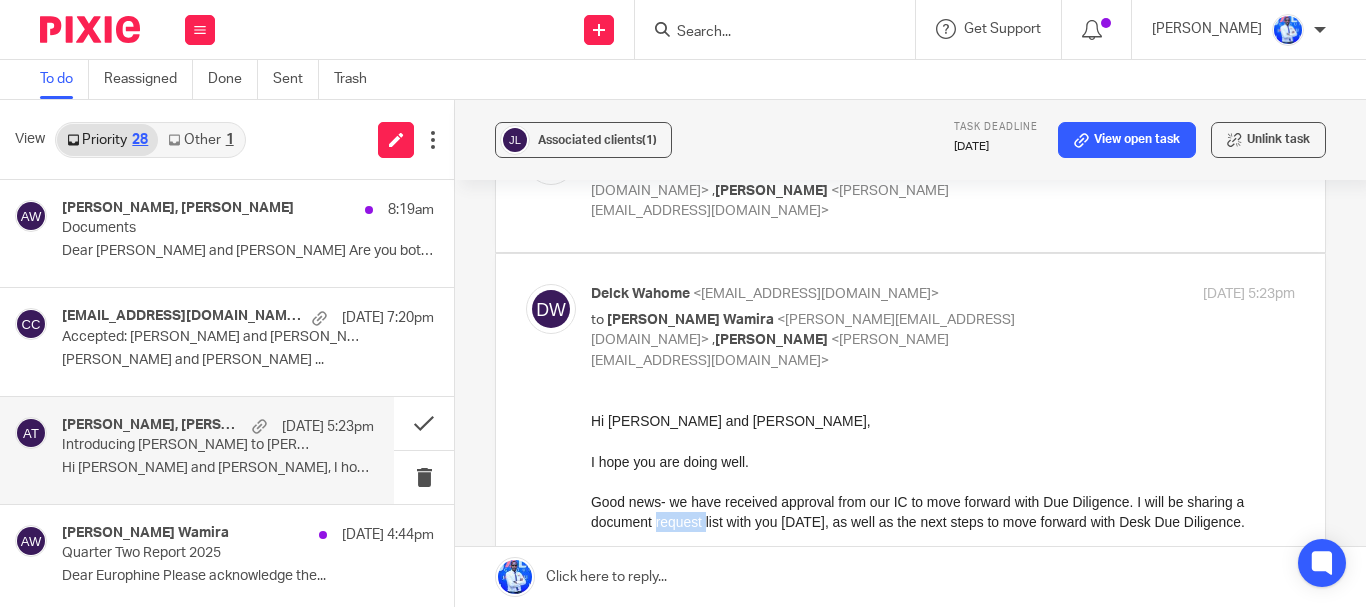 click on "Good news- we have received approval from our IC to move forward with Due Diligence. I will be sharing a document request list with you tomorrow, as well as the next steps to move forward with Desk Due Diligence." at bounding box center (943, 512) 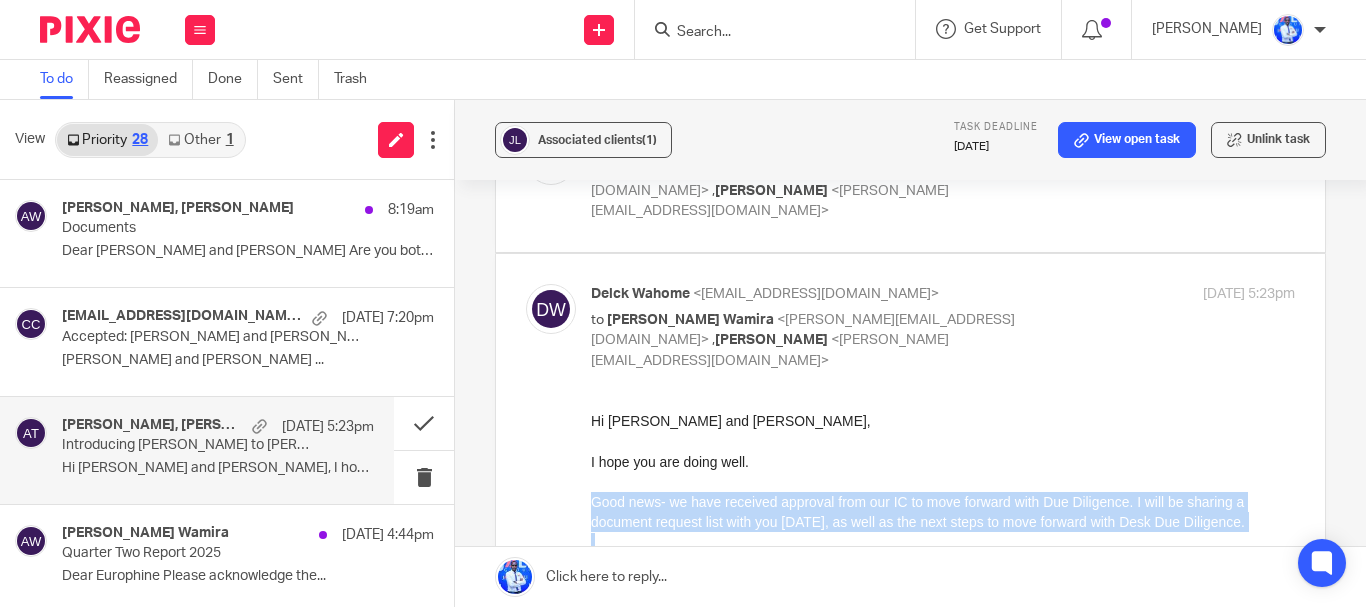 click on "Good news- we have received approval from our IC to move forward with Due Diligence. I will be sharing a document request list with you tomorrow, as well as the next steps to move forward with Desk Due Diligence." at bounding box center (943, 512) 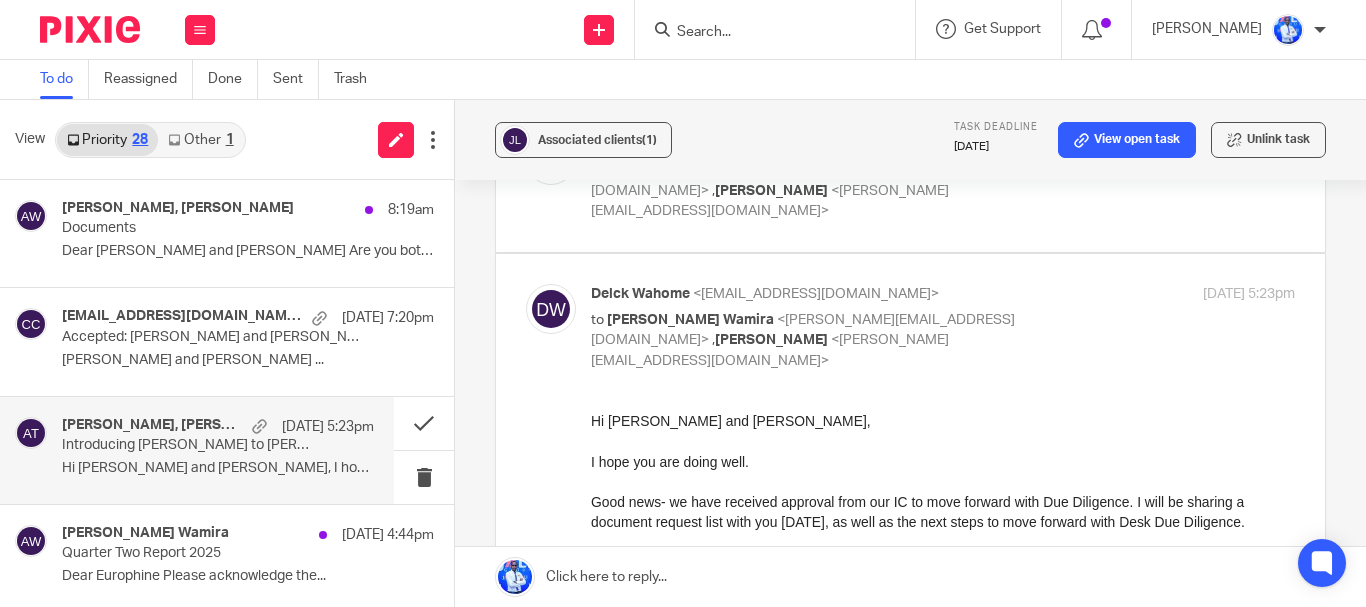 click on "Good news- we have received approval from our IC to move forward with Due Diligence. I will be sharing a document request list with you tomorrow, as well as the next steps to move forward with Desk Due Diligence." at bounding box center (943, 512) 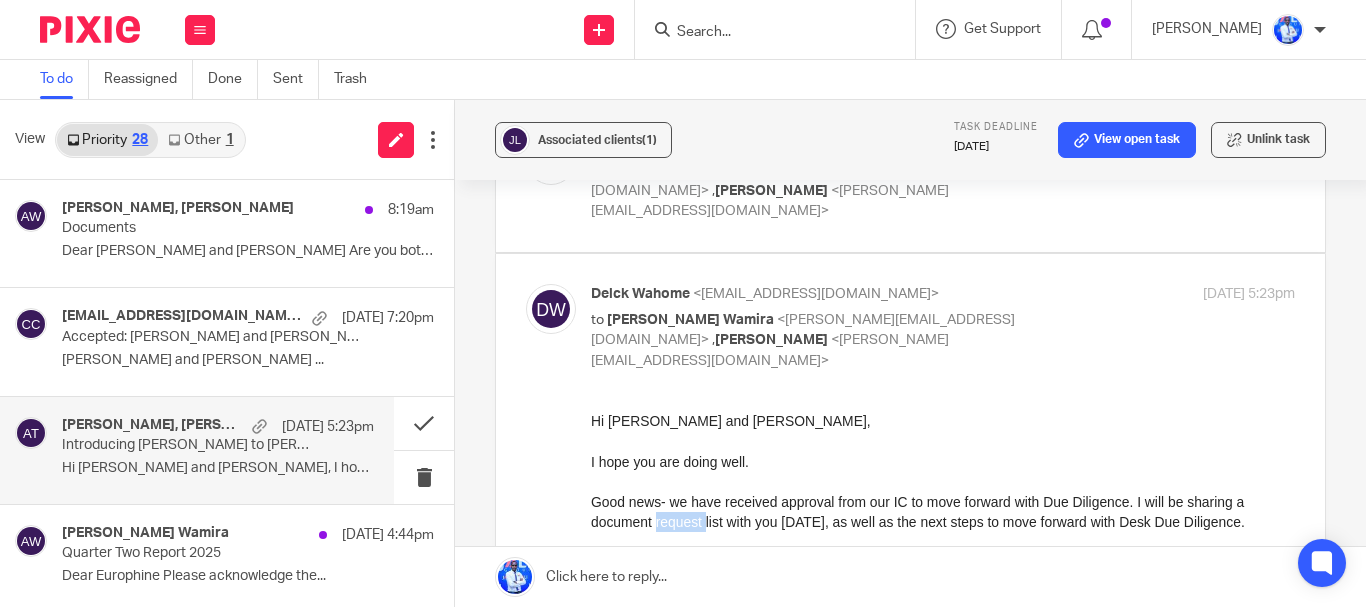 click on "Good news- we have received approval from our IC to move forward with Due Diligence. I will be sharing a document request list with you tomorrow, as well as the next steps to move forward with Desk Due Diligence." at bounding box center [943, 512] 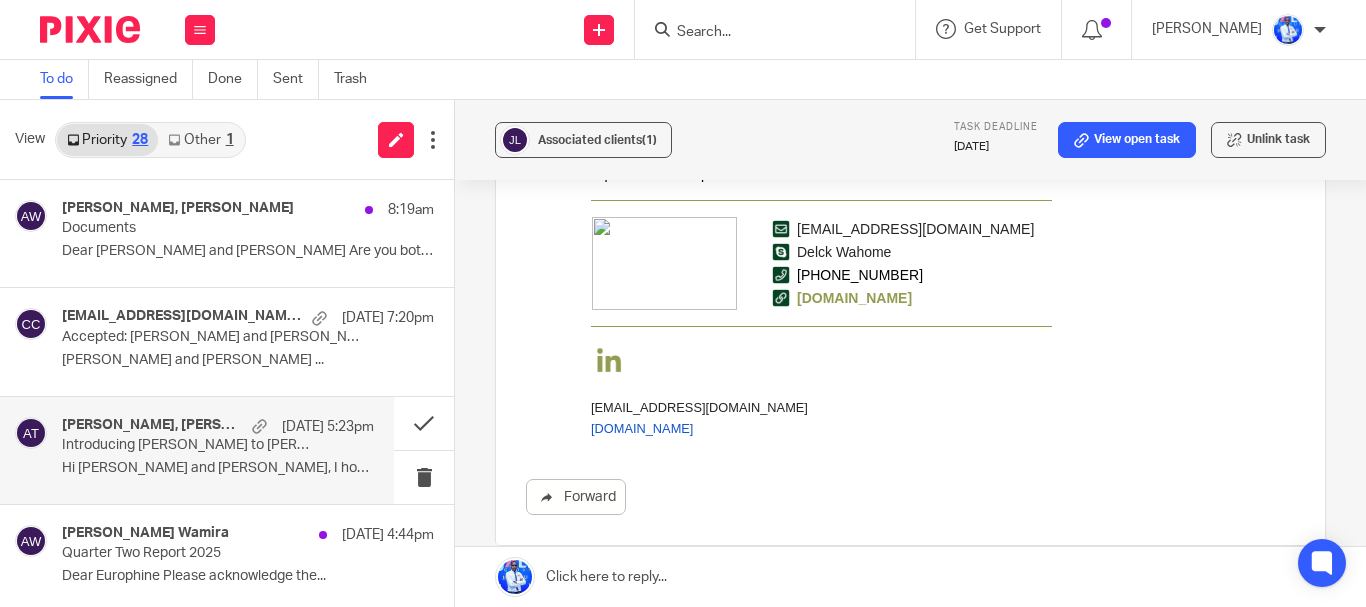 scroll, scrollTop: 2515, scrollLeft: 0, axis: vertical 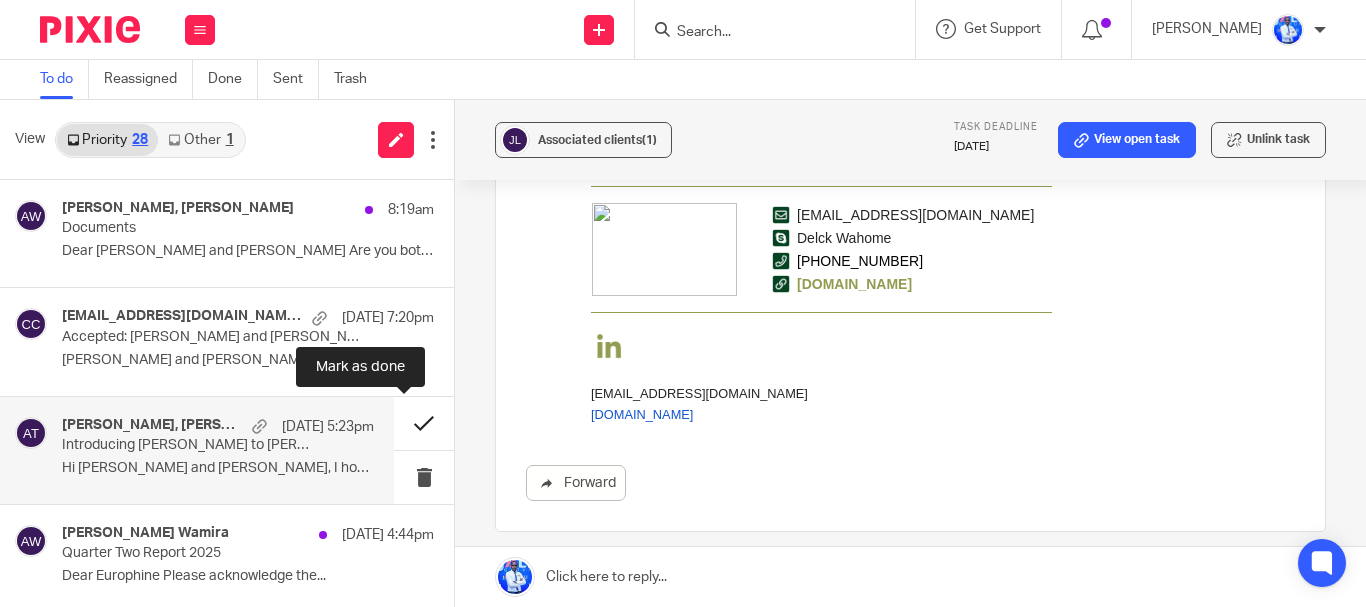 click at bounding box center (424, 423) 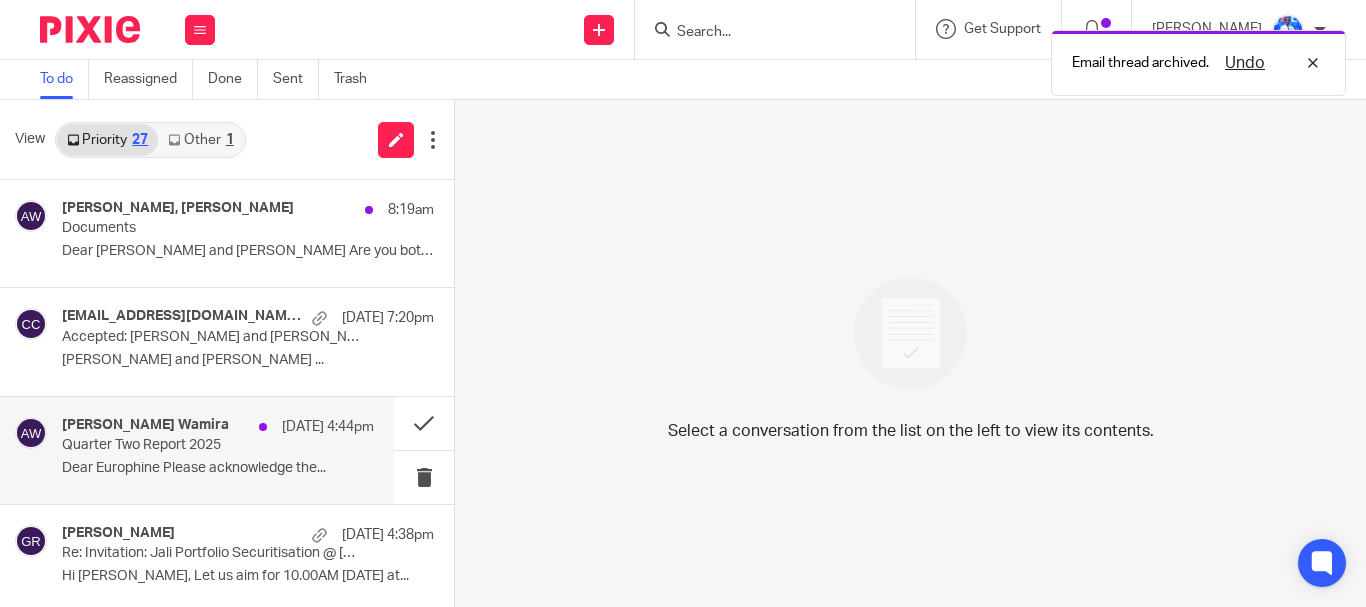 click on "Andrew Omondi Wamira
10 Jul 4:44pm   Quarter Two Report 2025   Dear Europhine     Please acknowledge the..." at bounding box center [218, 450] 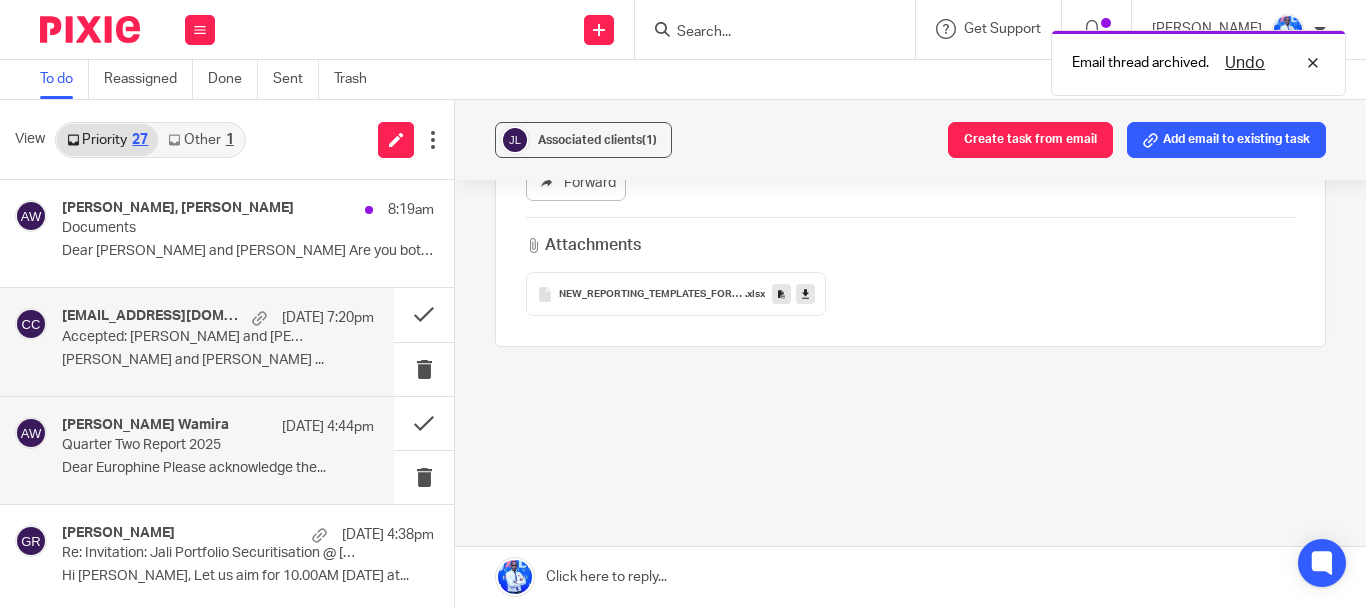 scroll, scrollTop: 0, scrollLeft: 0, axis: both 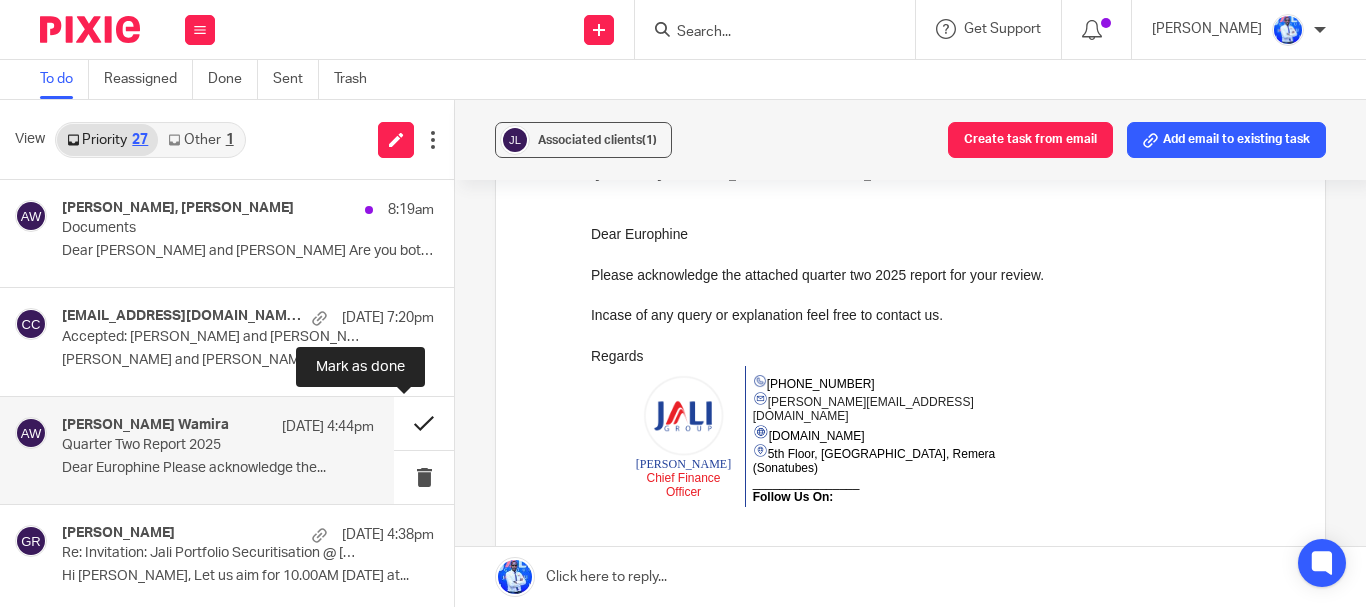 click at bounding box center (424, 423) 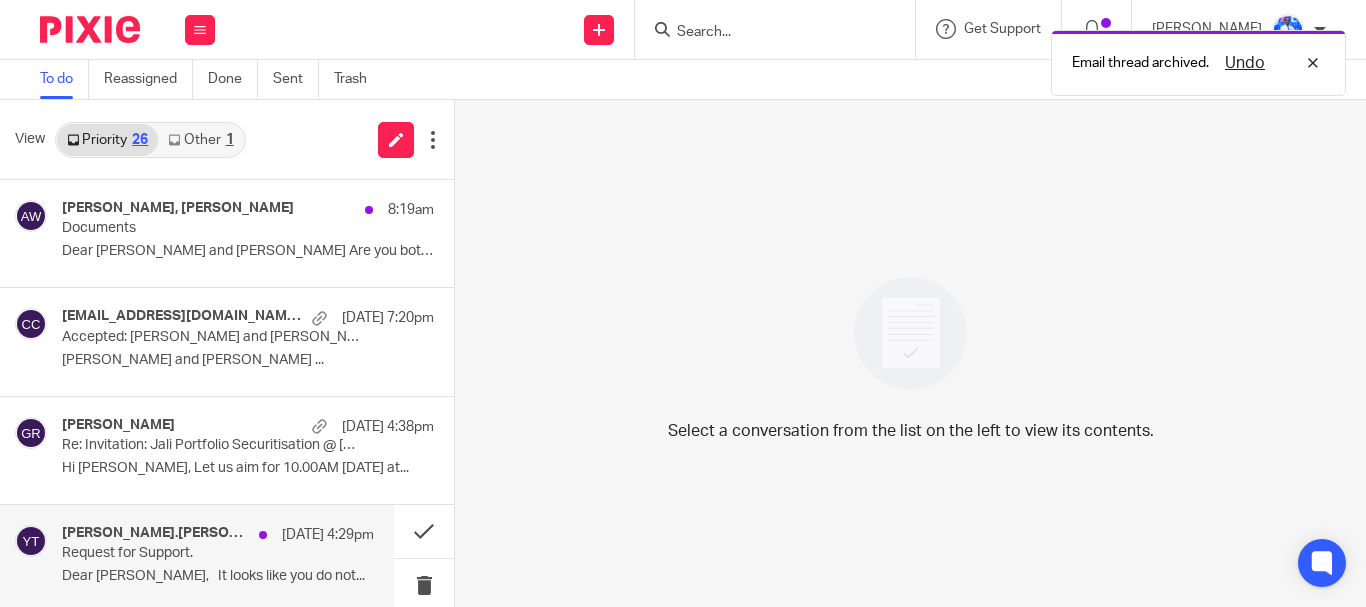 click on "Request for Support." at bounding box center [187, 553] 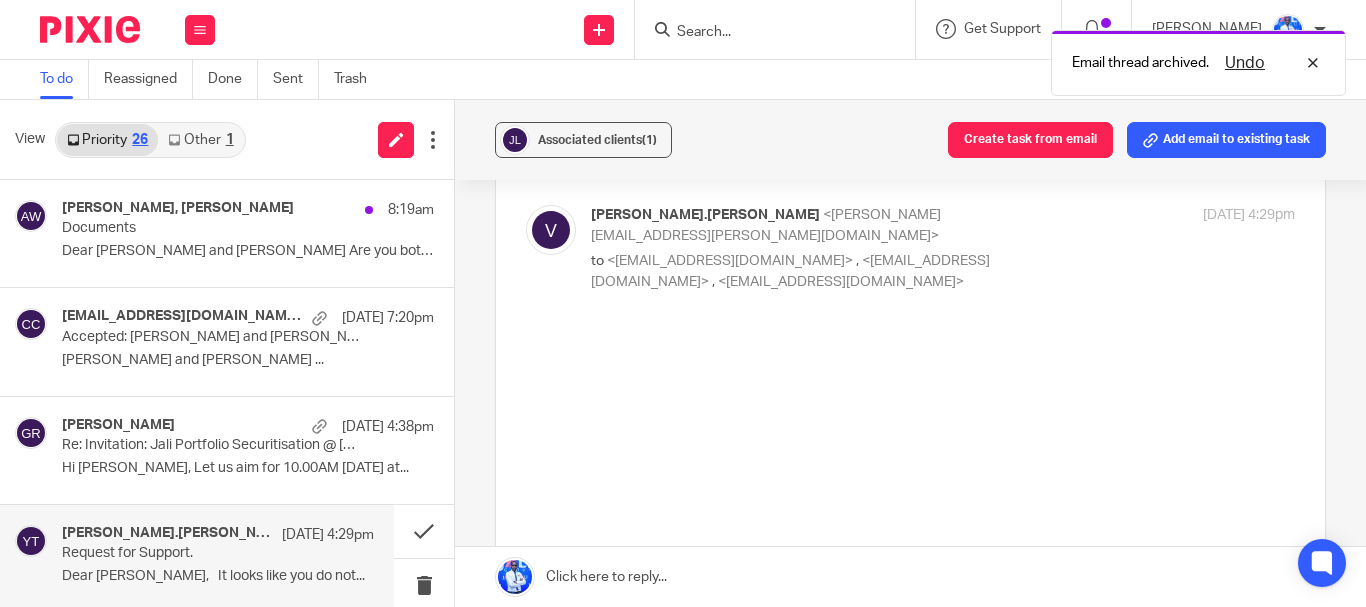 scroll, scrollTop: 0, scrollLeft: 0, axis: both 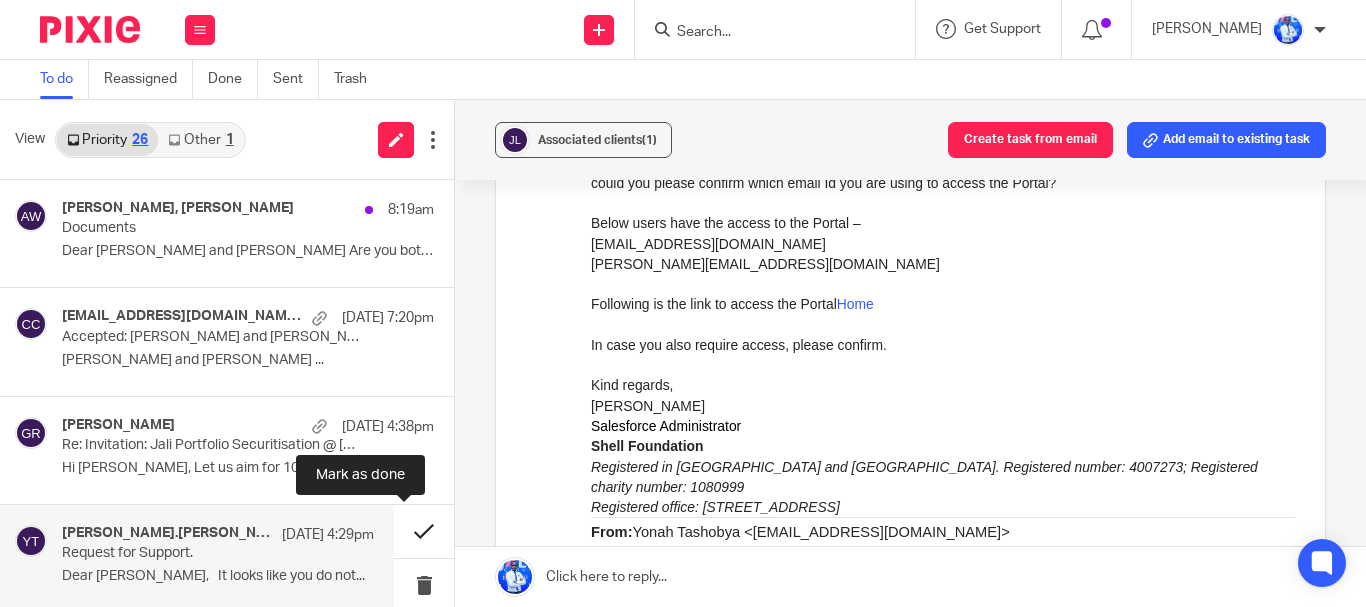 click at bounding box center [424, 531] 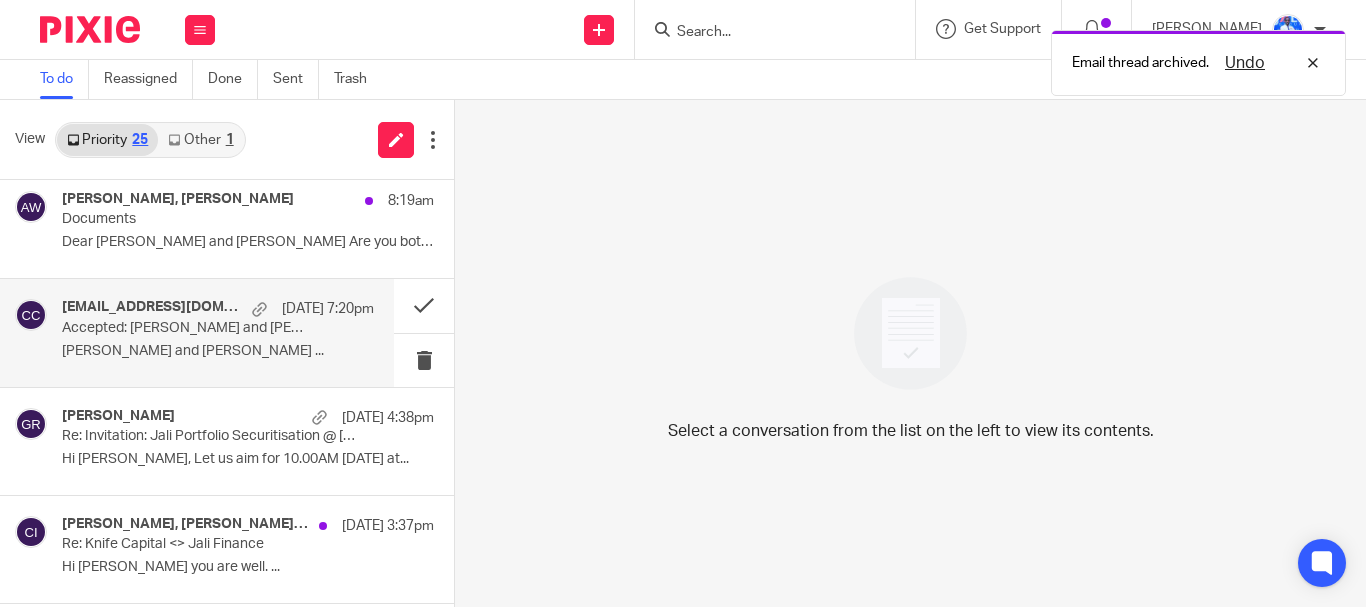 scroll, scrollTop: 0, scrollLeft: 0, axis: both 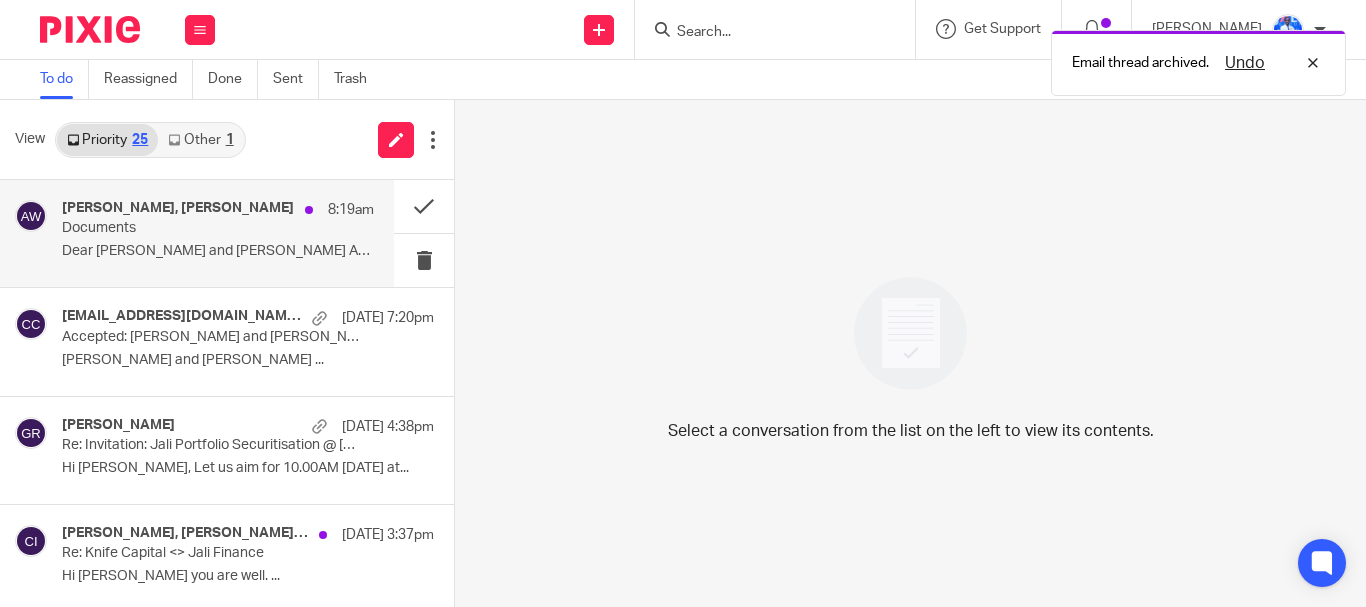 click on "Documents" at bounding box center (187, 228) 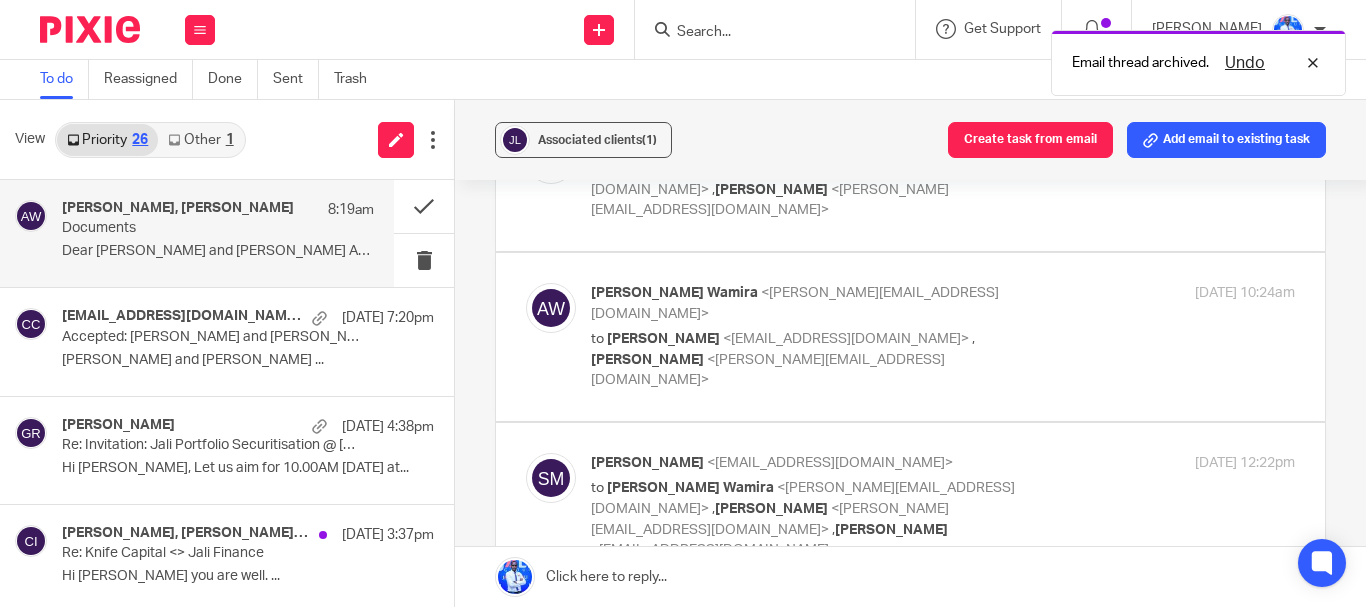 scroll, scrollTop: 0, scrollLeft: 0, axis: both 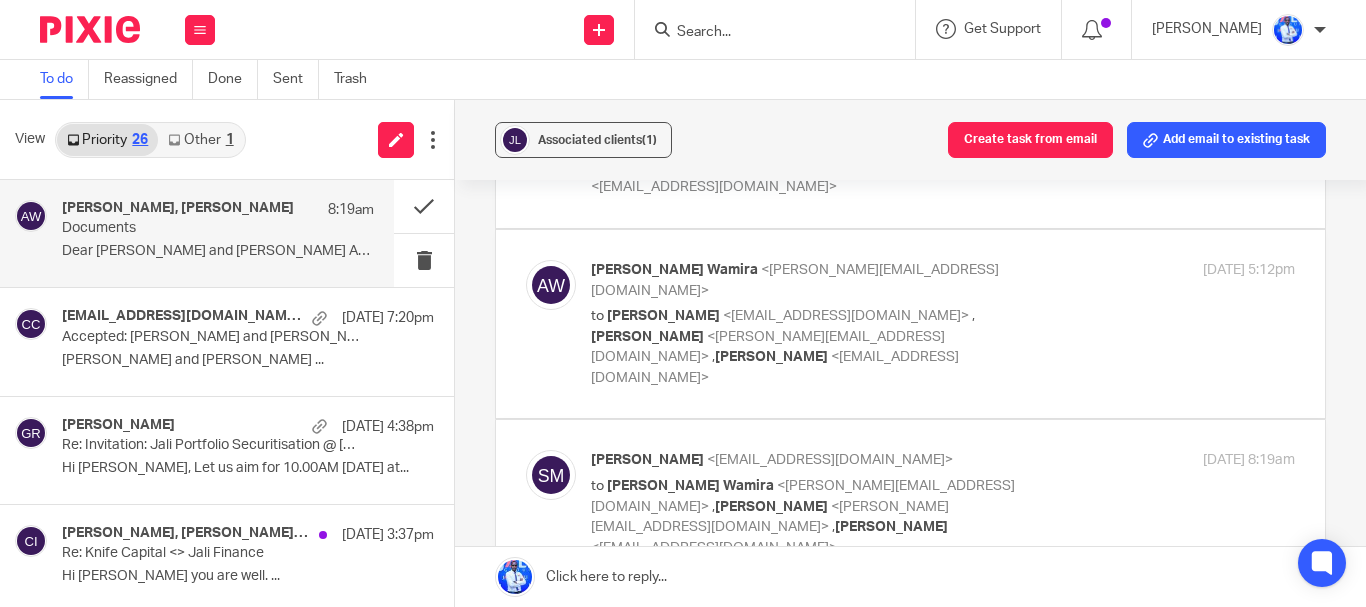 click on "Dear Andrew and Felix" at bounding box center (943, 608) 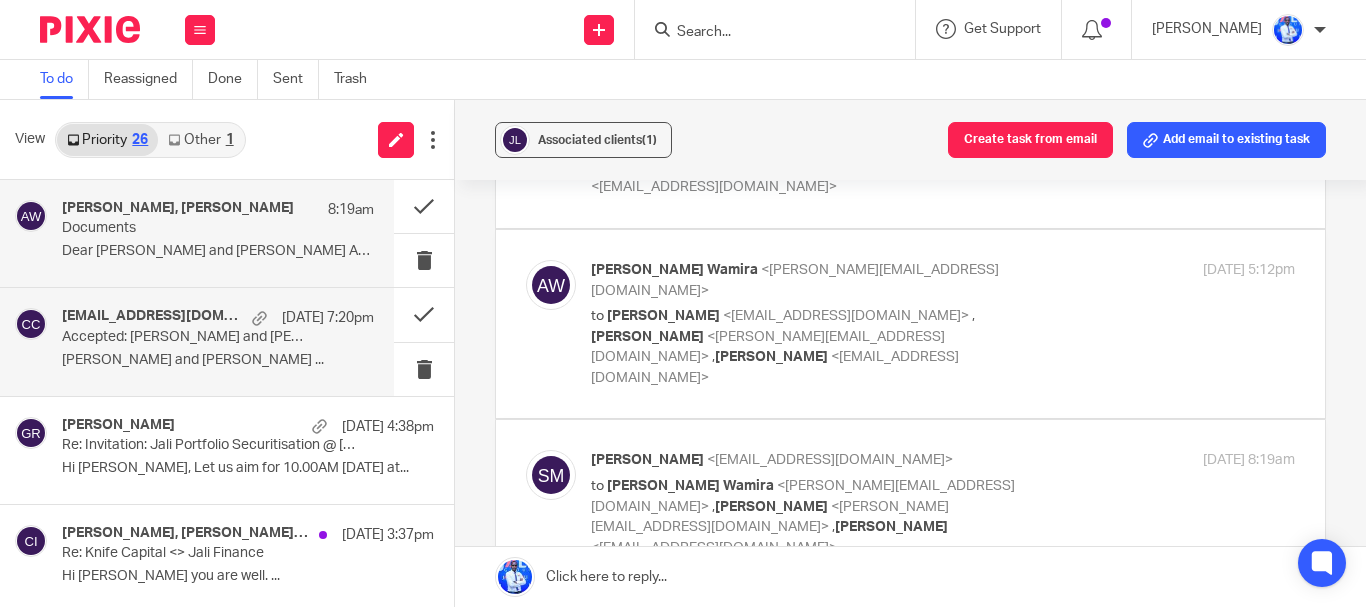 click on "[PERSON_NAME] and [PERSON_NAME] ..." at bounding box center [218, 360] 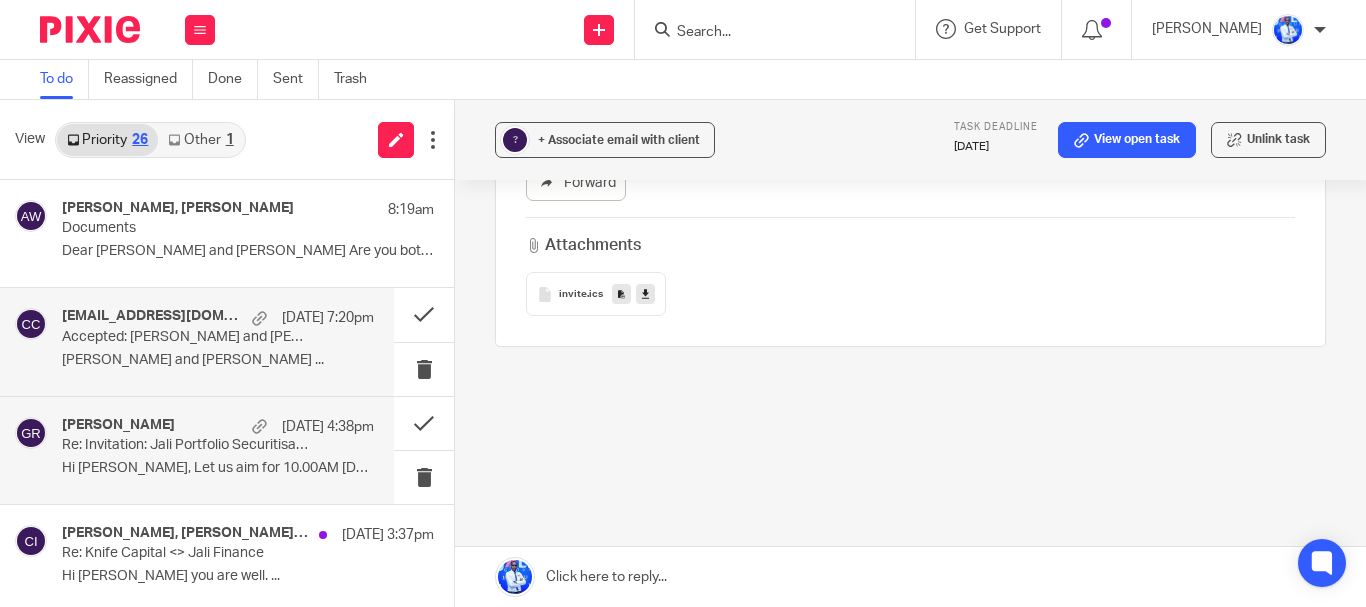 click on "Re: Invitation: Jali Portfolio Securitisation @ Mon Jul 14, 2025 10am - 11am (CAT) (rubagumyag6@gmail.com)" at bounding box center [187, 445] 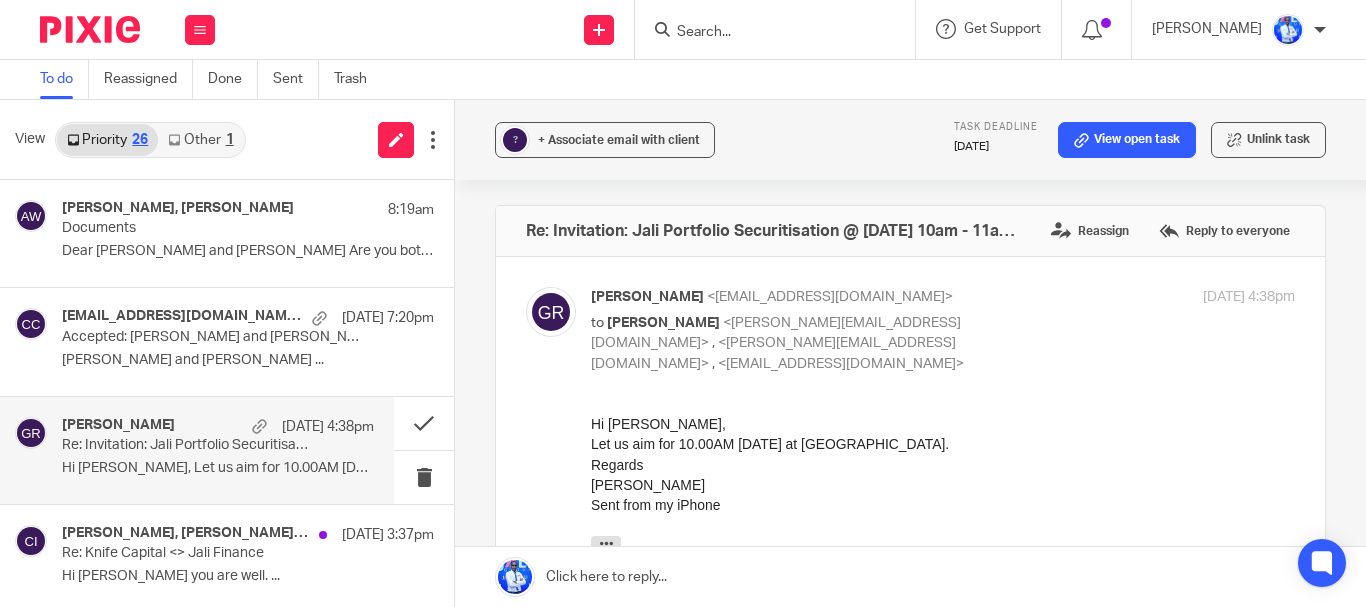 scroll, scrollTop: 0, scrollLeft: 0, axis: both 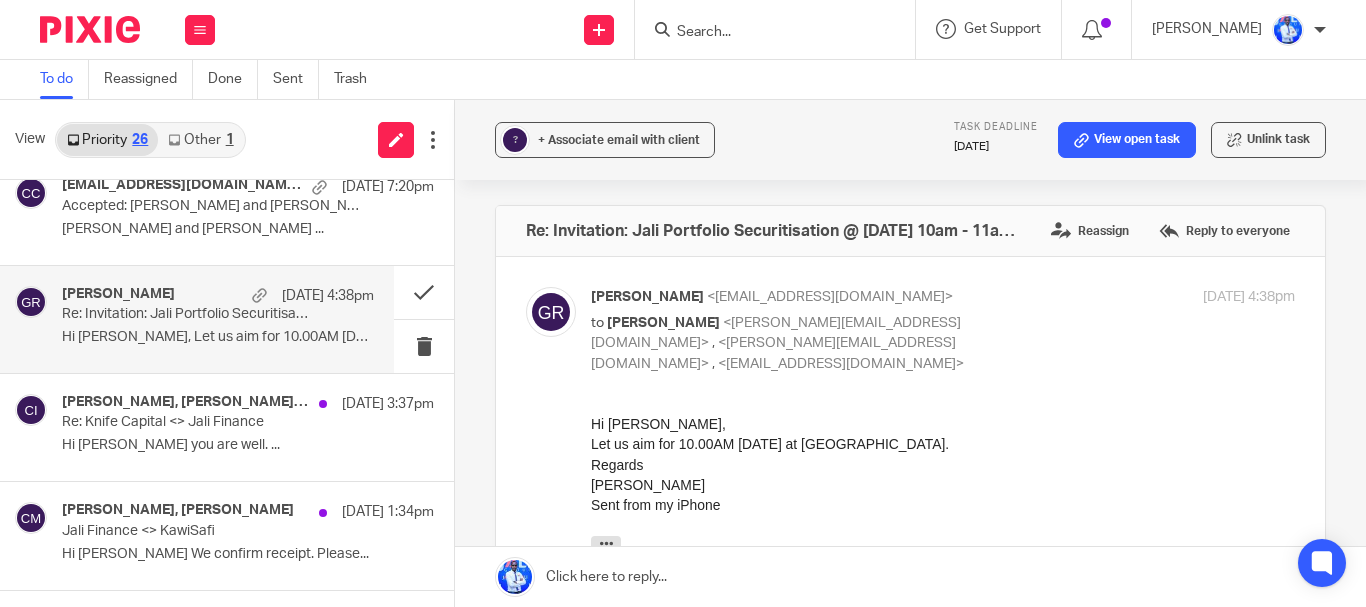 click on "Hi Andrew        Hope you are well.    ..." at bounding box center (248, 445) 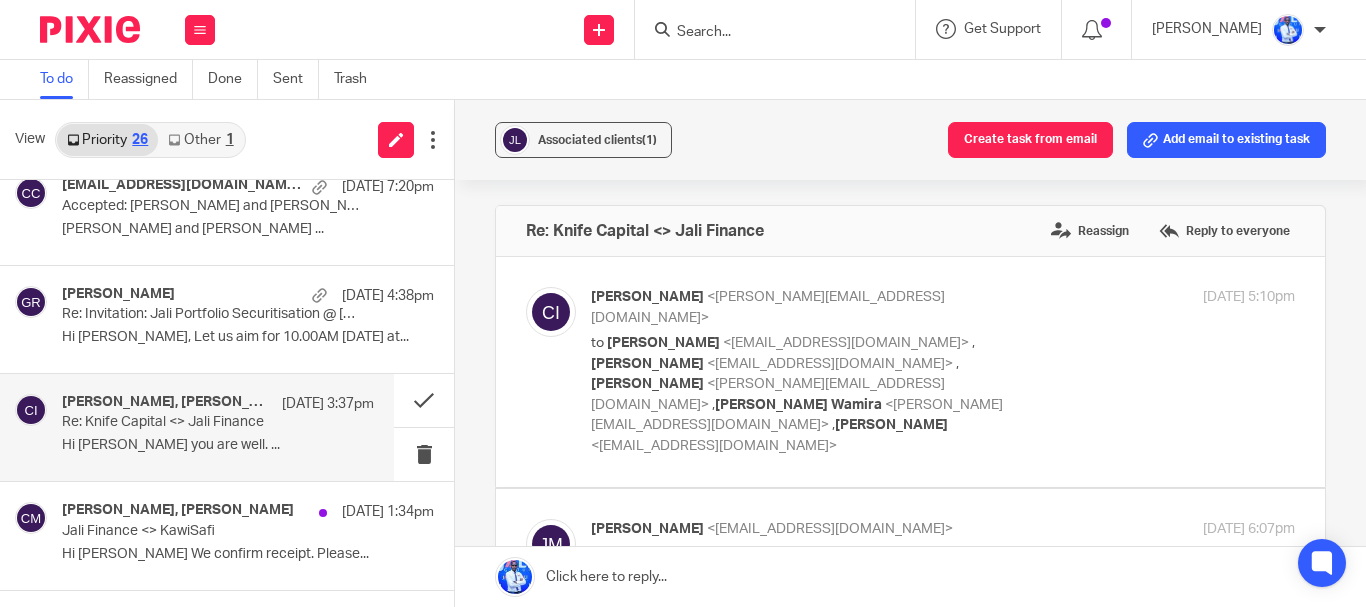 scroll, scrollTop: 0, scrollLeft: 0, axis: both 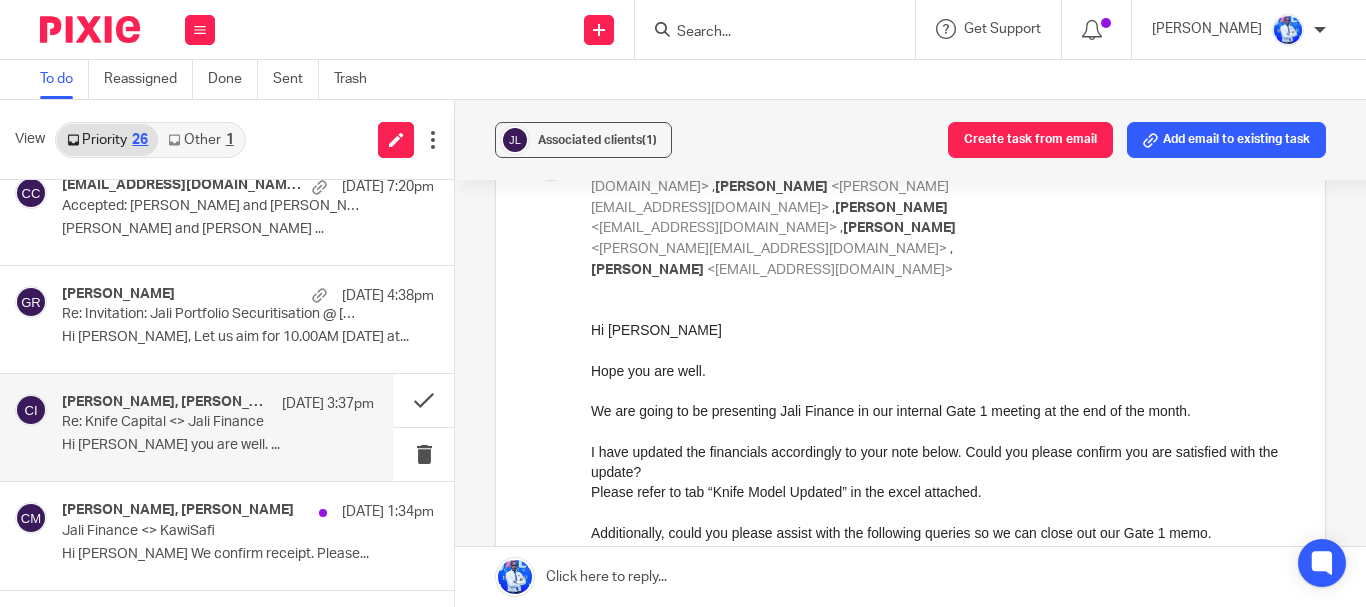 click on "Forward
Attachments       Jali Finance Financials  .xlsm" at bounding box center [910, 1171] 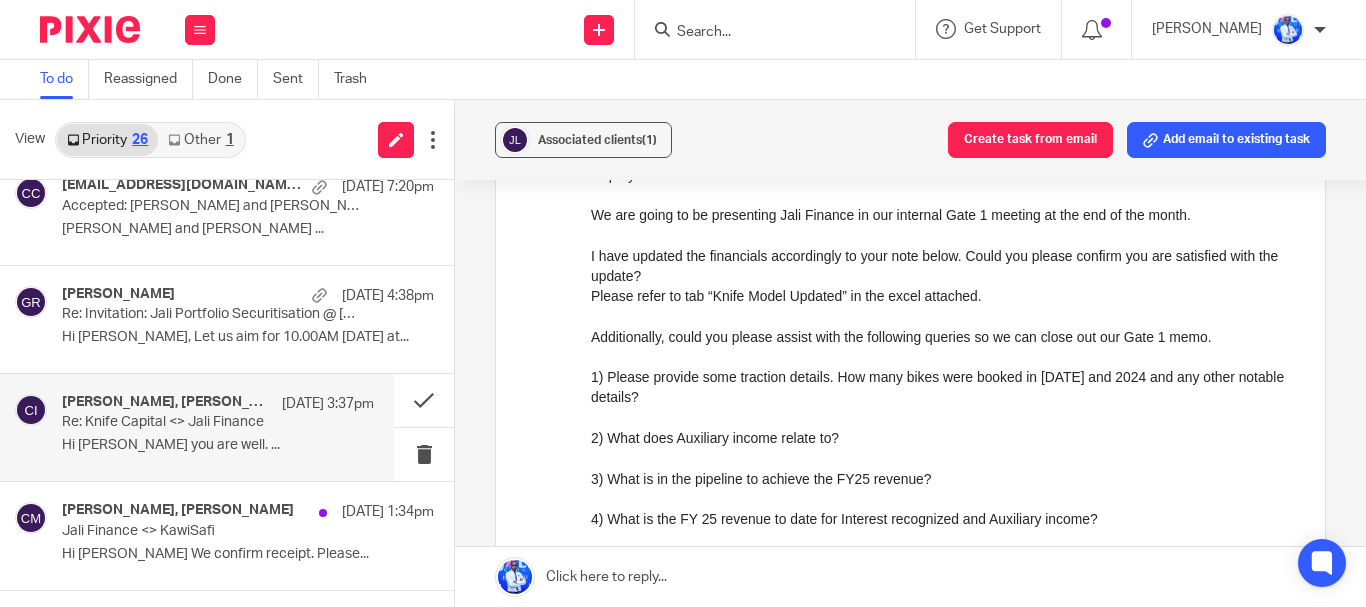 scroll, scrollTop: 3009, scrollLeft: 0, axis: vertical 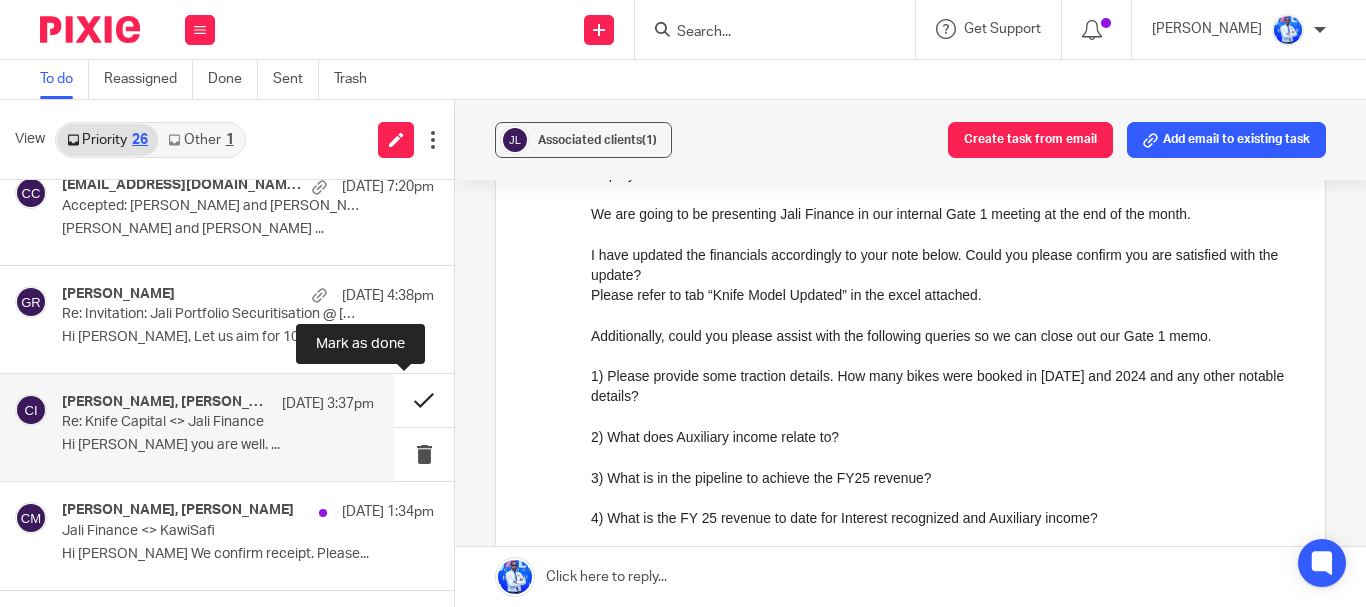 click at bounding box center (424, 400) 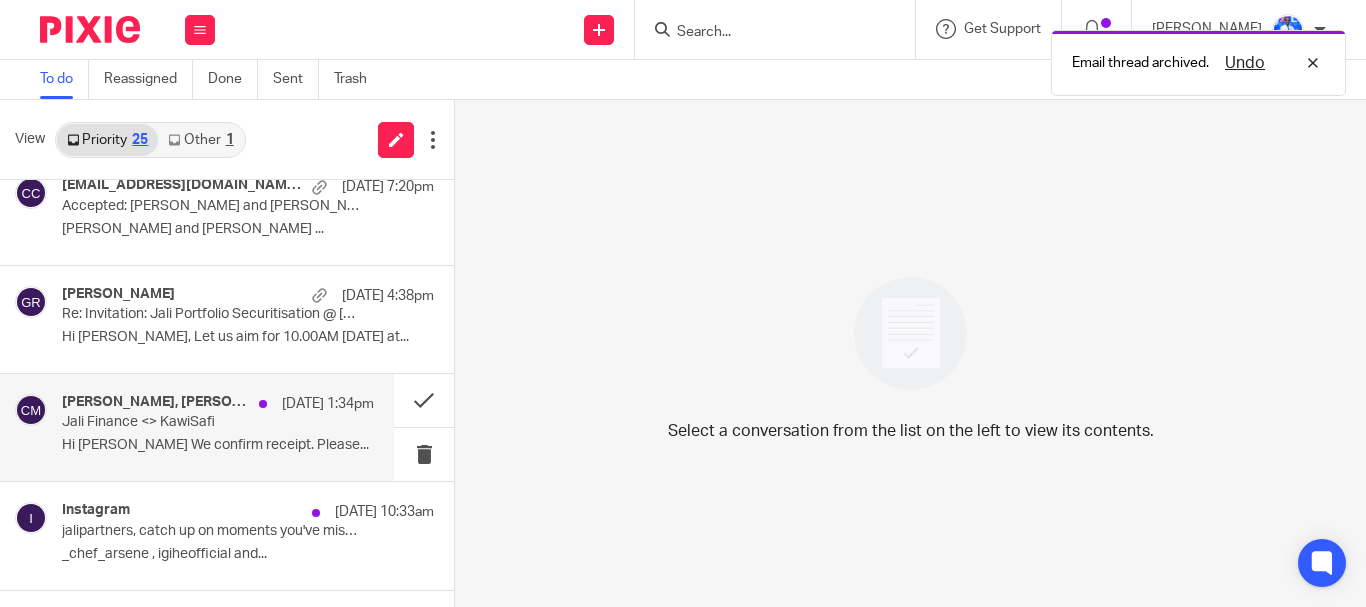 click on "Jali Finance <> KawiSafi" at bounding box center (187, 422) 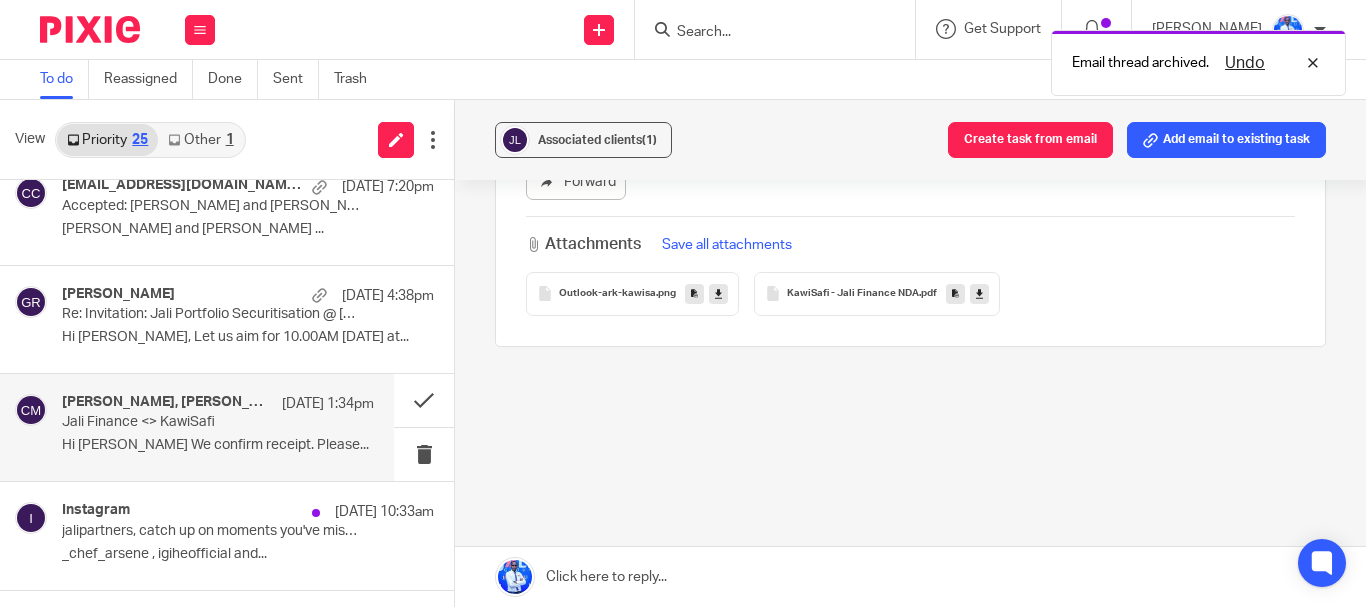 scroll, scrollTop: 0, scrollLeft: 0, axis: both 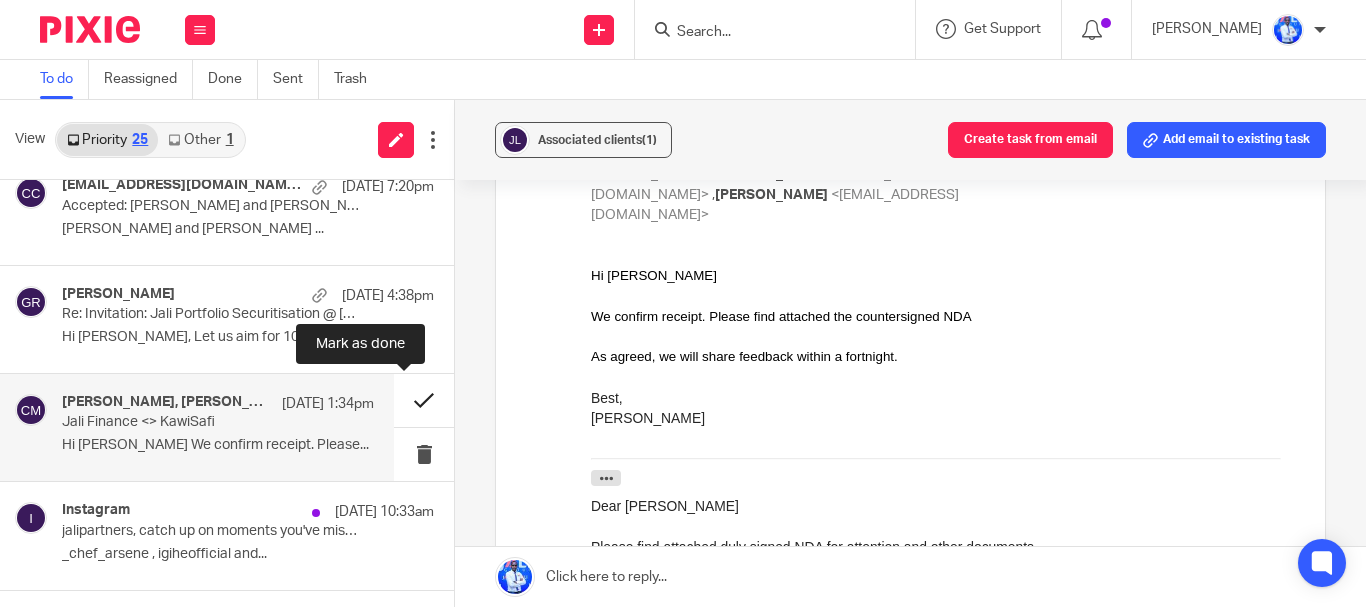 click at bounding box center (424, 400) 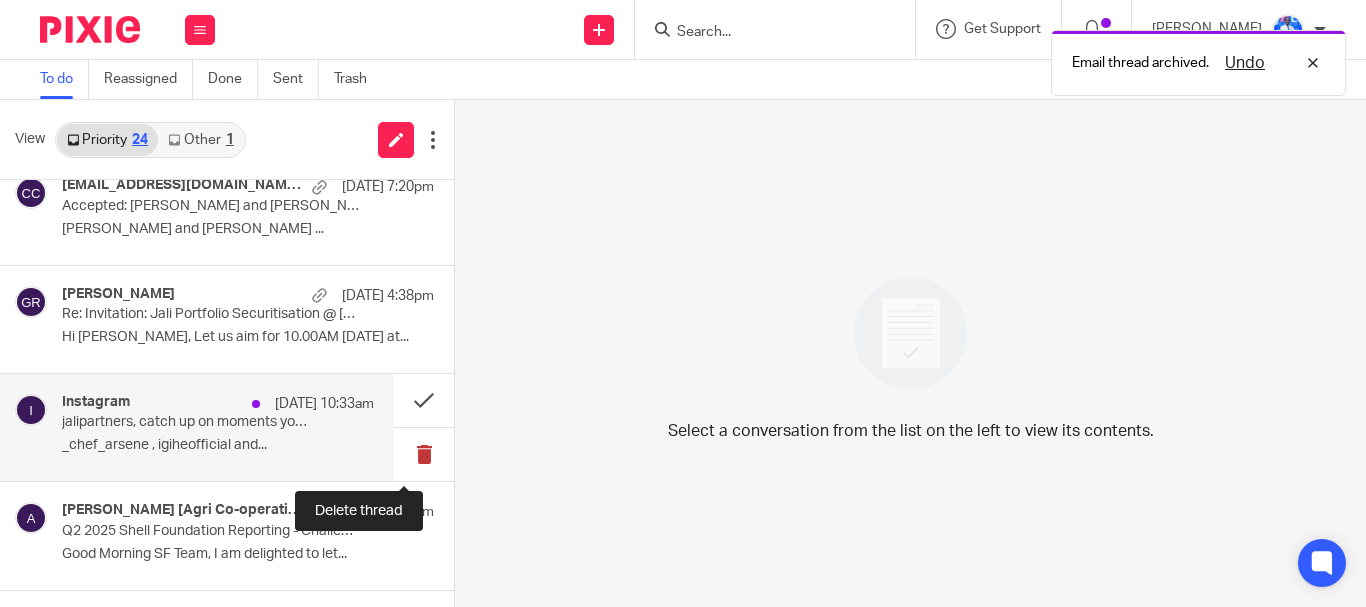 click at bounding box center (424, 454) 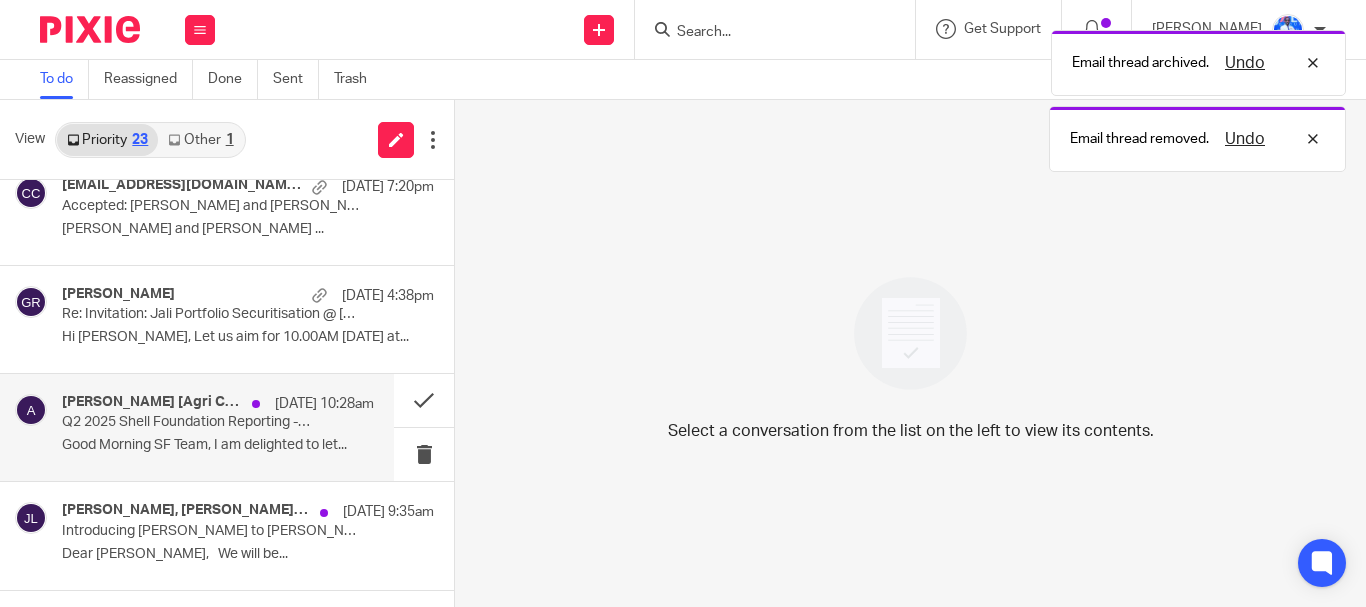 click on "Q2 2025 Shell Foundation Reporting - Challenges and Concerns" at bounding box center [187, 422] 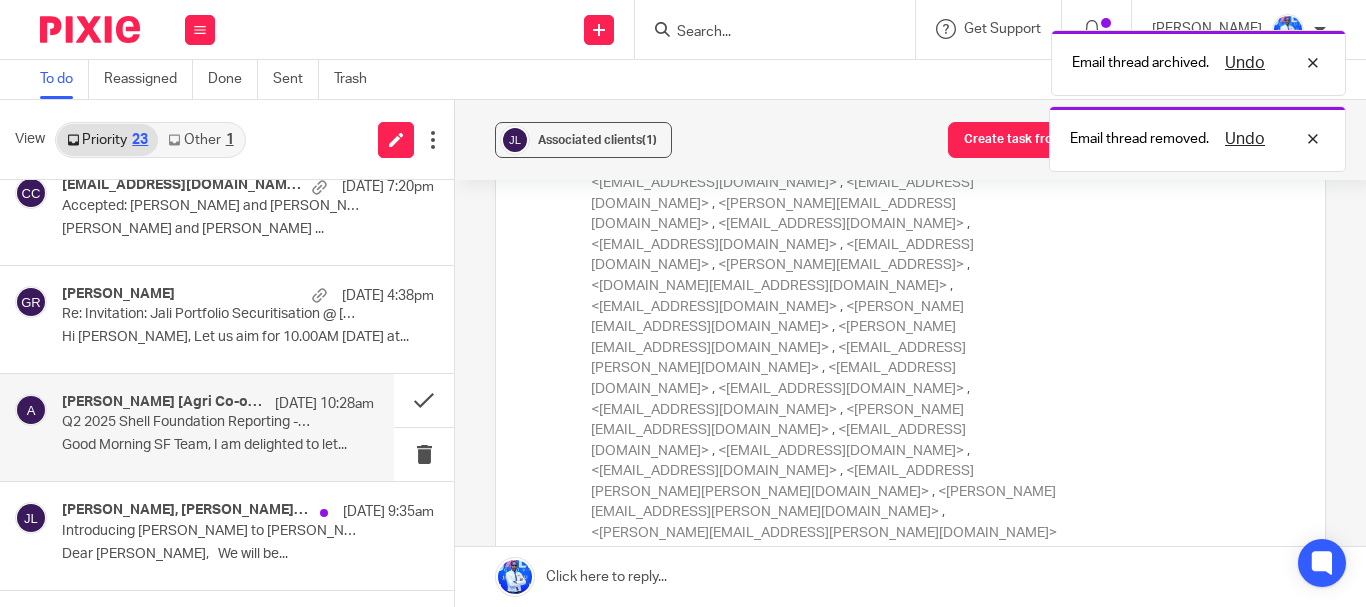 scroll, scrollTop: 0, scrollLeft: 0, axis: both 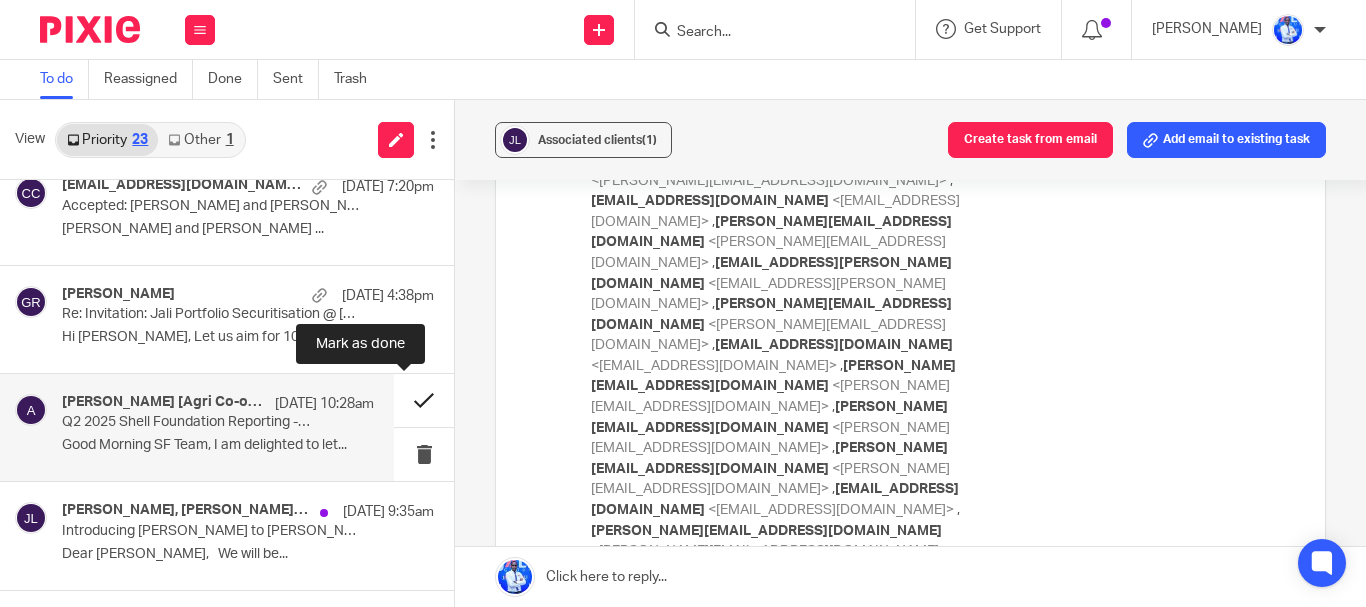 click at bounding box center [424, 400] 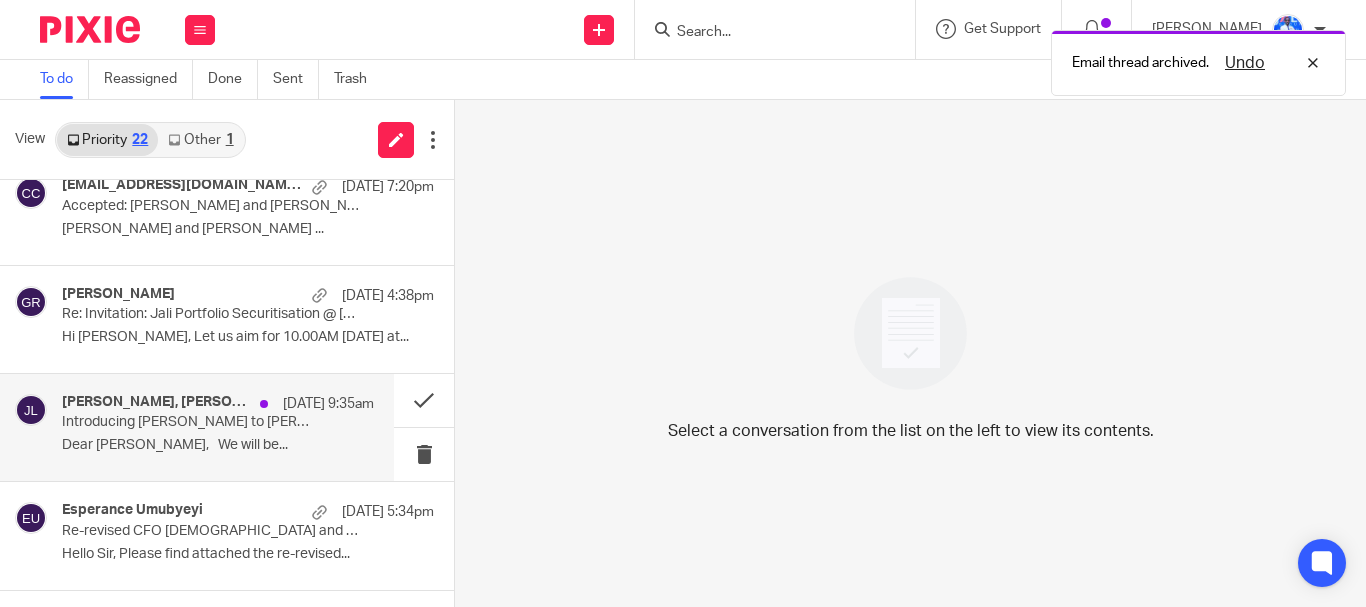 click on "Dear Felix,       We will be..." at bounding box center [218, 445] 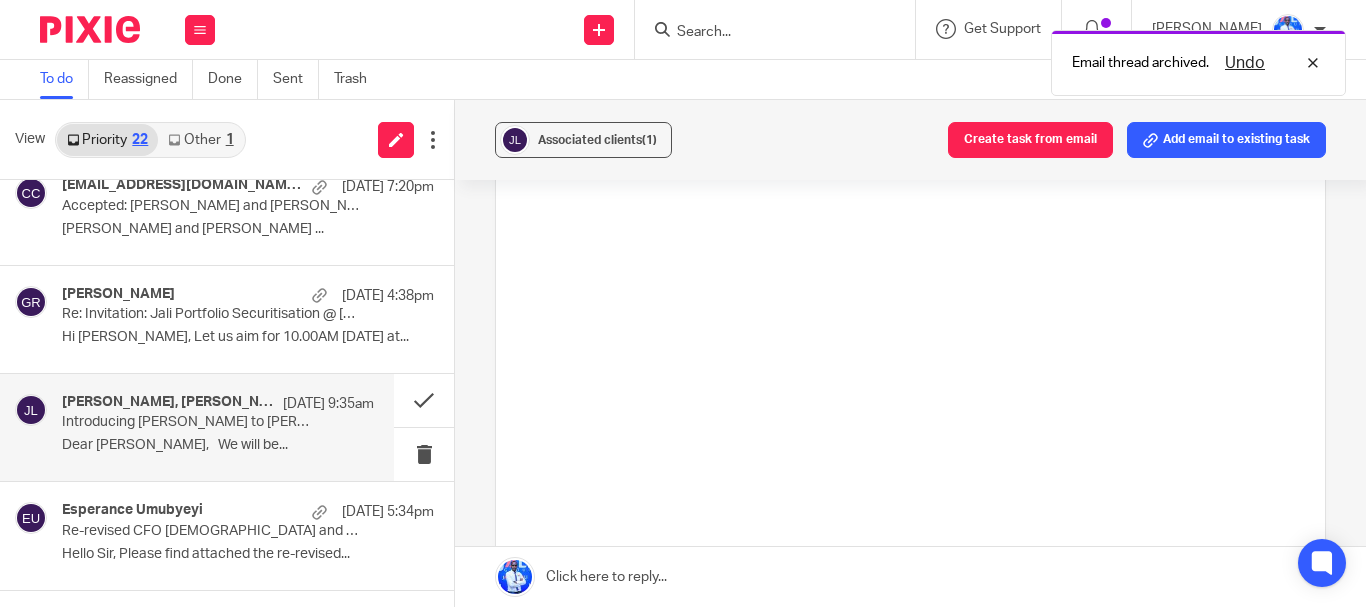 scroll, scrollTop: 0, scrollLeft: 0, axis: both 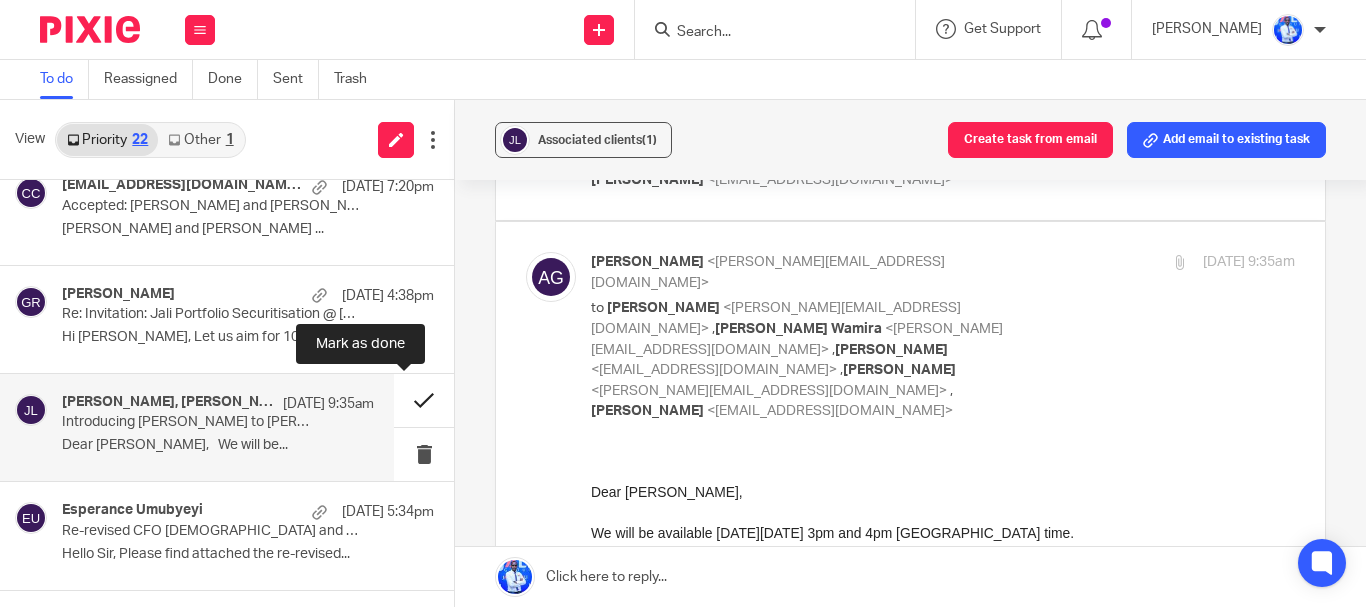 click at bounding box center [424, 400] 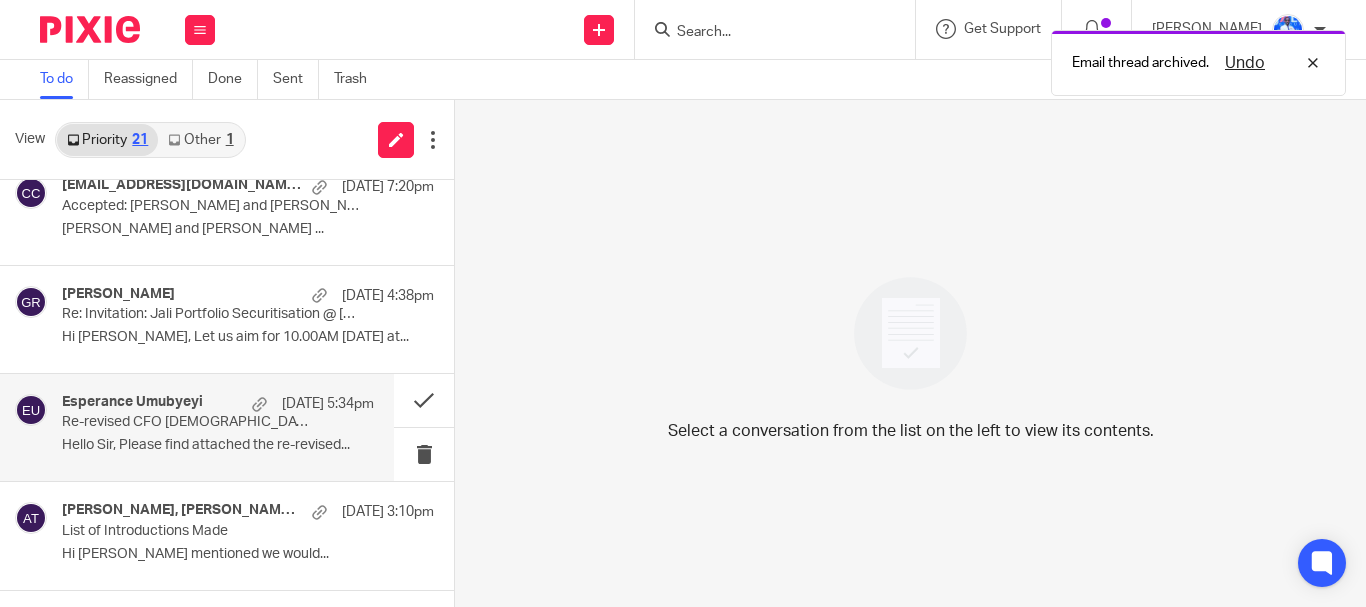 click on "Hello Sir,  Please find attached the re-revised..." at bounding box center [218, 445] 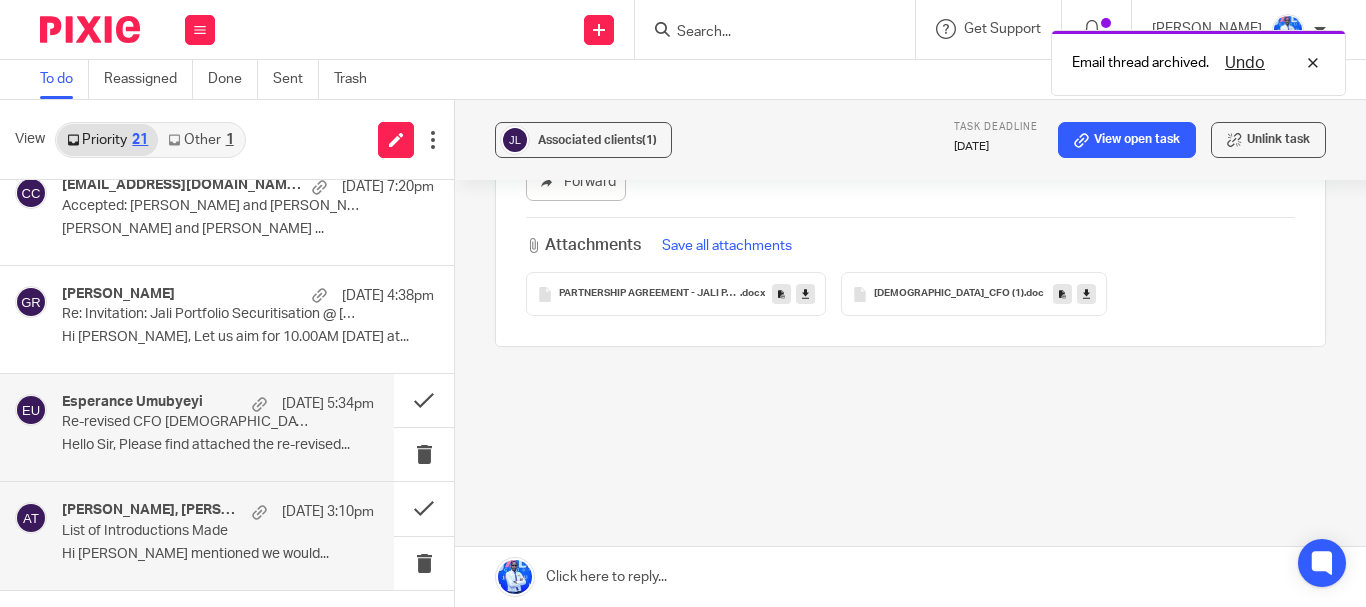scroll, scrollTop: 0, scrollLeft: 0, axis: both 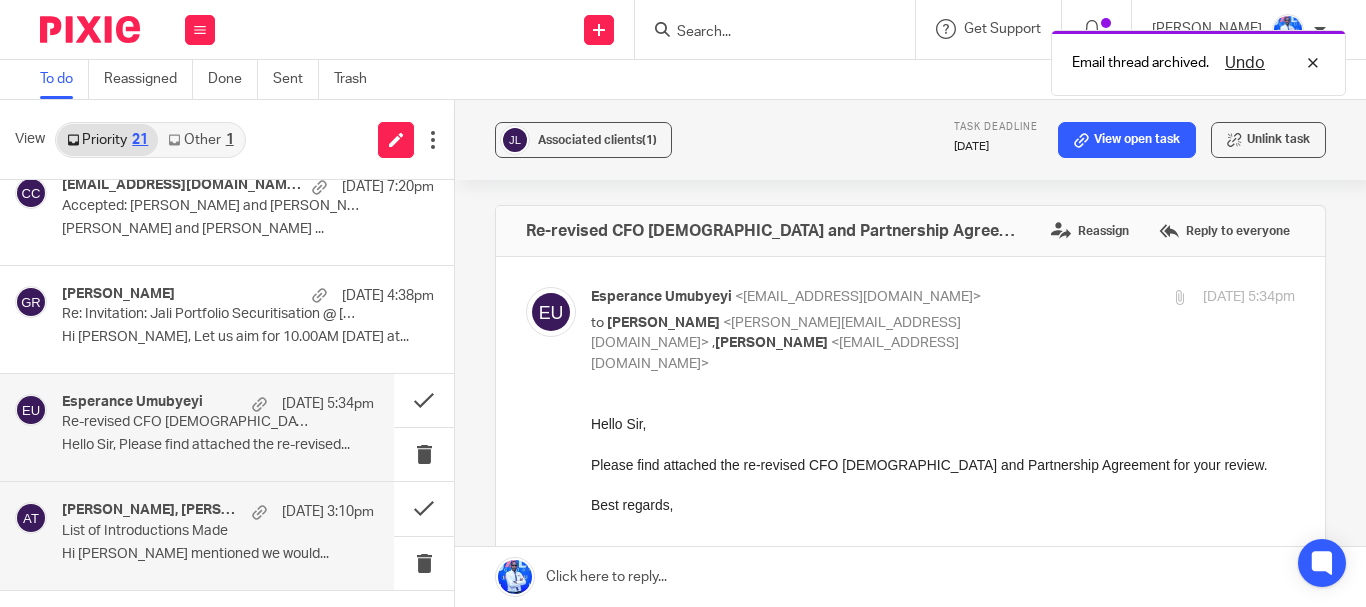 click on "Olivia Attenborough, Nombulelo Maselana, African Investments Deal Team
9 Jul 3:10pm   List of Introductions Made   Hi Felix    As Nombulelo mentioned we would..." at bounding box center [218, 535] 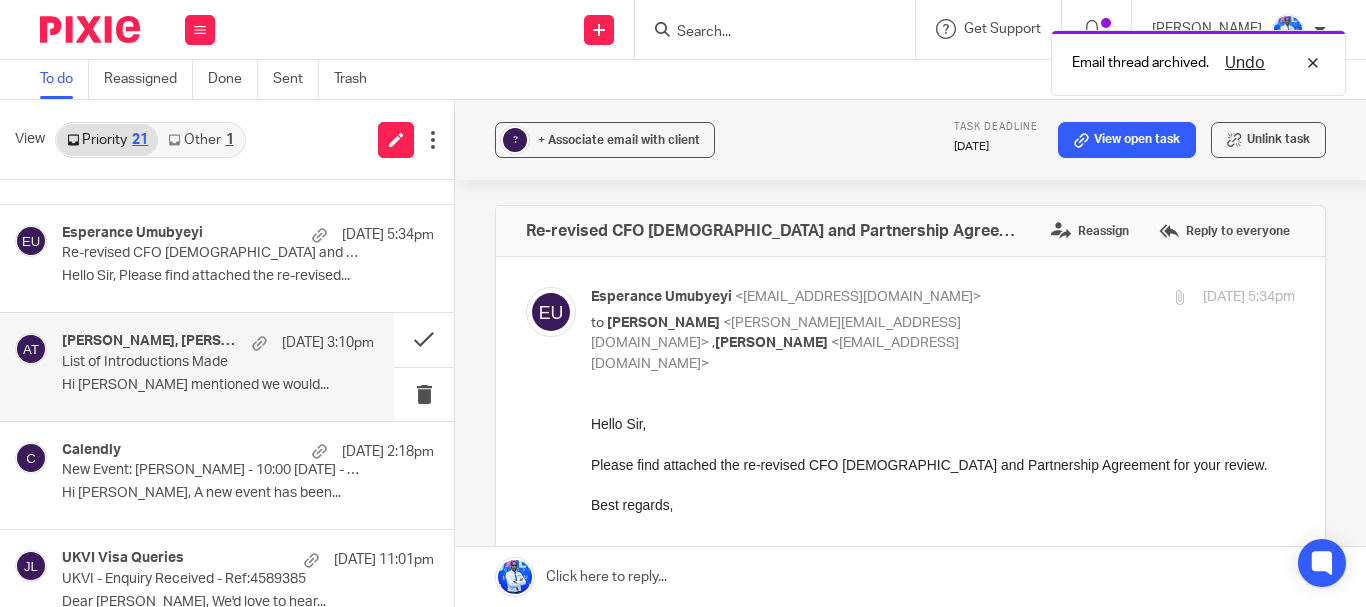 scroll, scrollTop: 301, scrollLeft: 0, axis: vertical 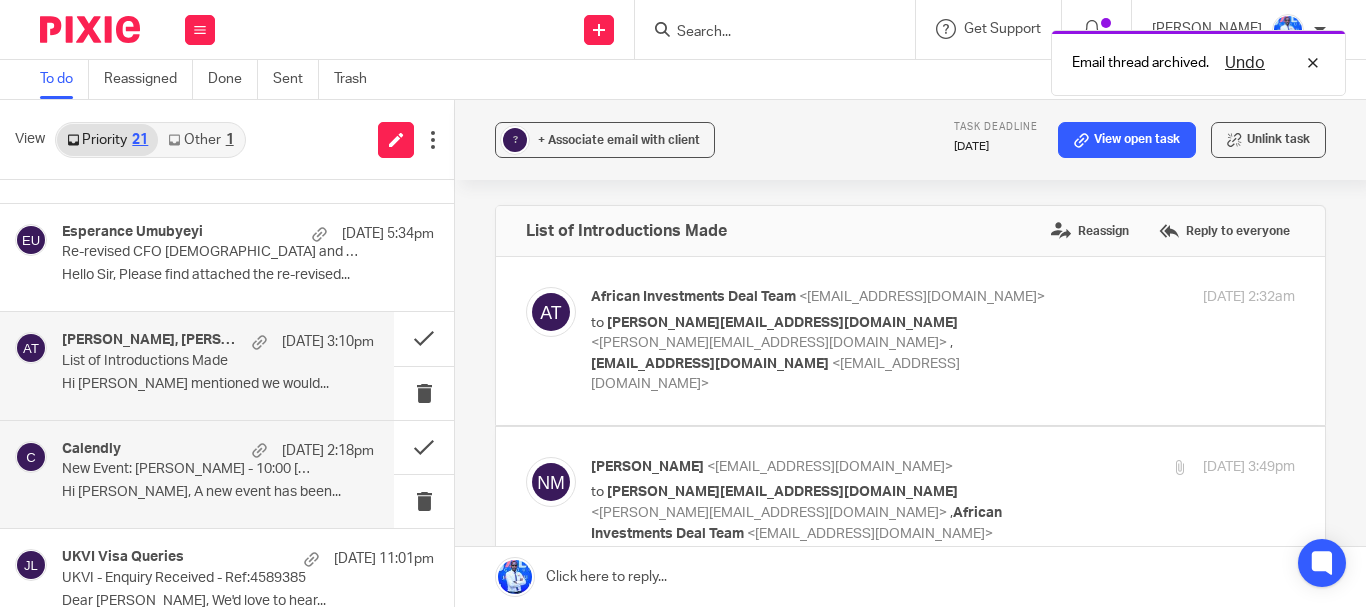 click on "New Event: Henna Savolainen - 10:00 Wed, 16 Jul 2025 - Meeting with Felix" at bounding box center [187, 469] 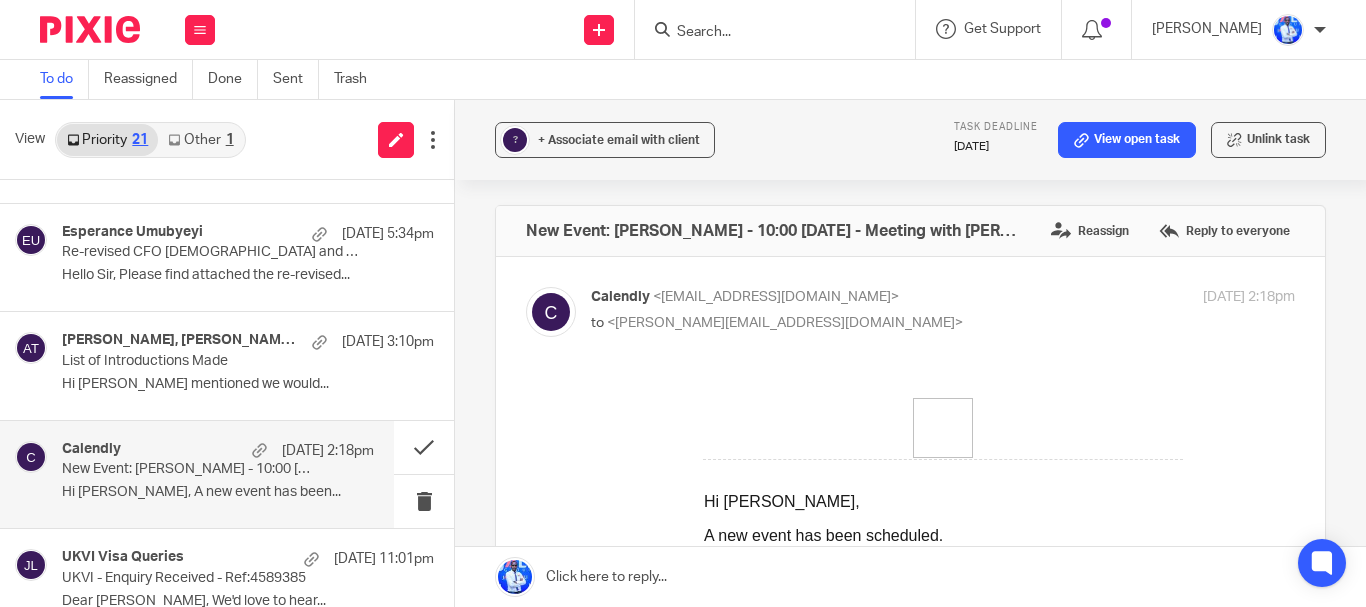 scroll, scrollTop: 0, scrollLeft: 0, axis: both 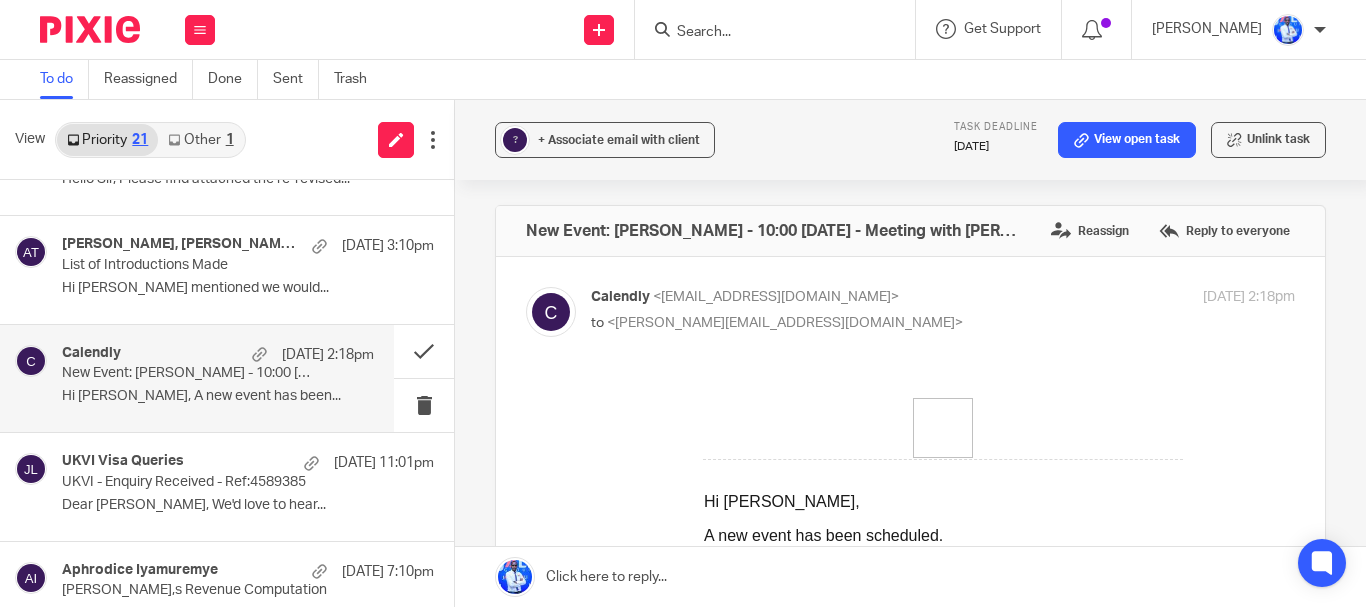 click on "UKVI - Enquiry Received - Ref:4589385" at bounding box center [211, 482] 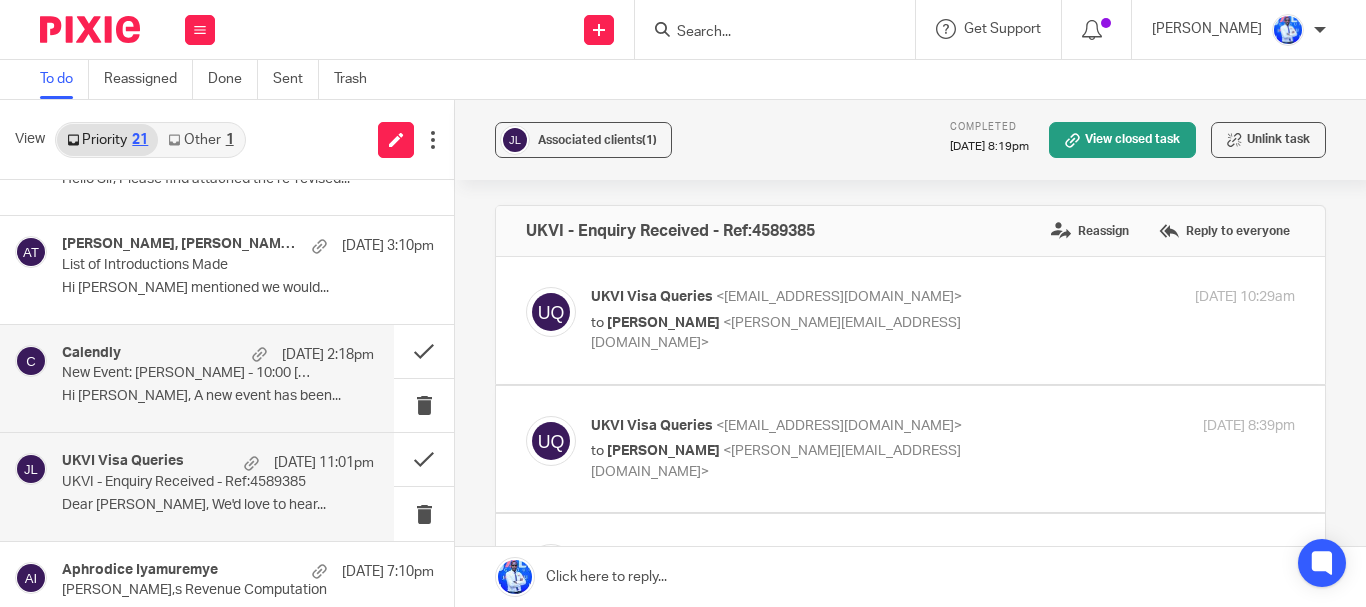 scroll, scrollTop: 0, scrollLeft: 0, axis: both 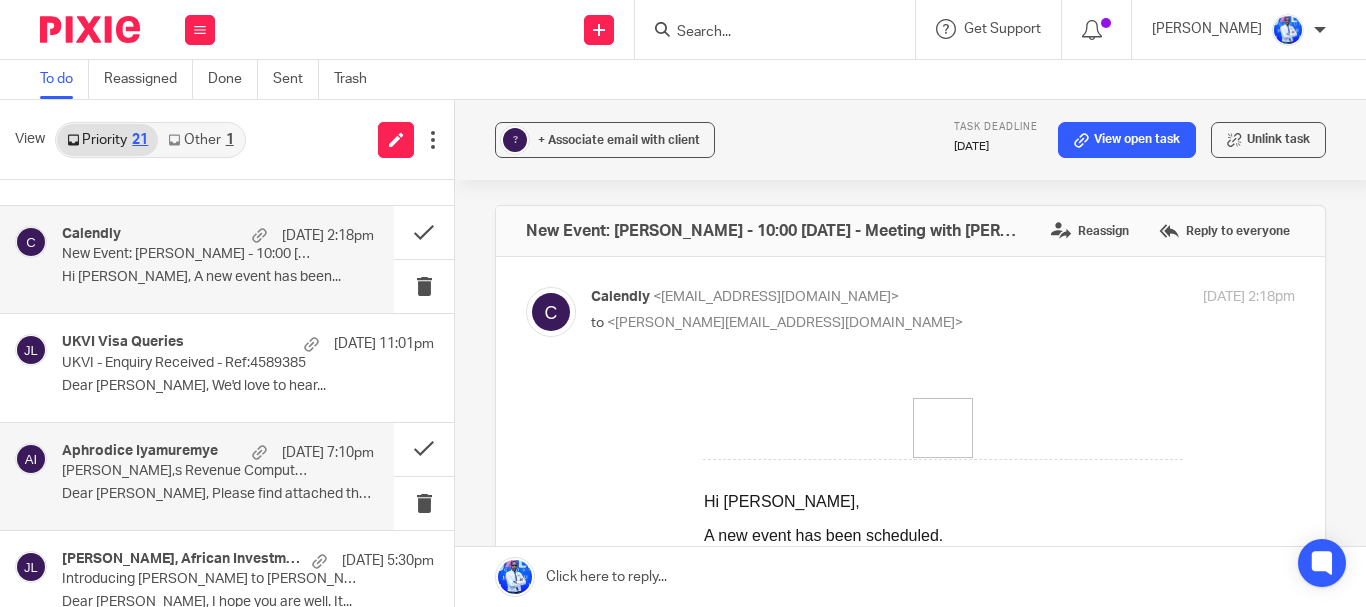 click on "Aphrodice Iyamuremye" at bounding box center (140, 451) 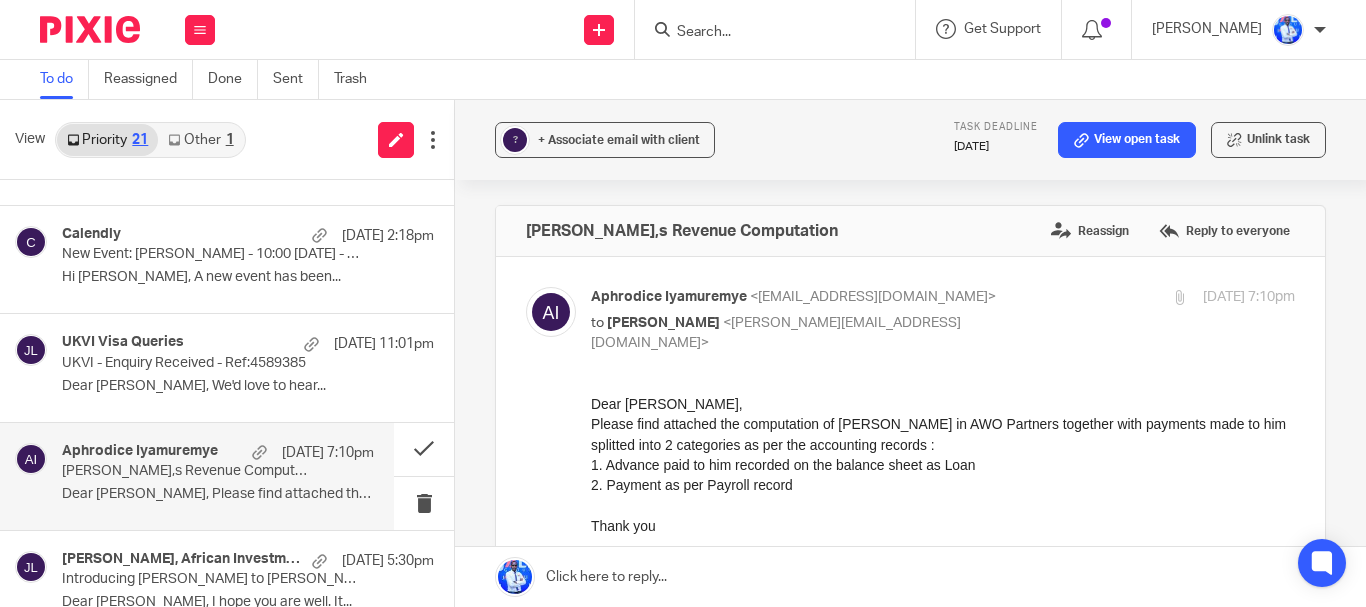 scroll, scrollTop: 0, scrollLeft: 0, axis: both 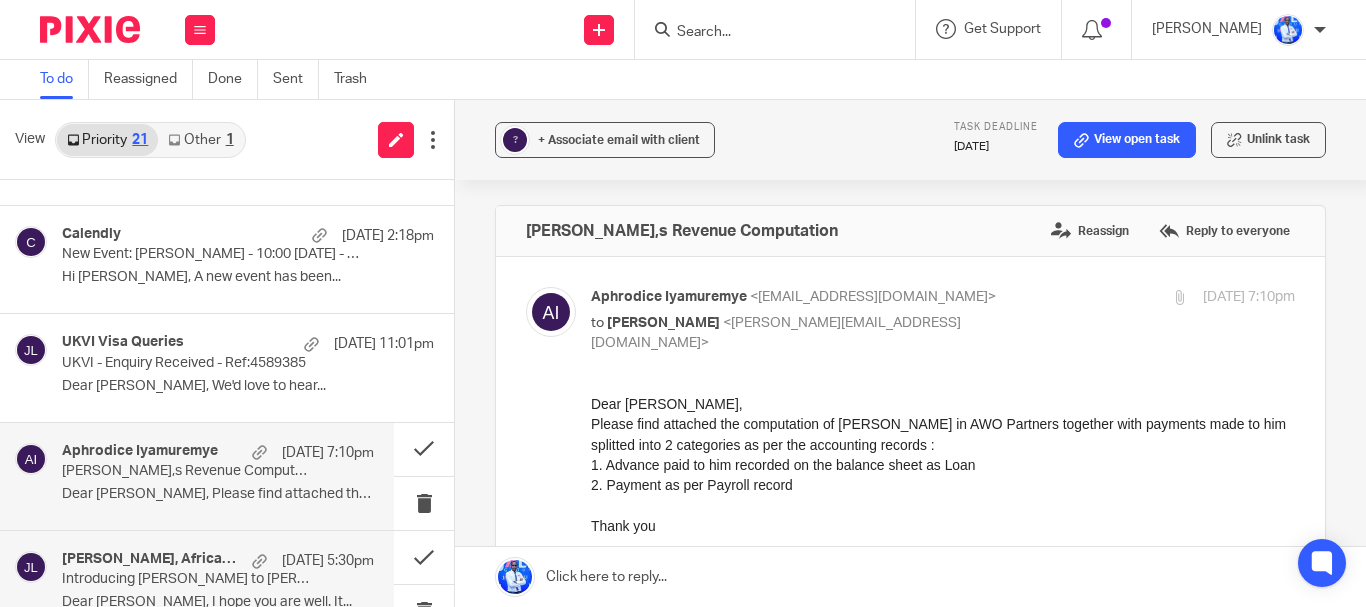 click on "Rania Ramli, African Investments Deal Introduction Team" at bounding box center (152, 559) 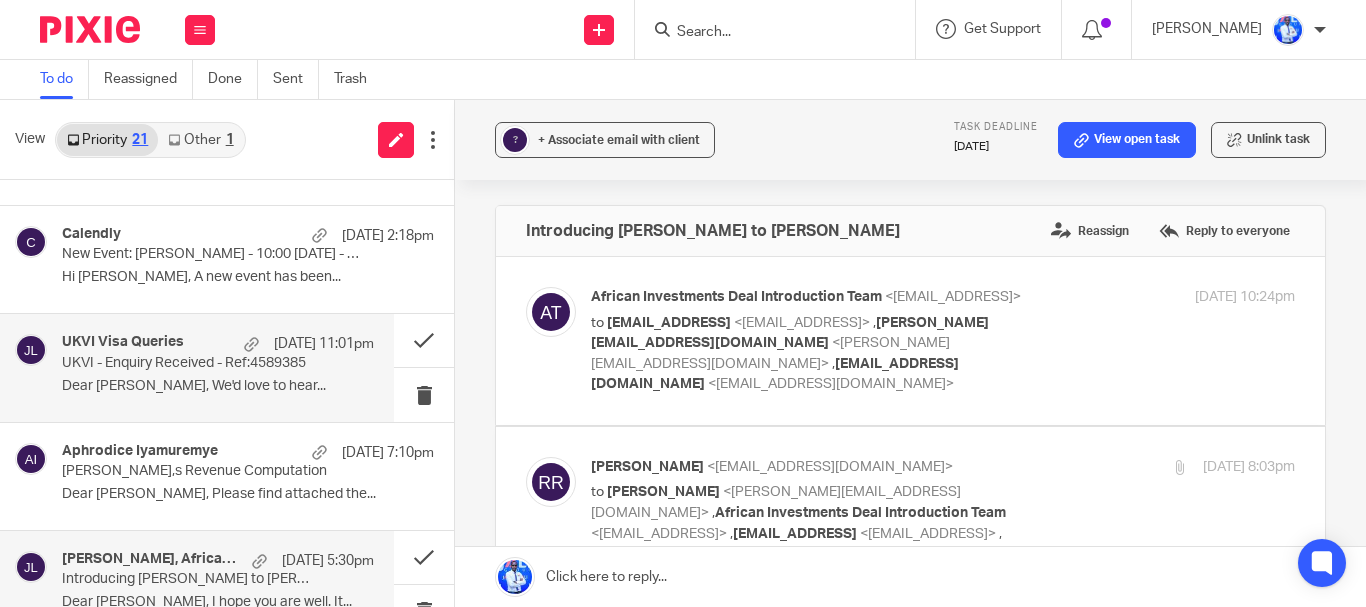 click on "UKVI - Enquiry Received - Ref:4589385" at bounding box center [187, 363] 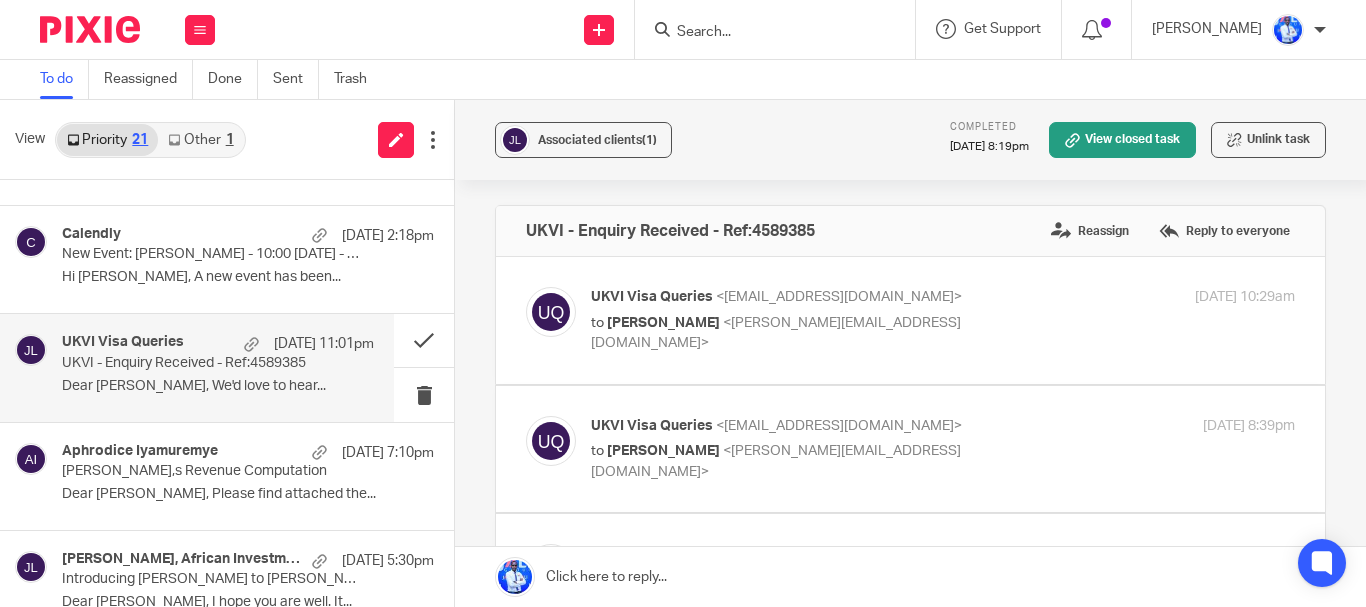 scroll, scrollTop: 0, scrollLeft: 0, axis: both 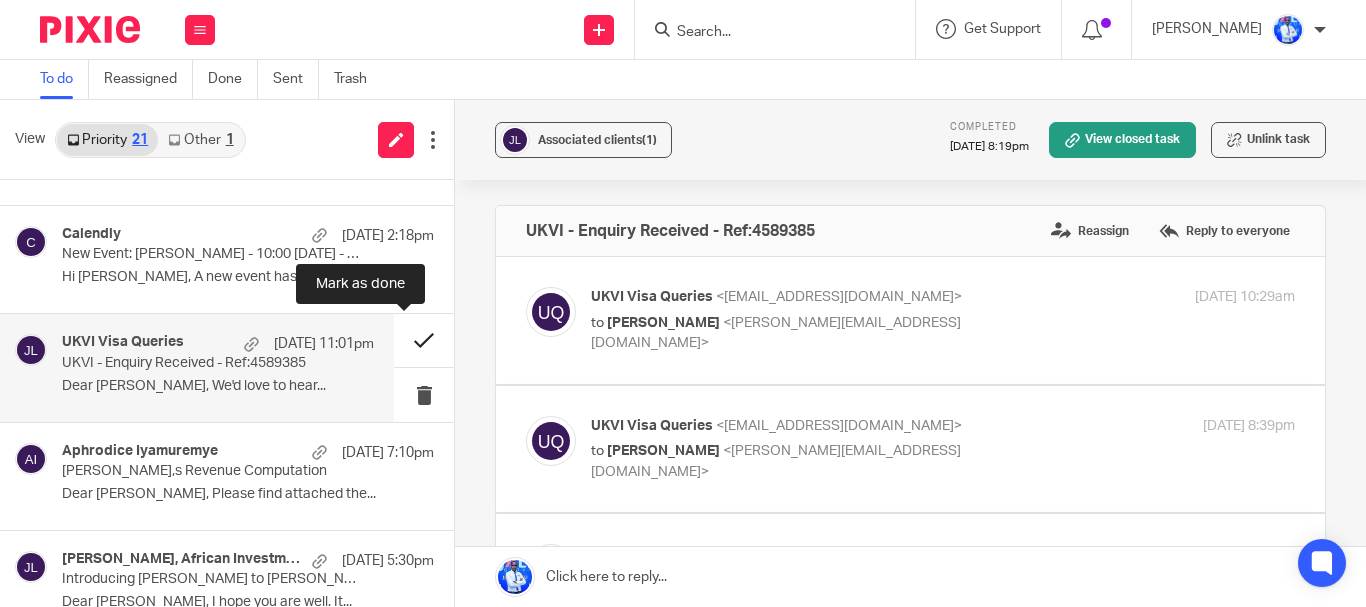 click at bounding box center [424, 340] 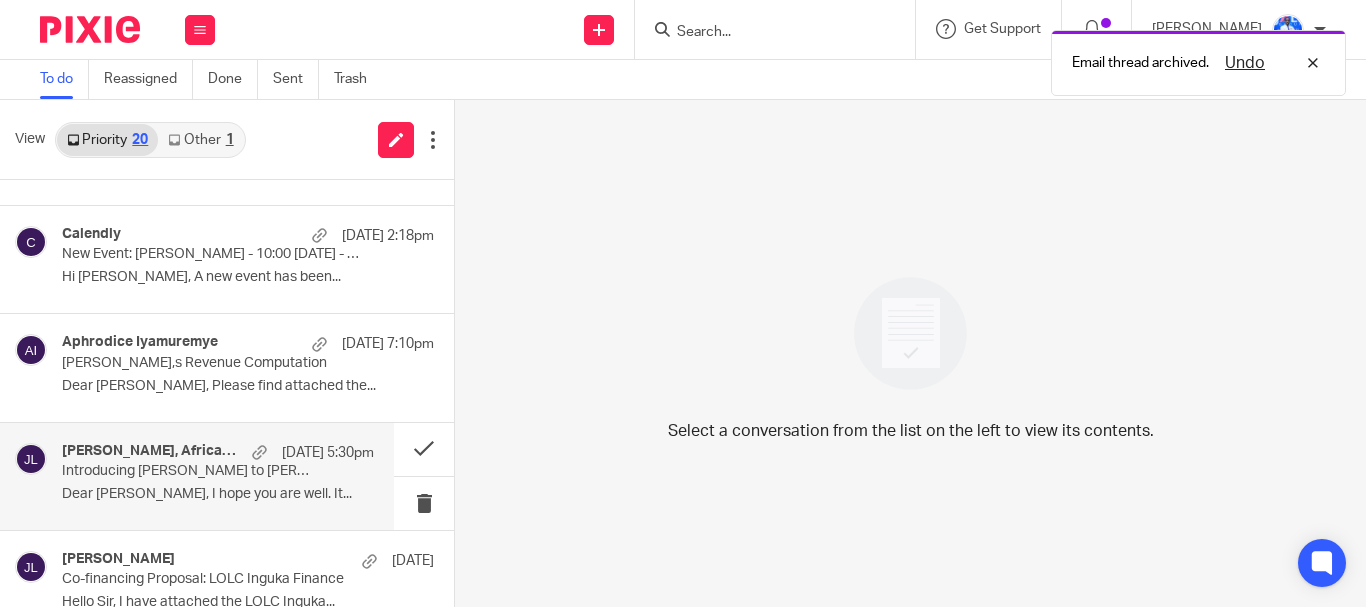 click on "Rania Ramli, African Investments Deal Introduction Team
8 Jul 5:30pm   Introducing Rania Ramli to Felix NKUNDIMANA   Dear Felix,          I hope you are well. It..." at bounding box center [218, 476] 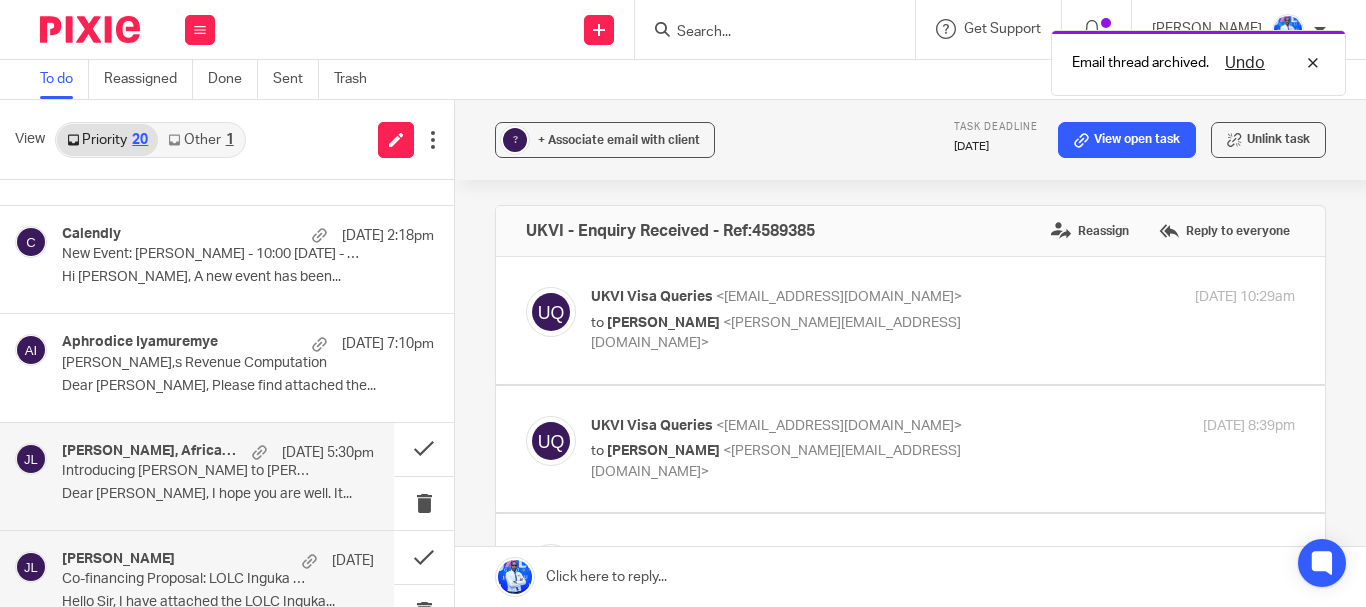 click on "Co-financing Proposal: LOLC Inguka Finance" at bounding box center (187, 579) 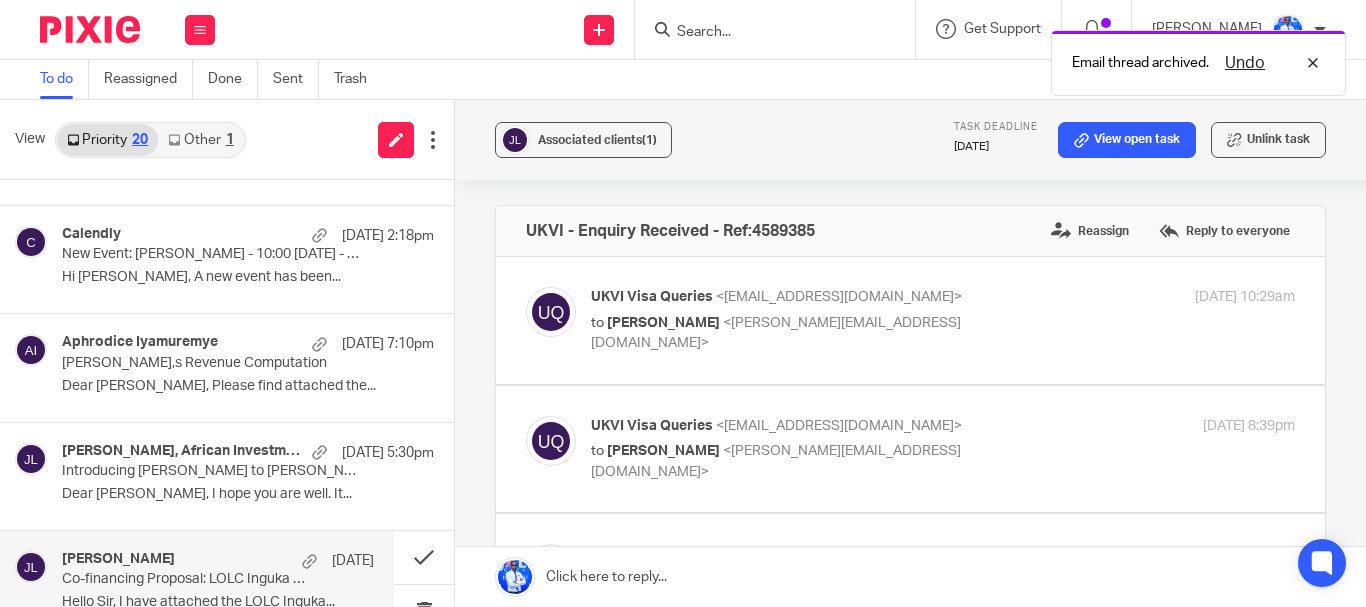 scroll, scrollTop: 548, scrollLeft: 0, axis: vertical 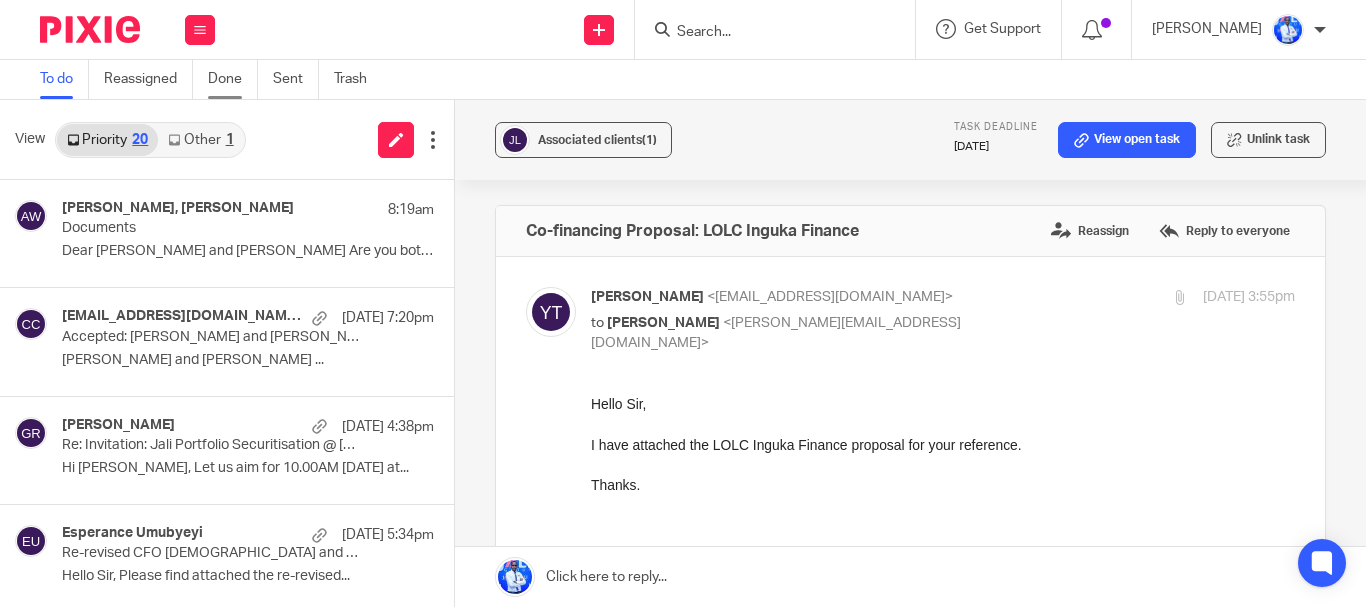 click on "Done" at bounding box center [233, 79] 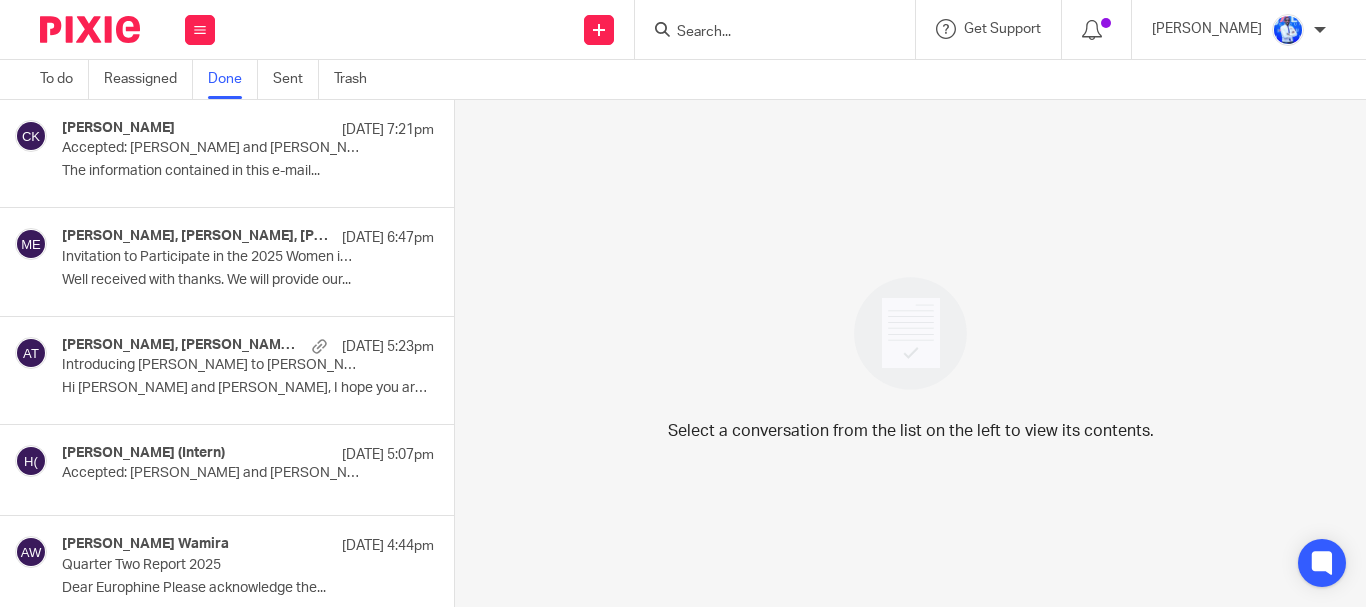 scroll, scrollTop: 0, scrollLeft: 0, axis: both 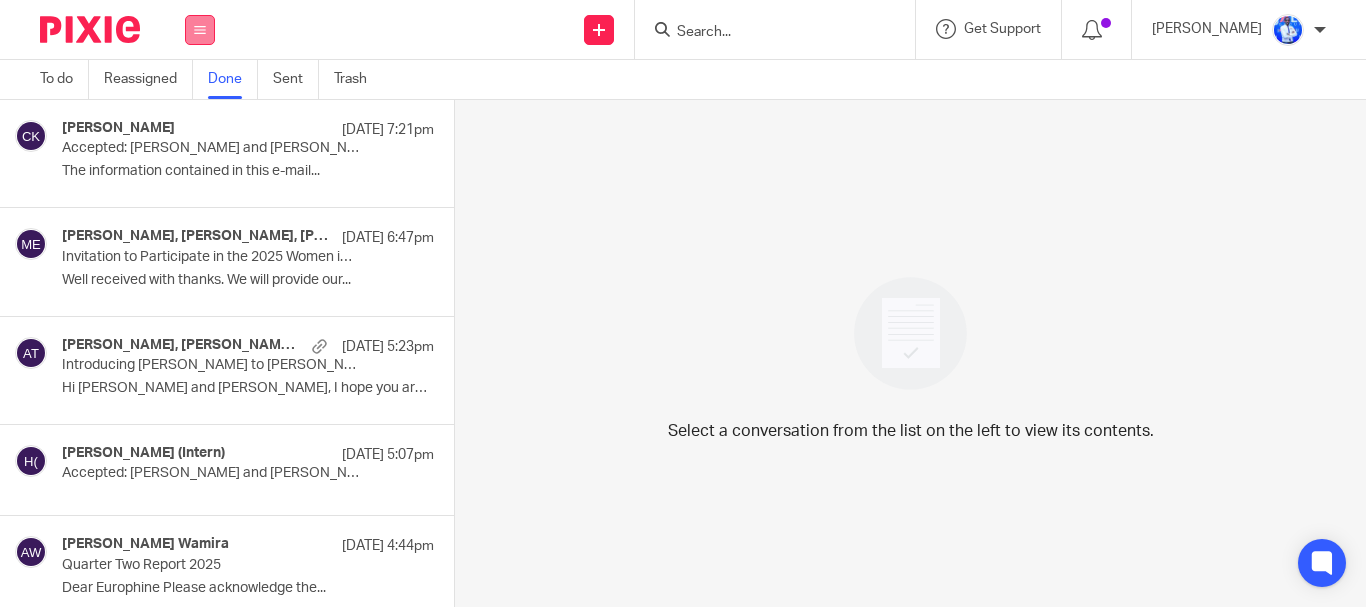 click at bounding box center [200, 30] 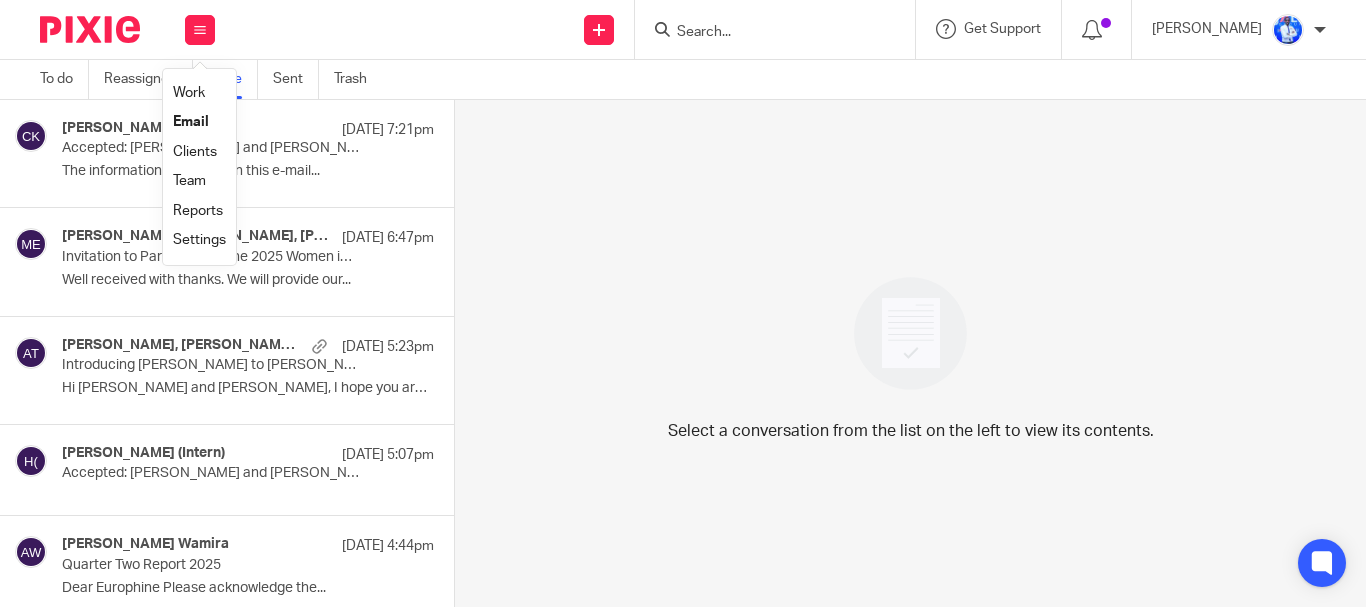 click on "Work" at bounding box center [189, 93] 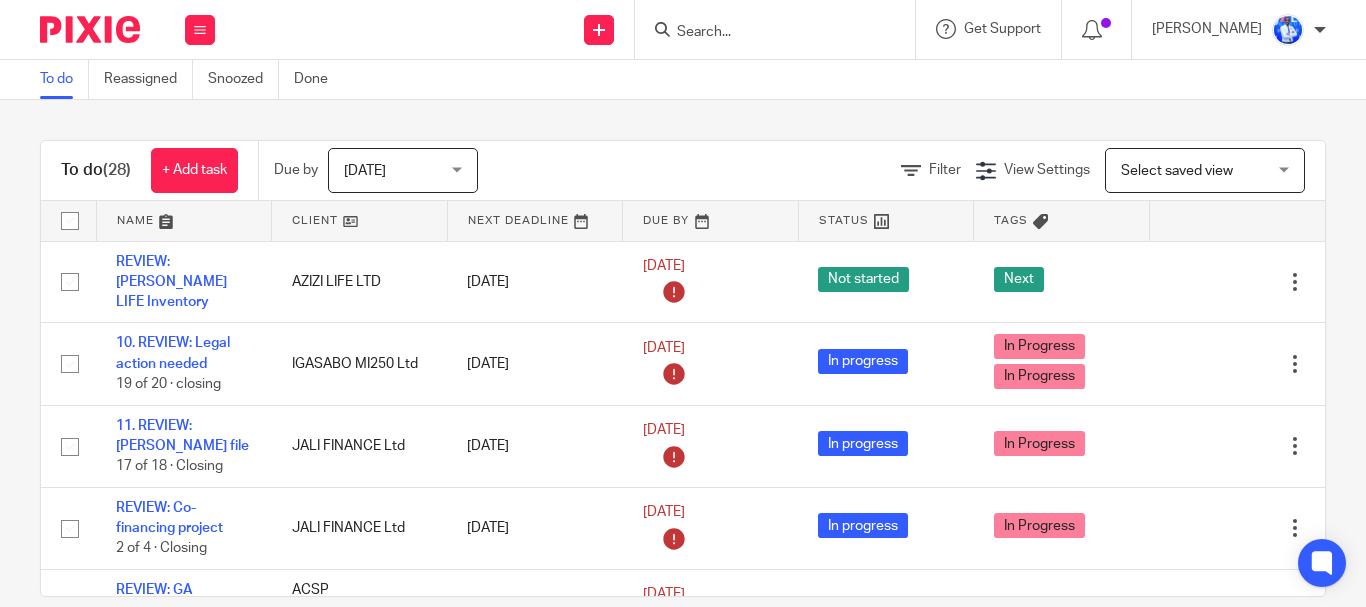 scroll, scrollTop: 0, scrollLeft: 0, axis: both 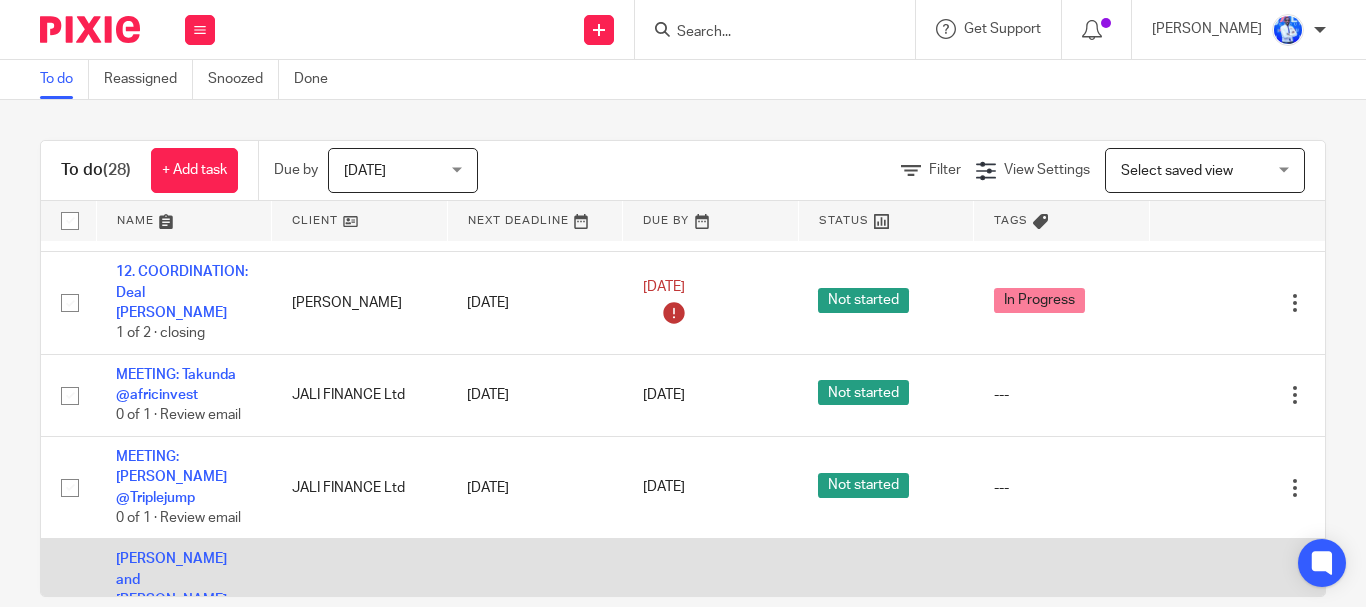 click at bounding box center (70, 621) 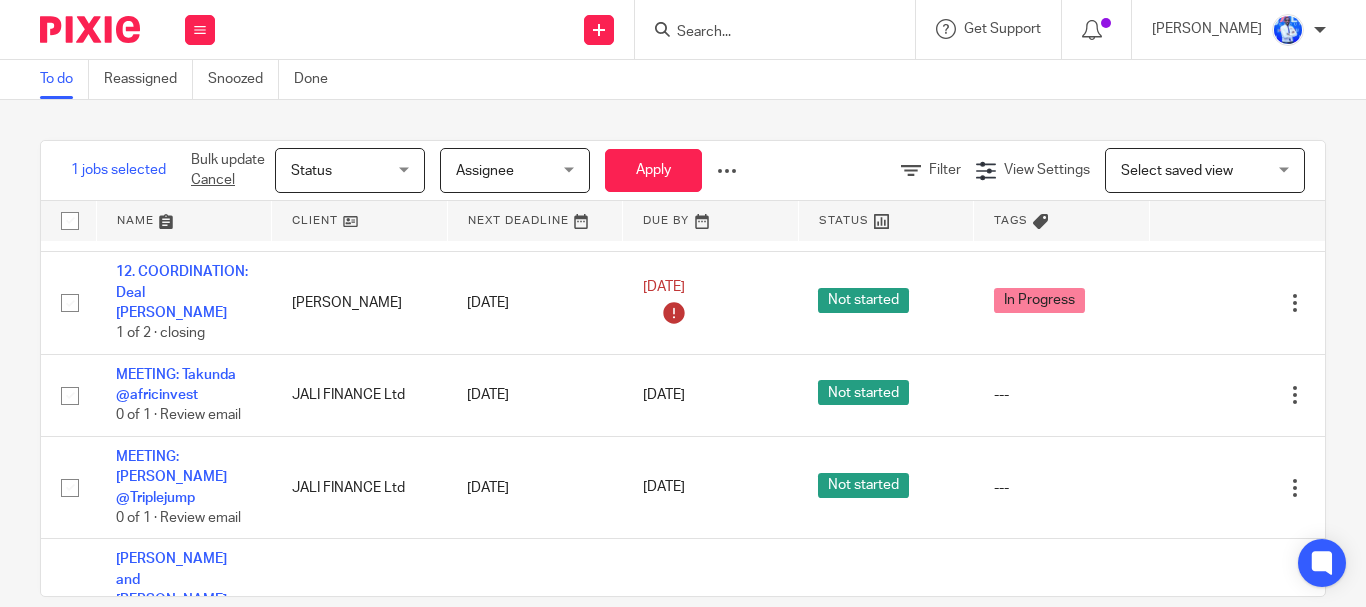 click at bounding box center (727, 171) 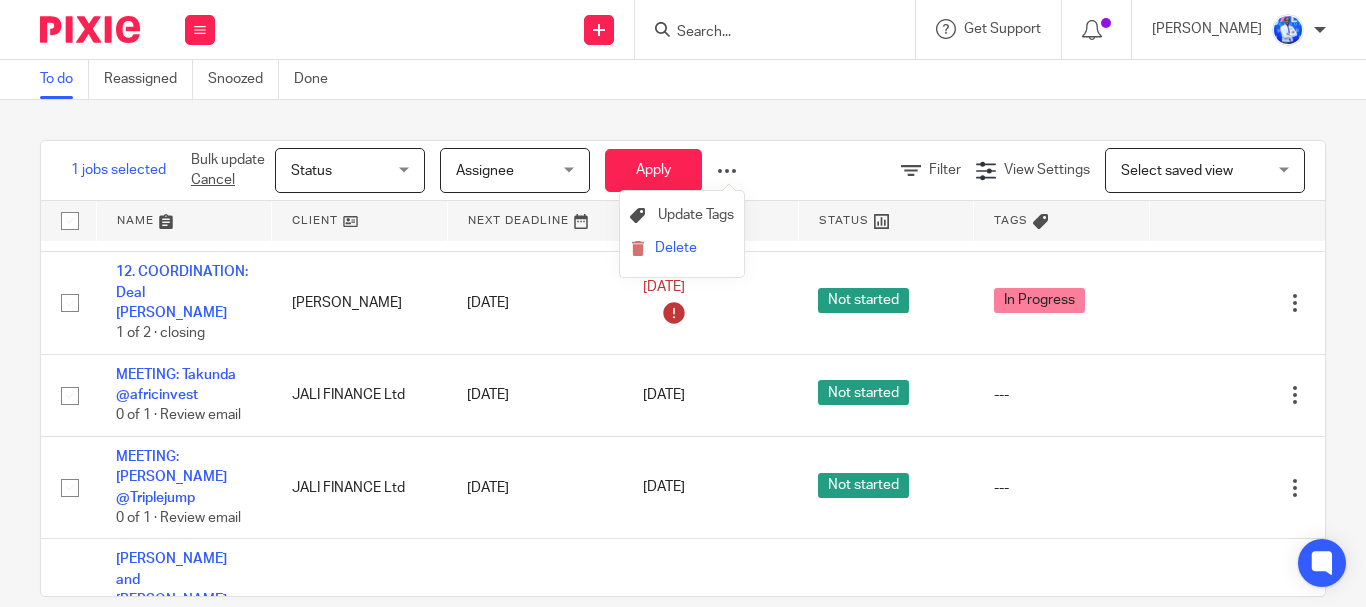click on "Delete" at bounding box center [682, 249] 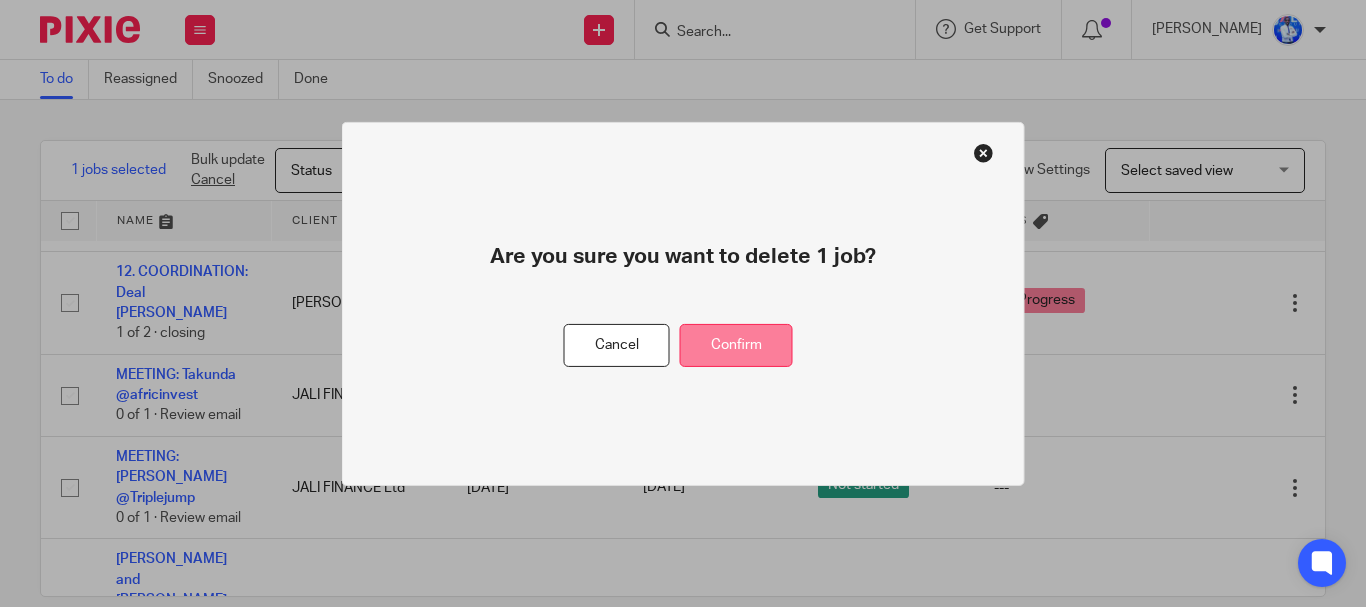 click on "Confirm" at bounding box center [736, 345] 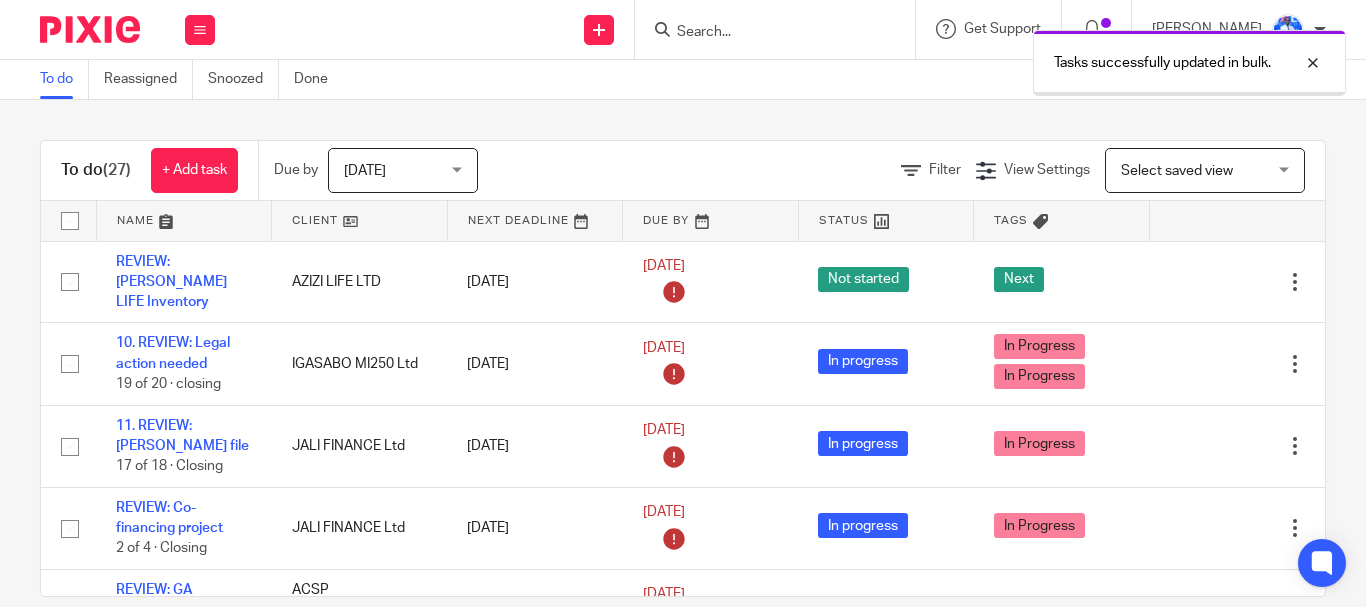 scroll, scrollTop: 0, scrollLeft: 0, axis: both 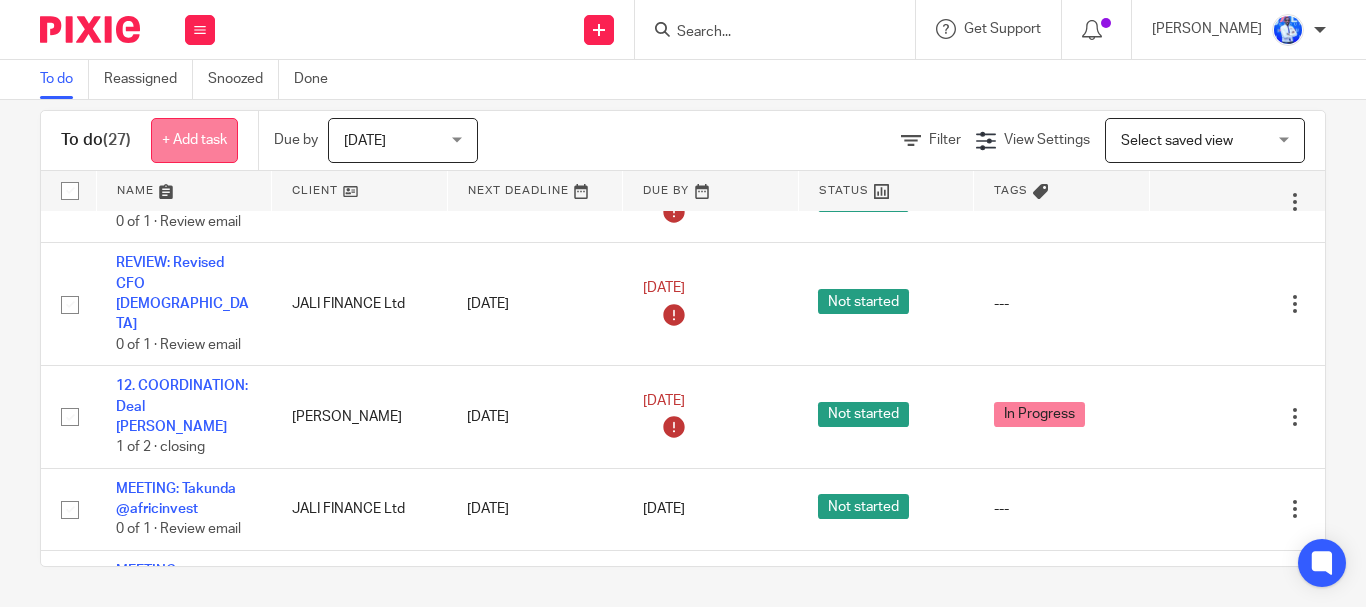 click on "+ Add task" at bounding box center [194, 140] 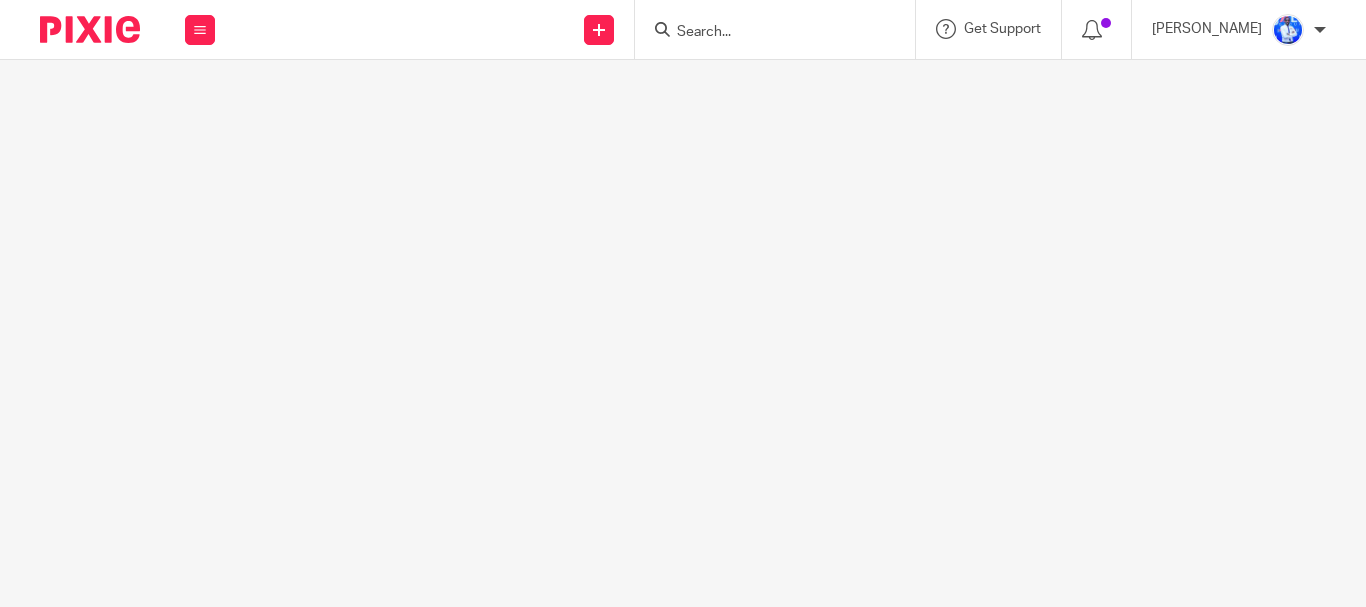 scroll, scrollTop: 0, scrollLeft: 0, axis: both 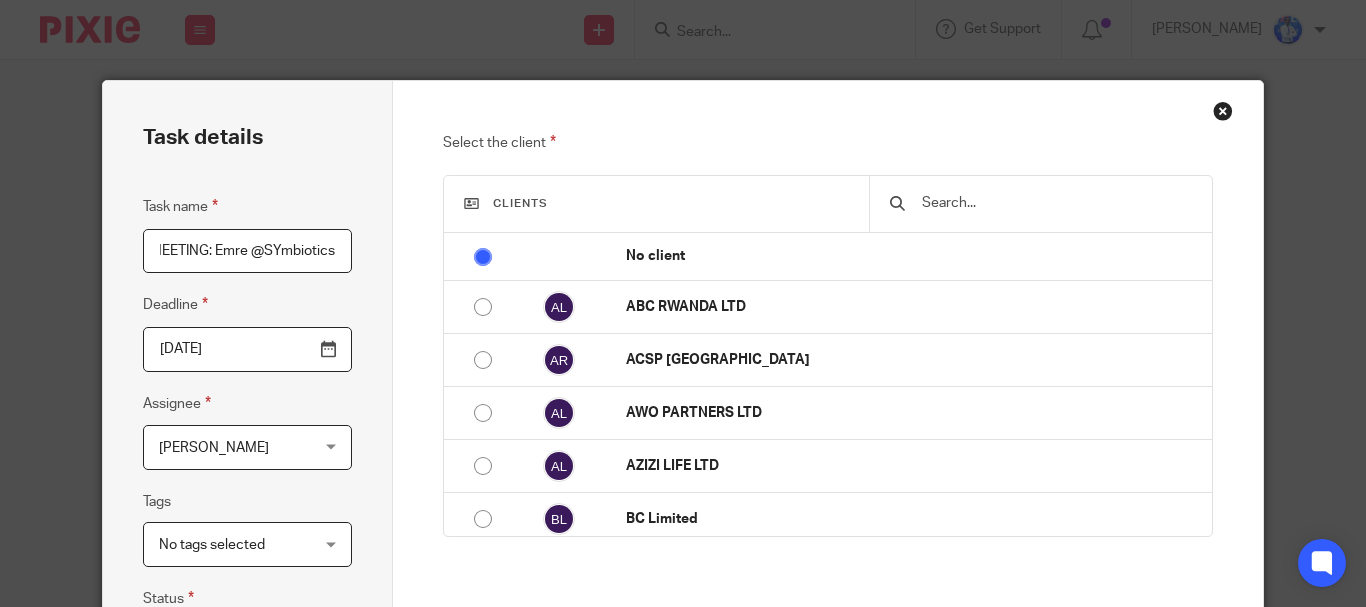 click on "MEETING: Emre @SYmbiotics" at bounding box center (247, 251) 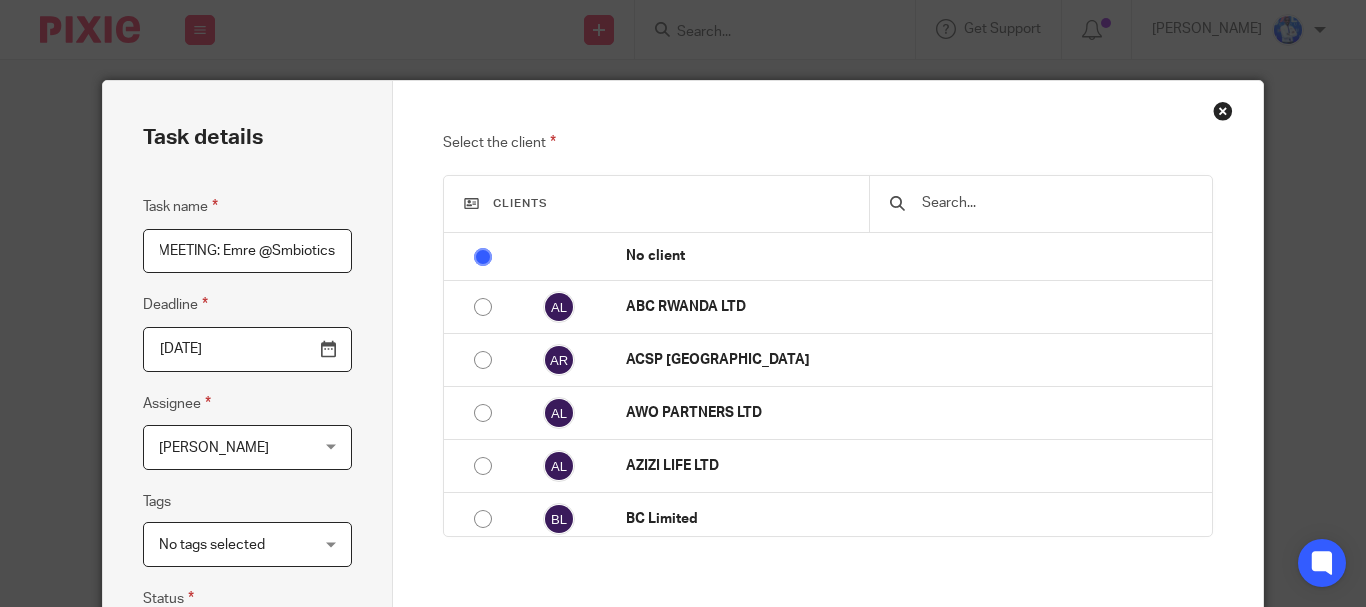 scroll, scrollTop: 0, scrollLeft: 3, axis: horizontal 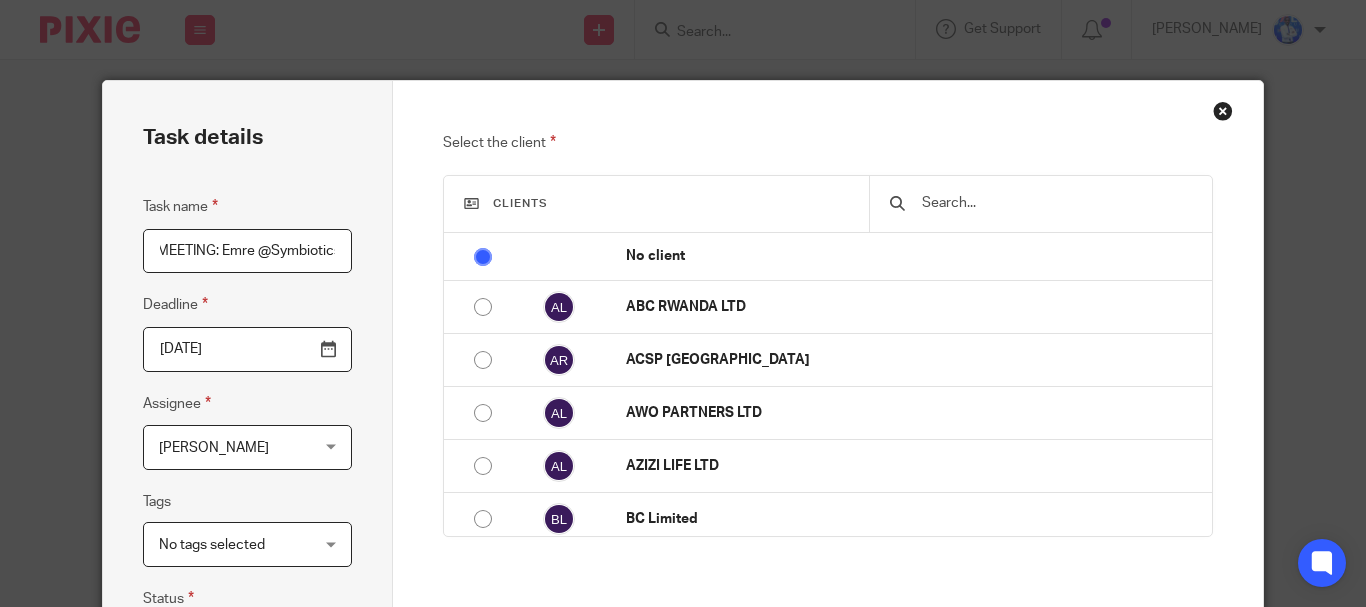 type on "MEETING: Emre @Symbiotics" 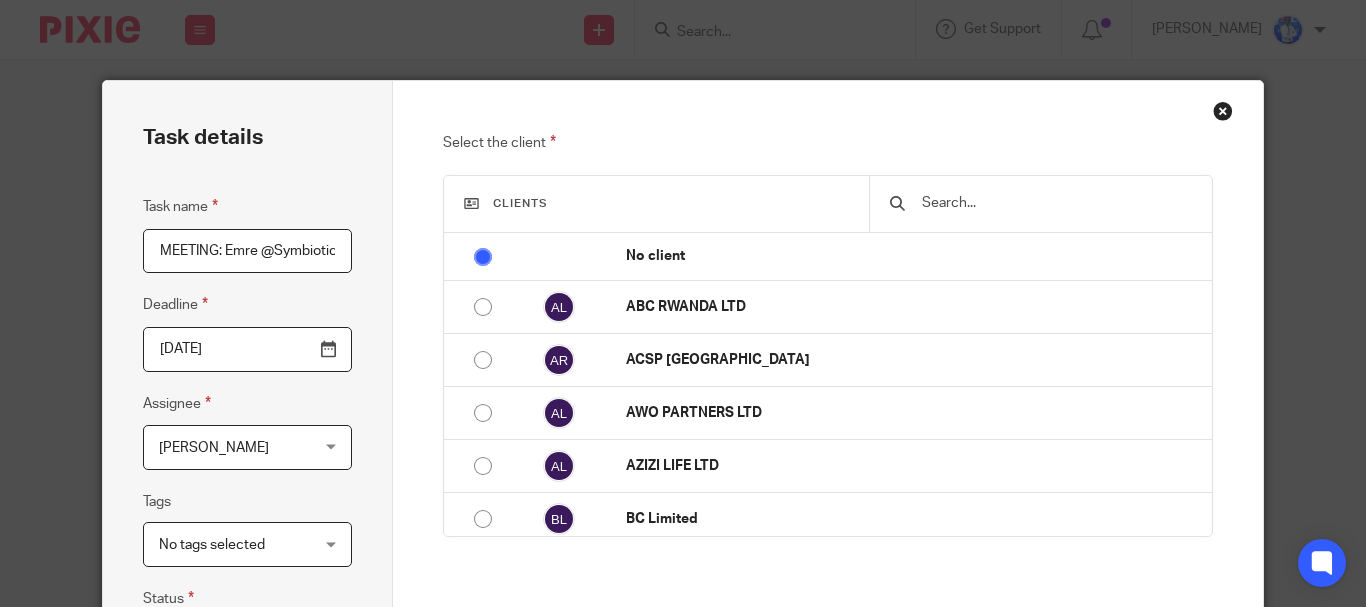 click at bounding box center (1055, 203) 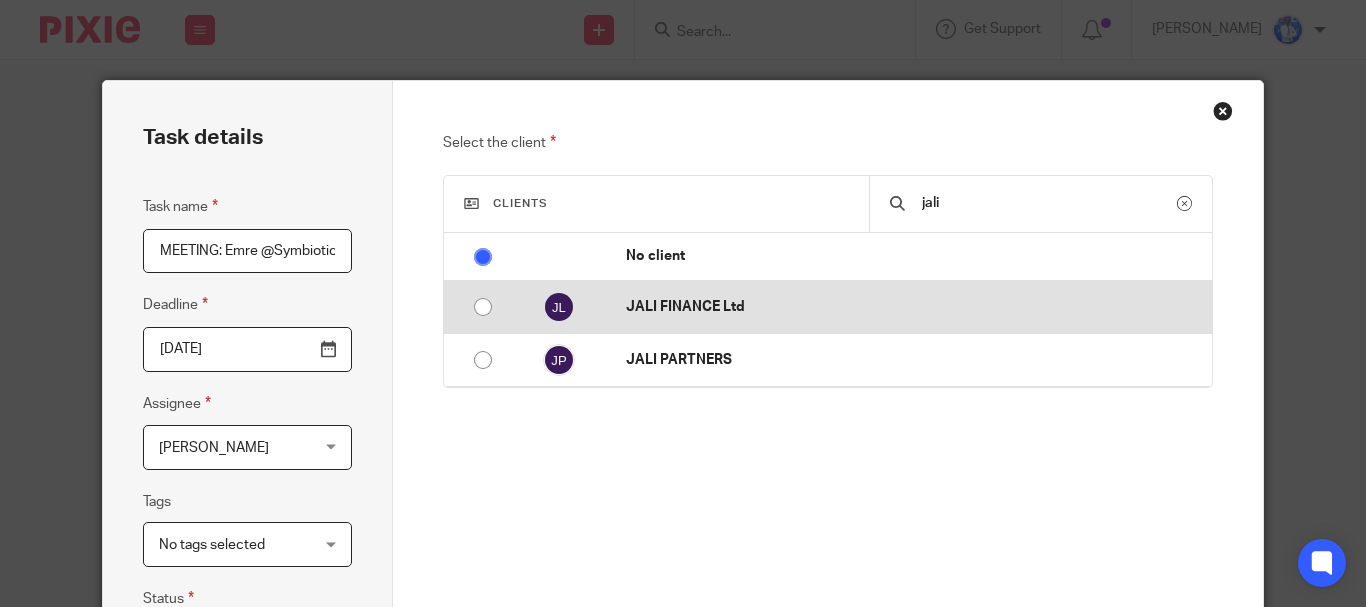 type on "jali" 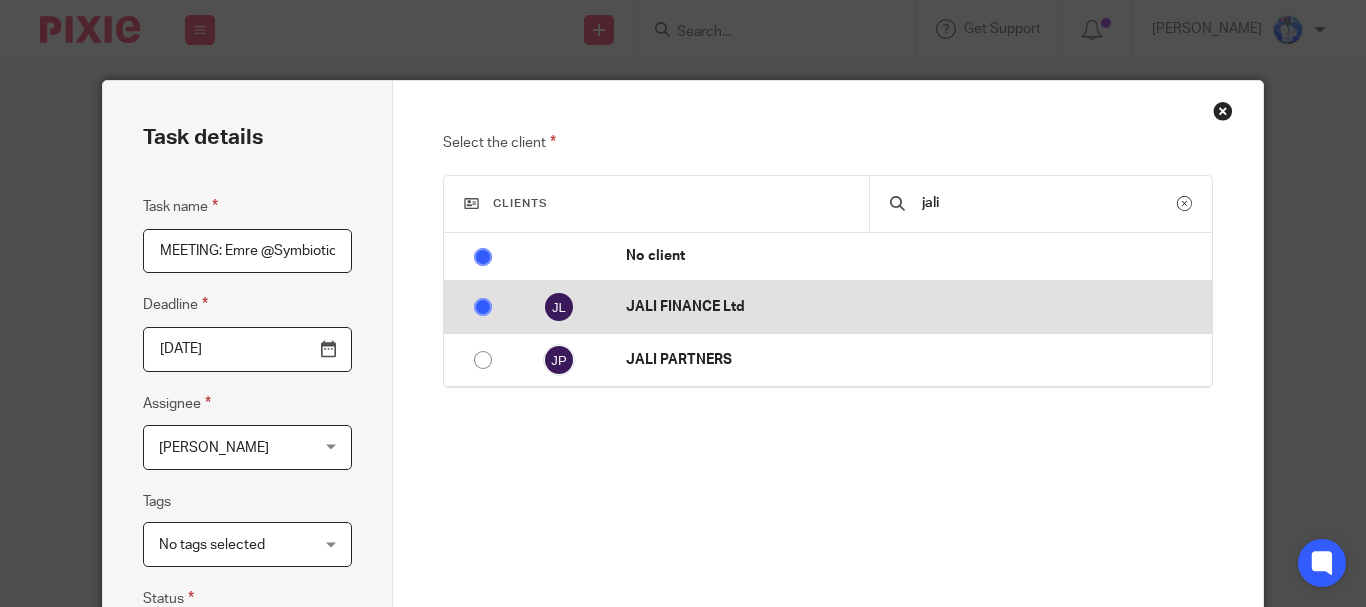 radio on "false" 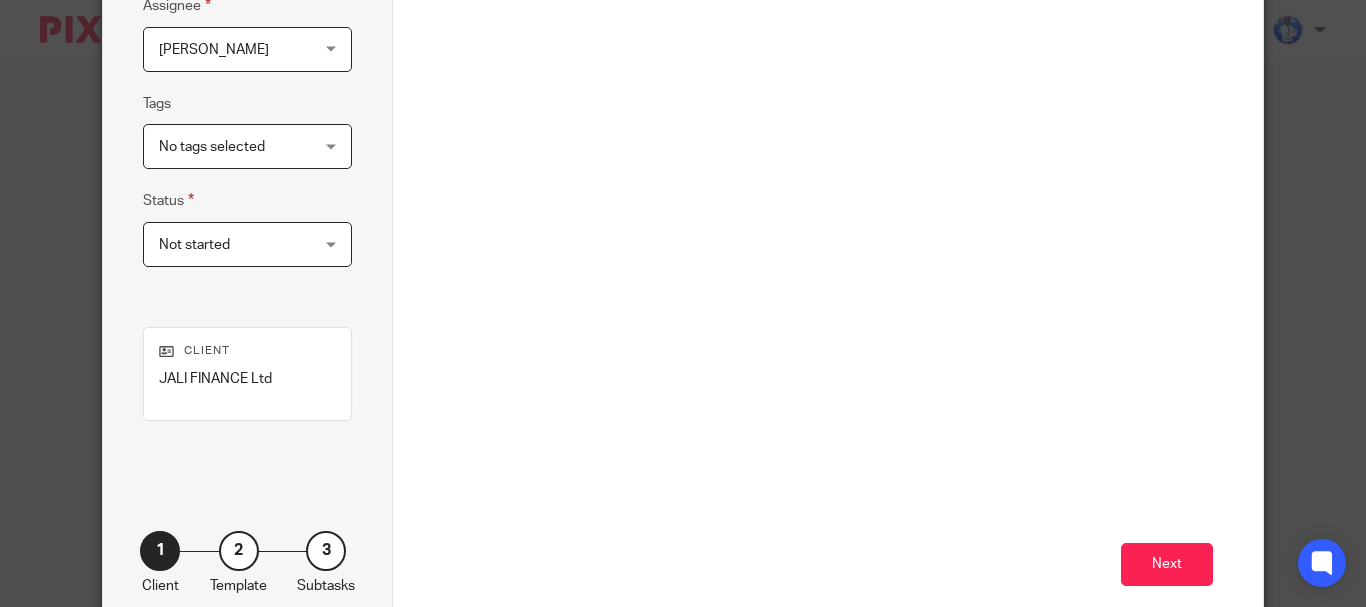 scroll, scrollTop: 508, scrollLeft: 0, axis: vertical 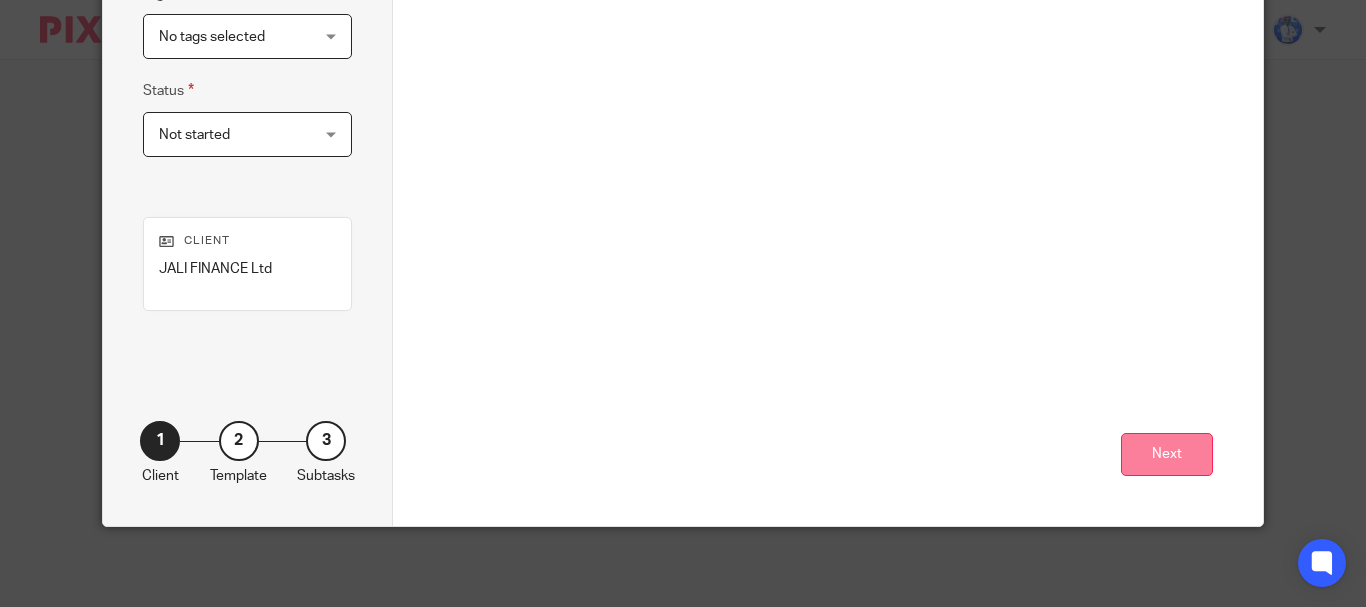 click on "Next" at bounding box center [1167, 454] 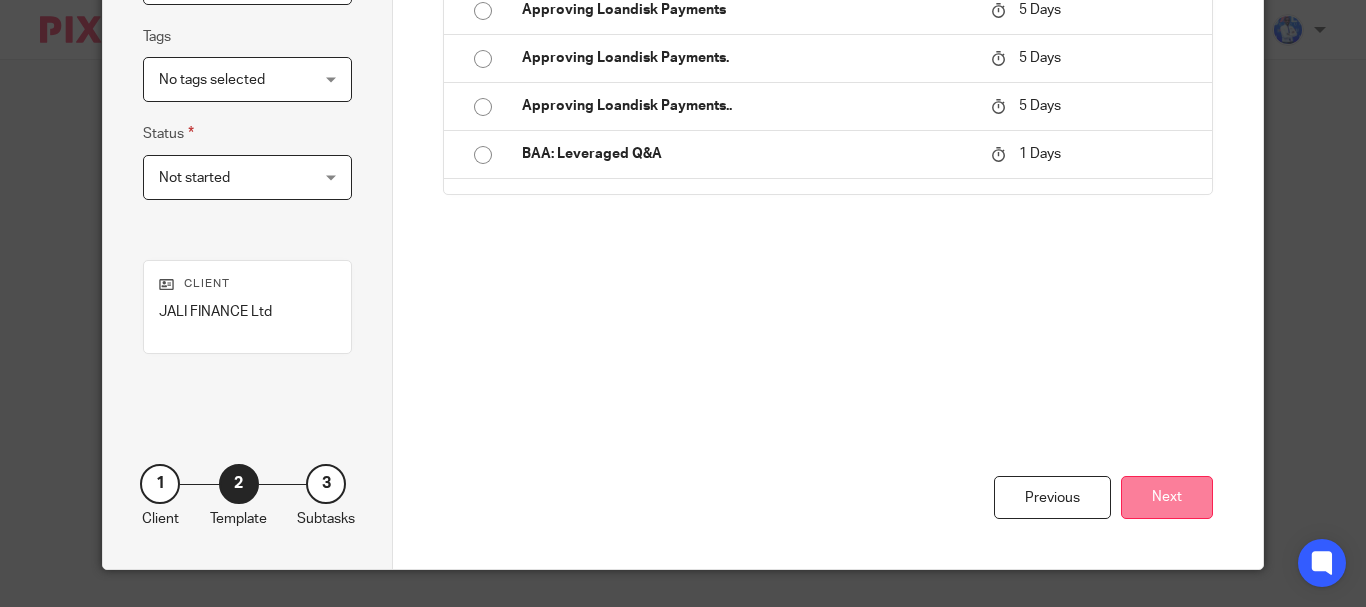scroll, scrollTop: 464, scrollLeft: 0, axis: vertical 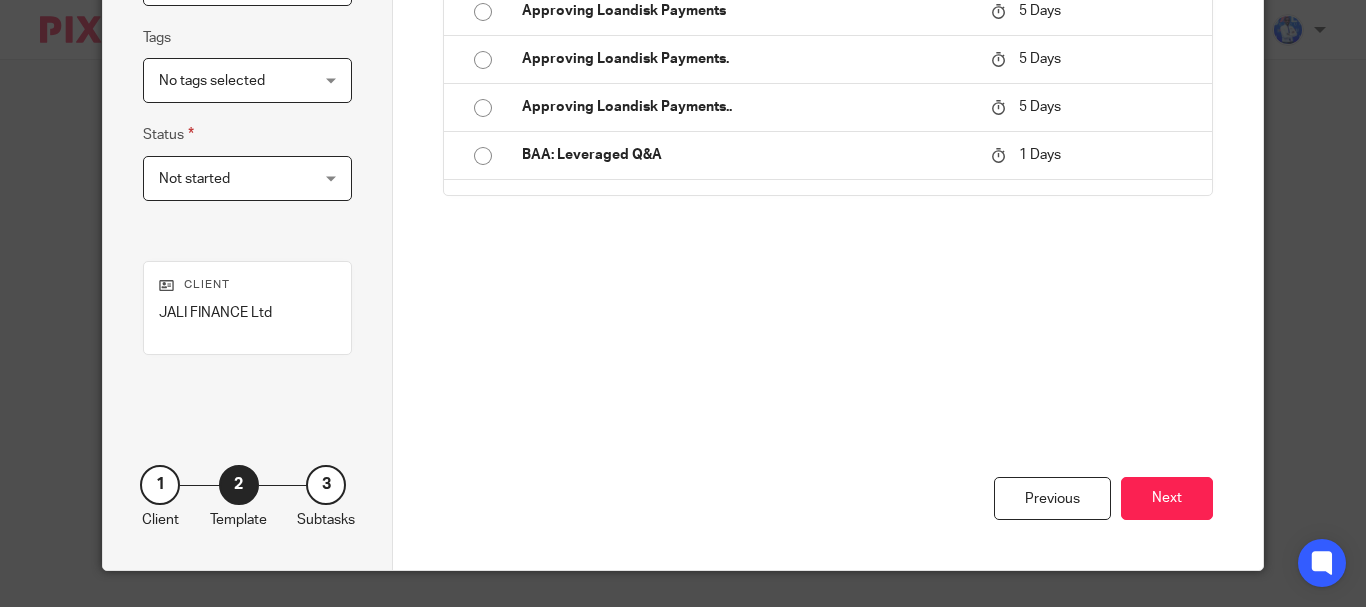 click on "Previous
Next" at bounding box center (827, 458) 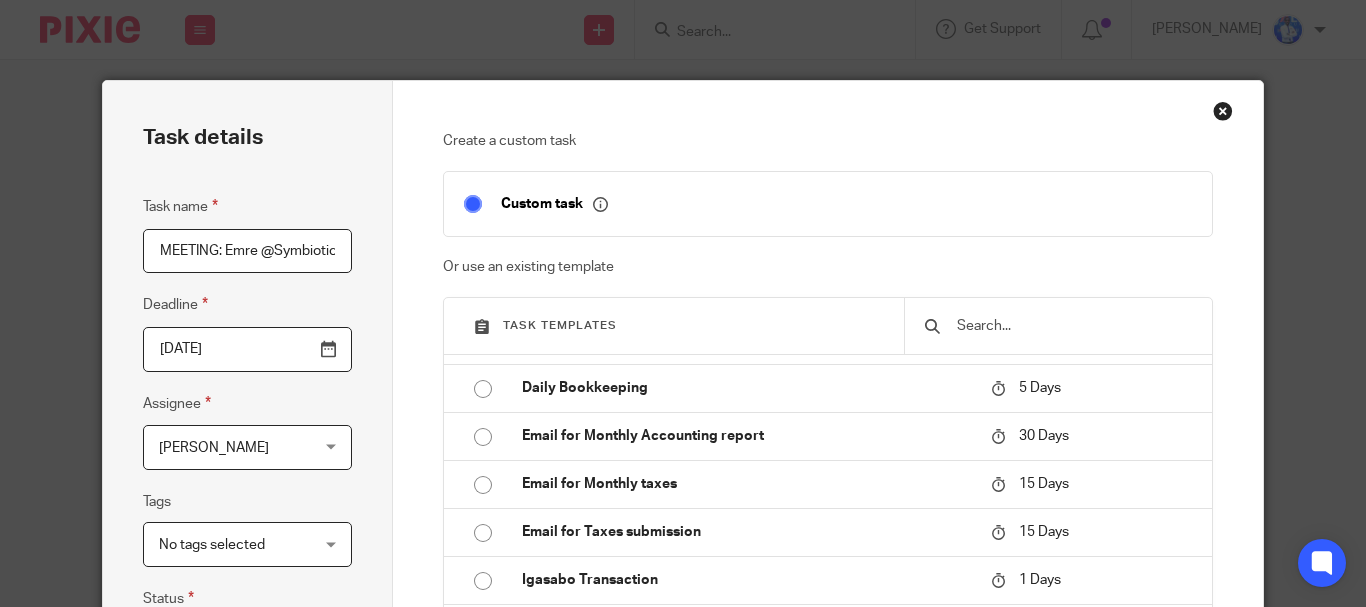 scroll, scrollTop: 1165, scrollLeft: 0, axis: vertical 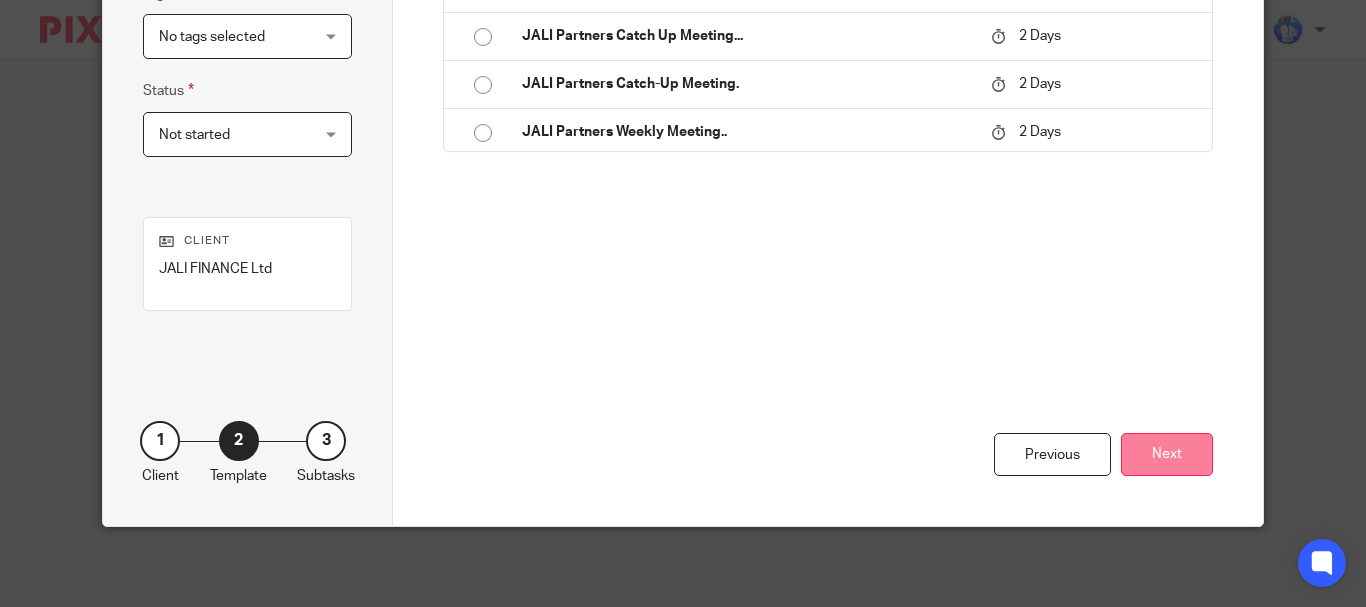 click on "Next" at bounding box center [1167, 454] 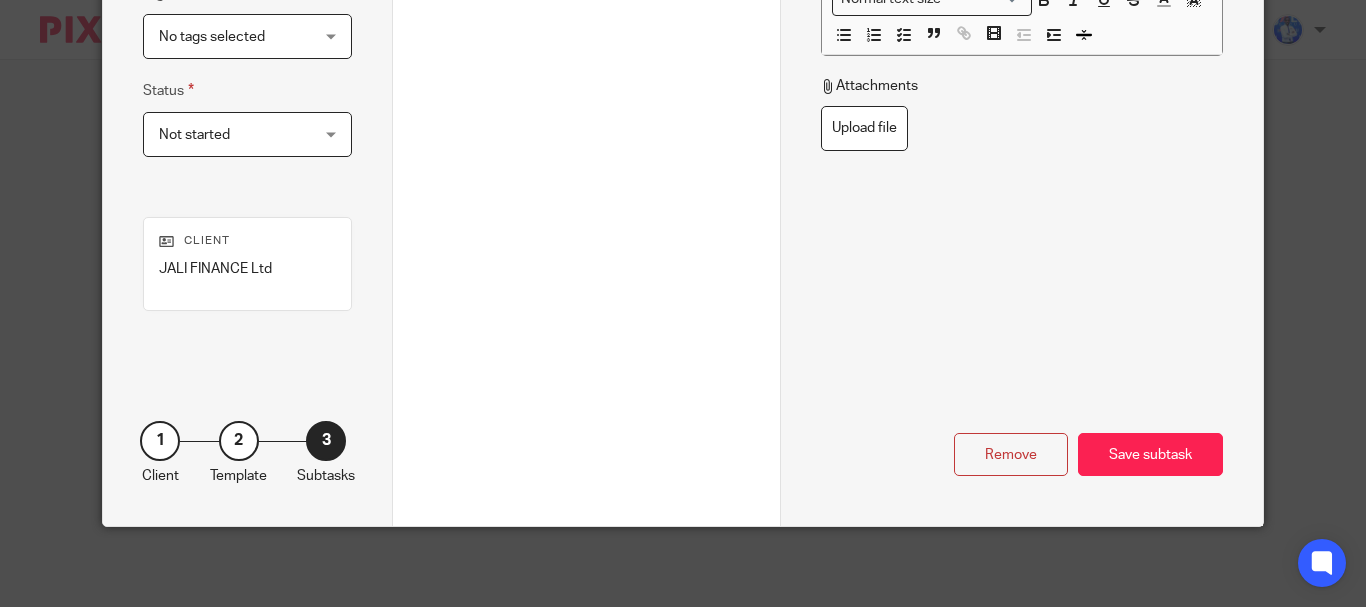click on "Save subtask" at bounding box center [1150, 454] 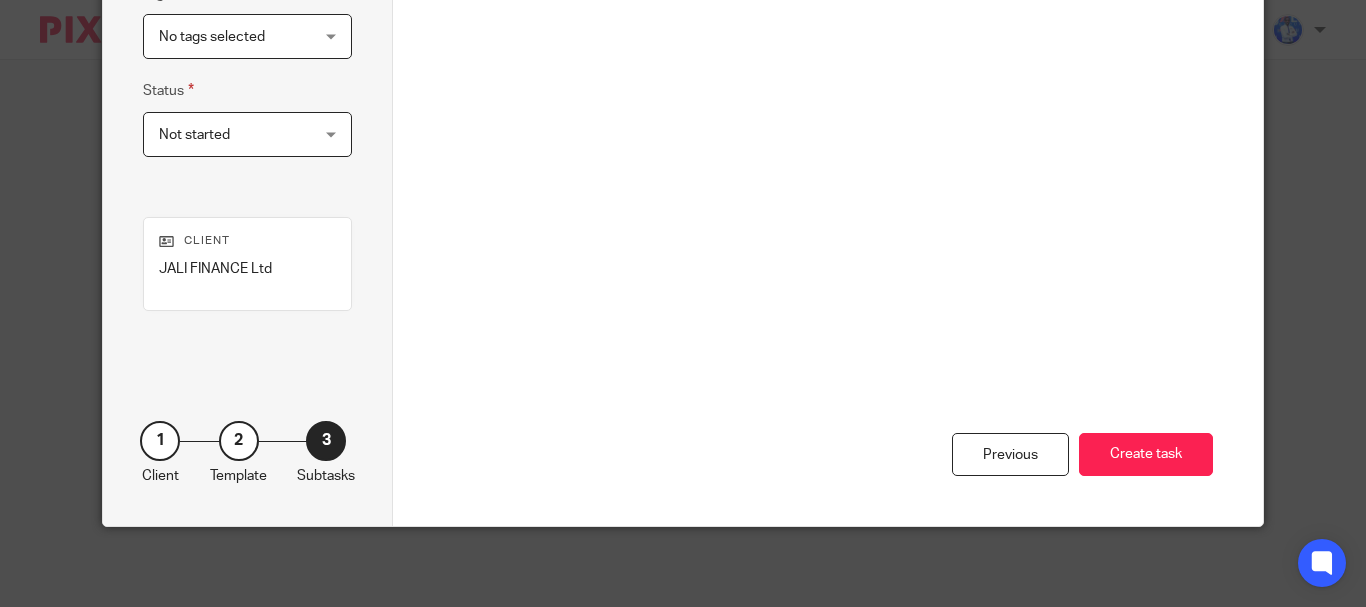 click on "Create task" at bounding box center (1146, 454) 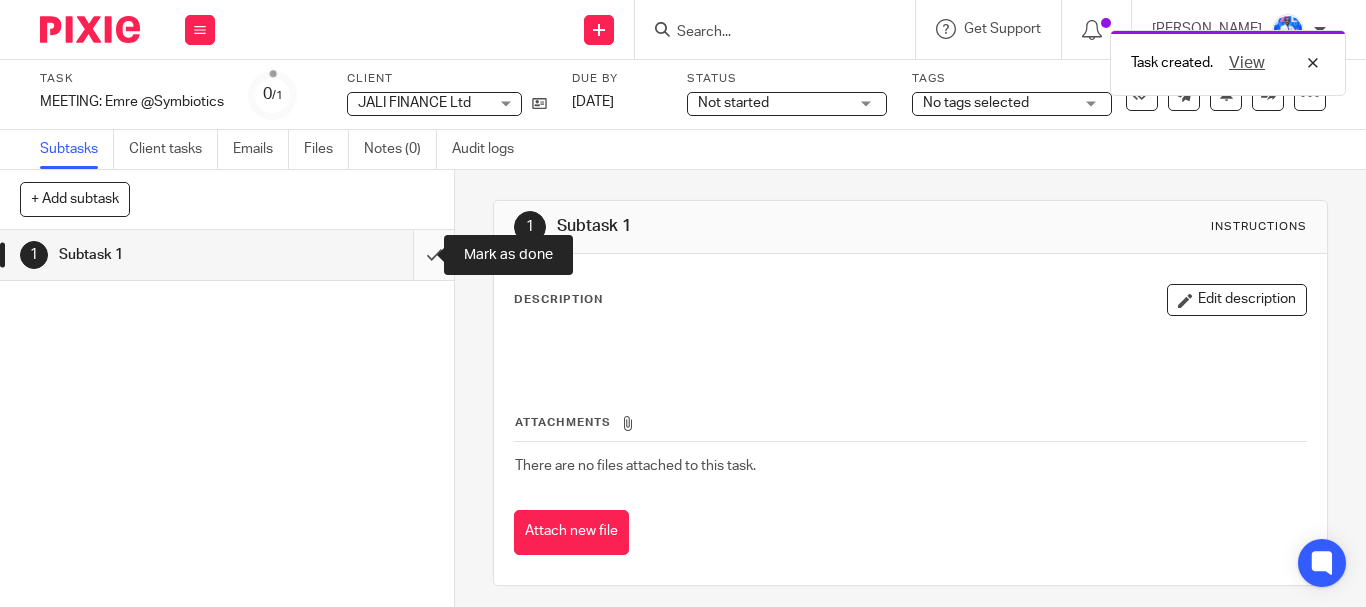 scroll, scrollTop: 0, scrollLeft: 0, axis: both 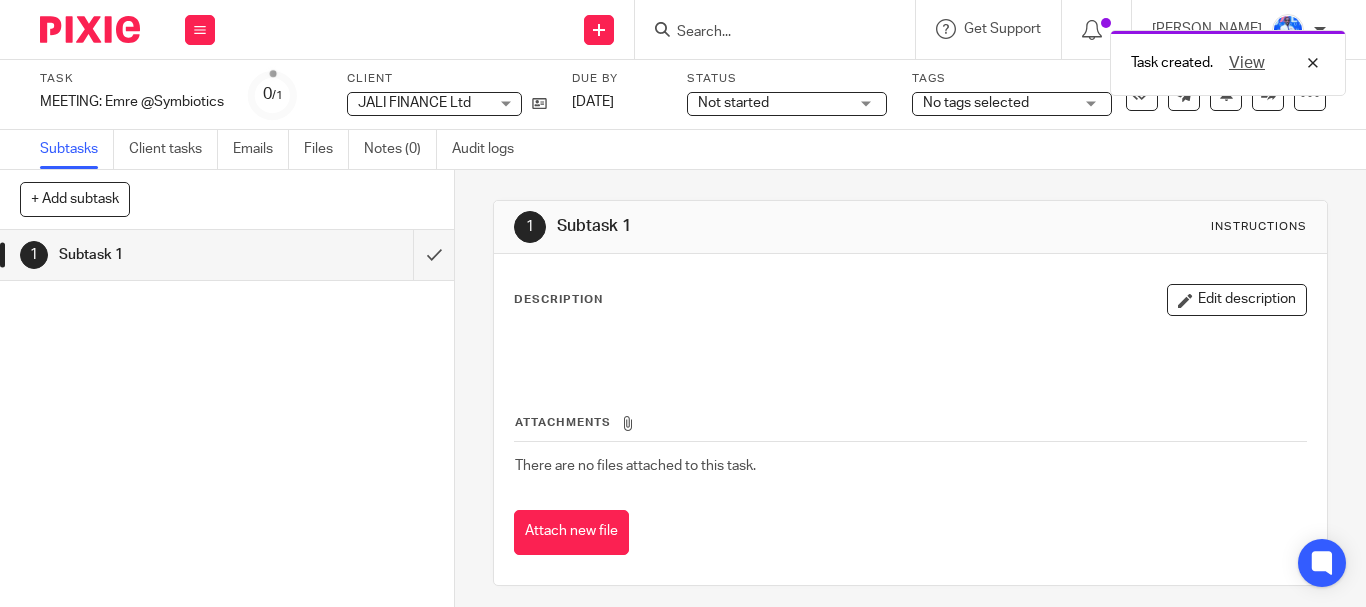 click on "Subtask 1" at bounding box center [226, 255] 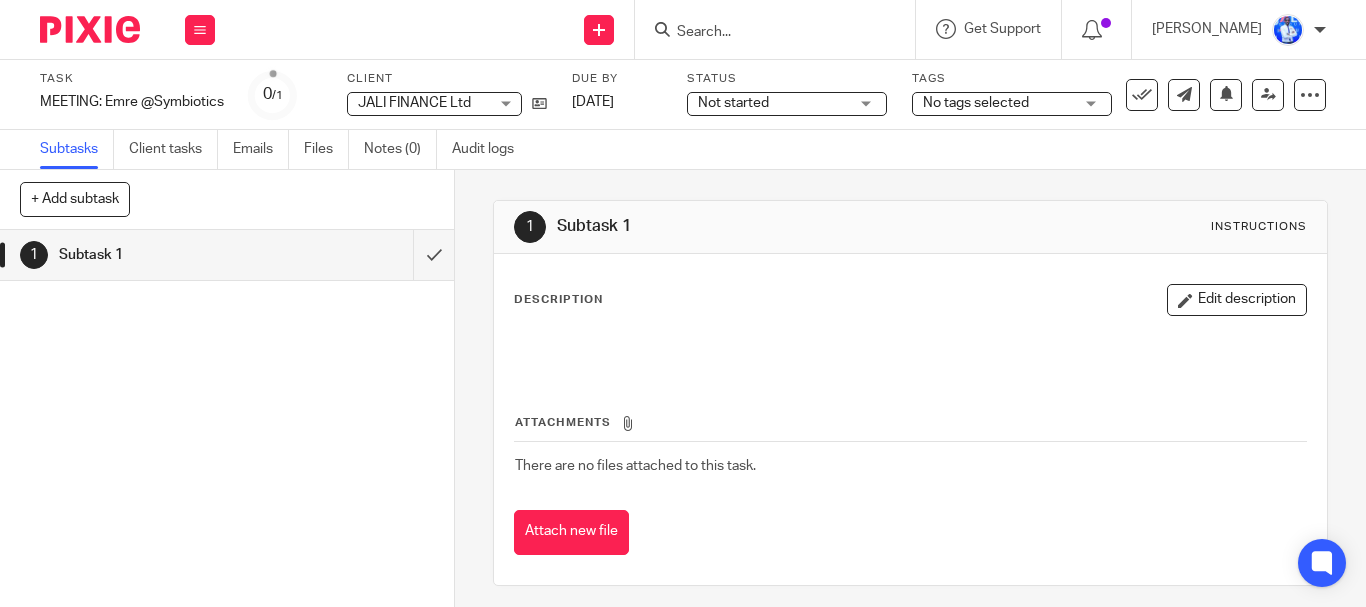 scroll, scrollTop: 0, scrollLeft: 0, axis: both 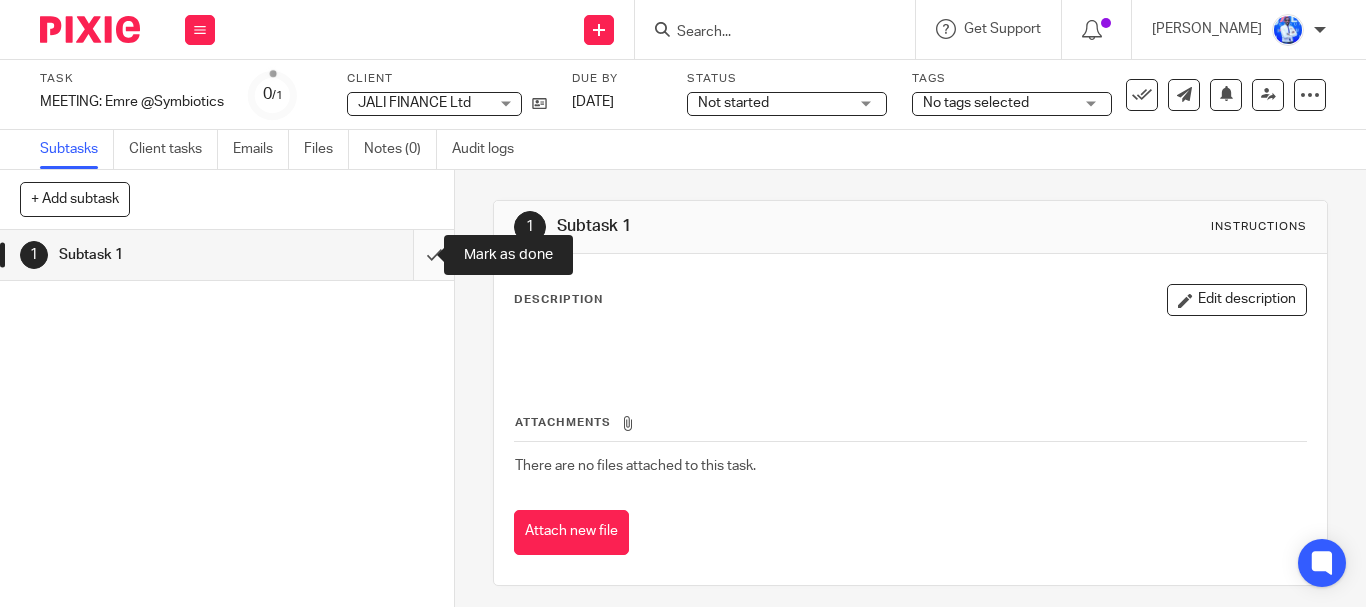 click at bounding box center [227, 255] 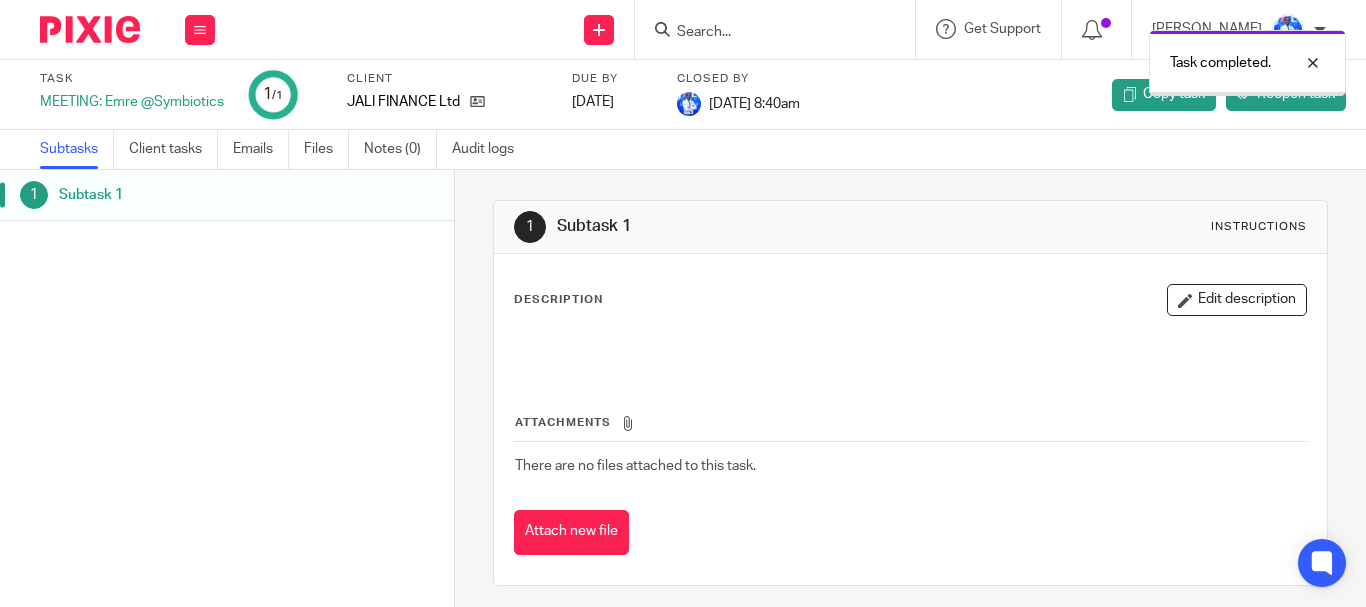 scroll, scrollTop: 0, scrollLeft: 0, axis: both 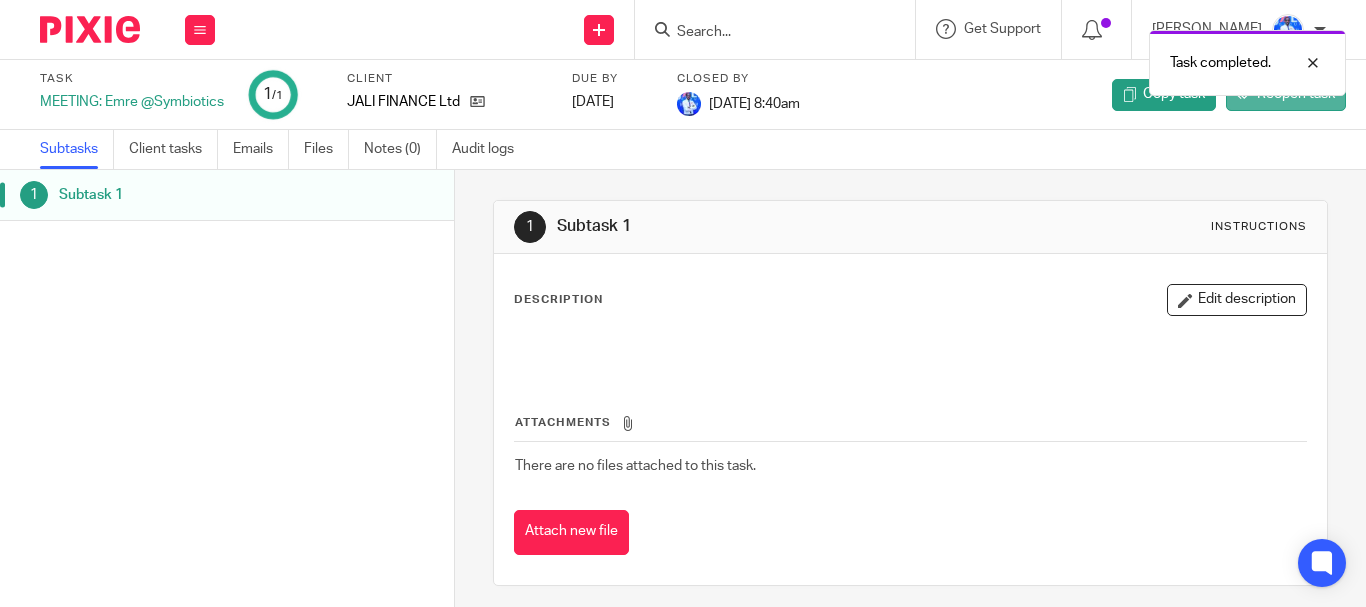 click on "Reopen task" at bounding box center [1296, 94] 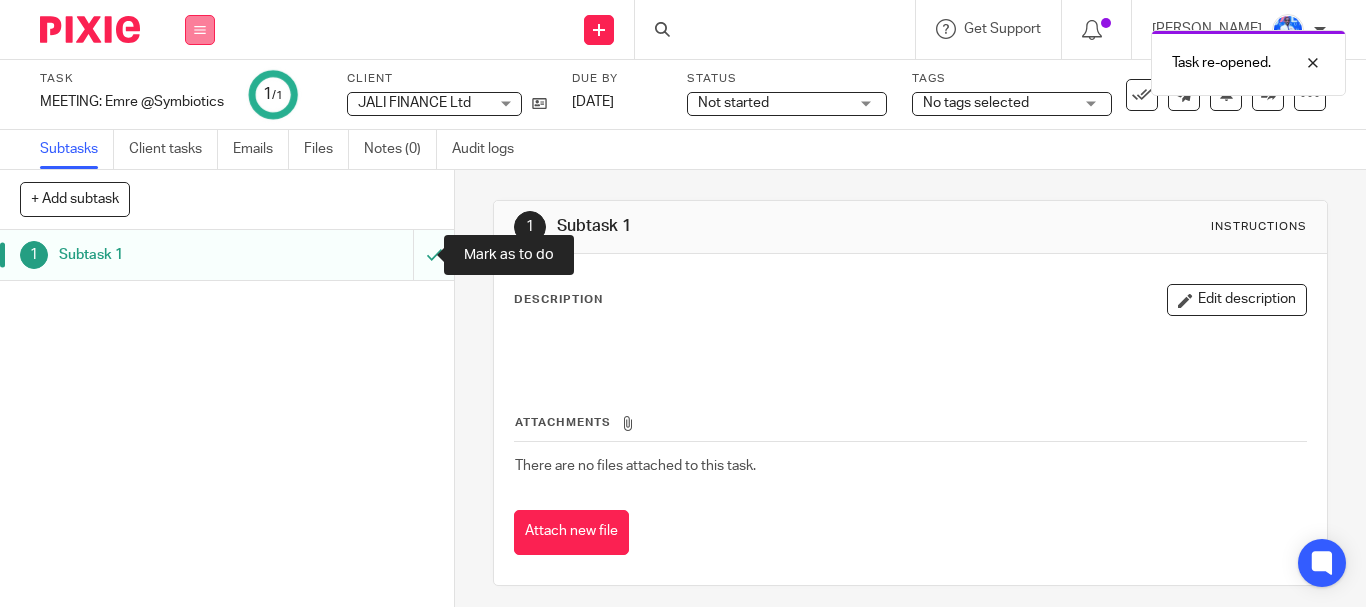 scroll, scrollTop: 0, scrollLeft: 0, axis: both 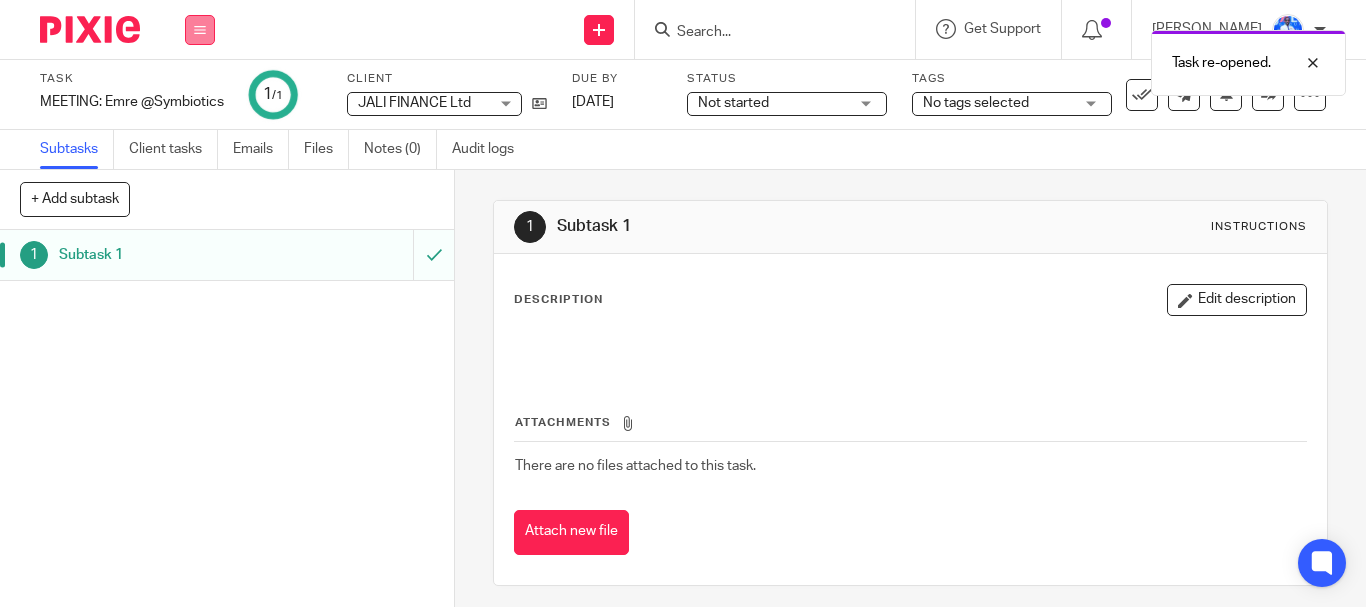 click at bounding box center [200, 30] 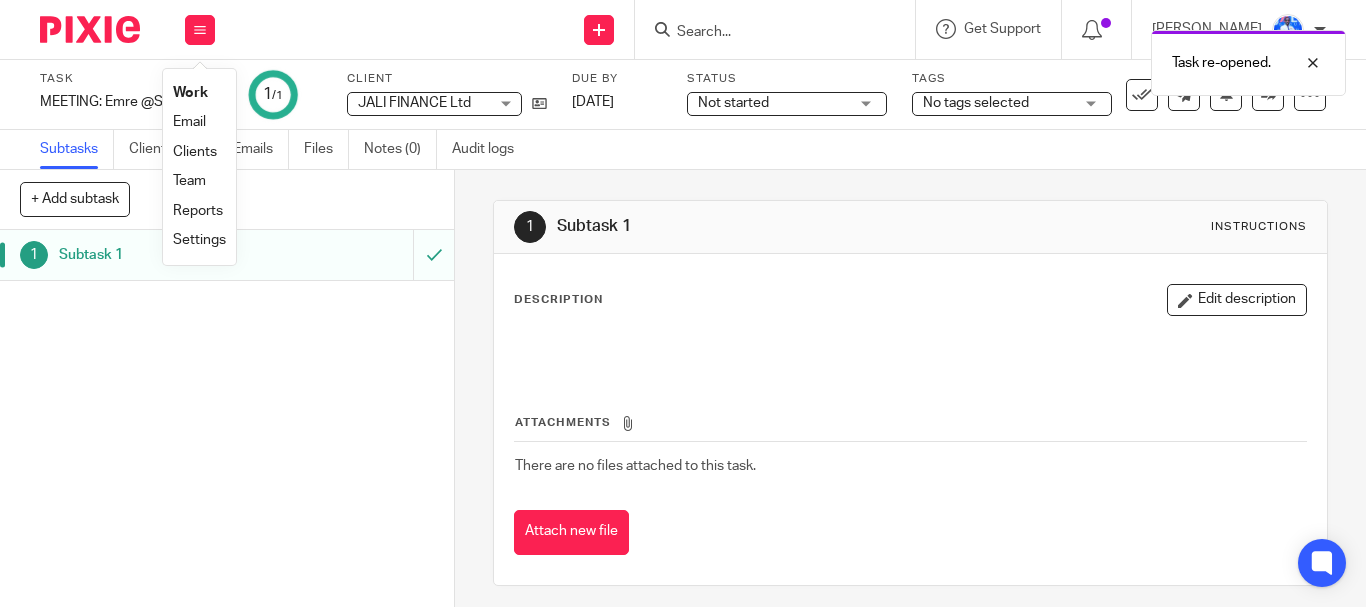 click on "Work" at bounding box center (190, 93) 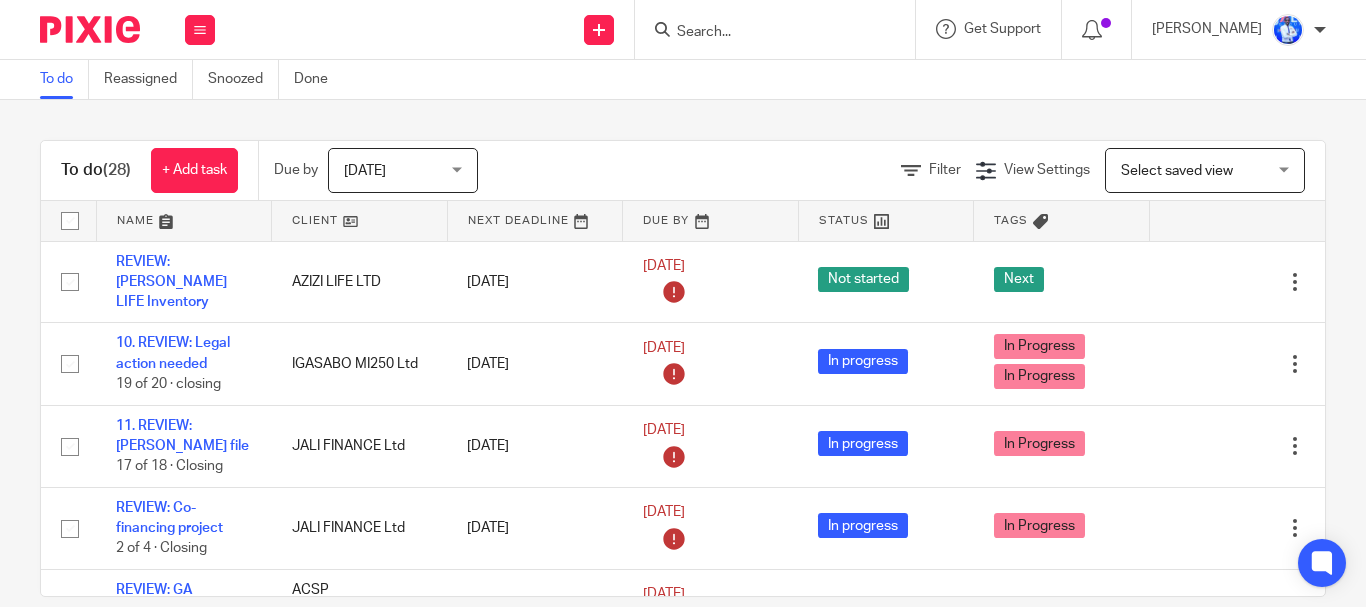 scroll, scrollTop: 0, scrollLeft: 0, axis: both 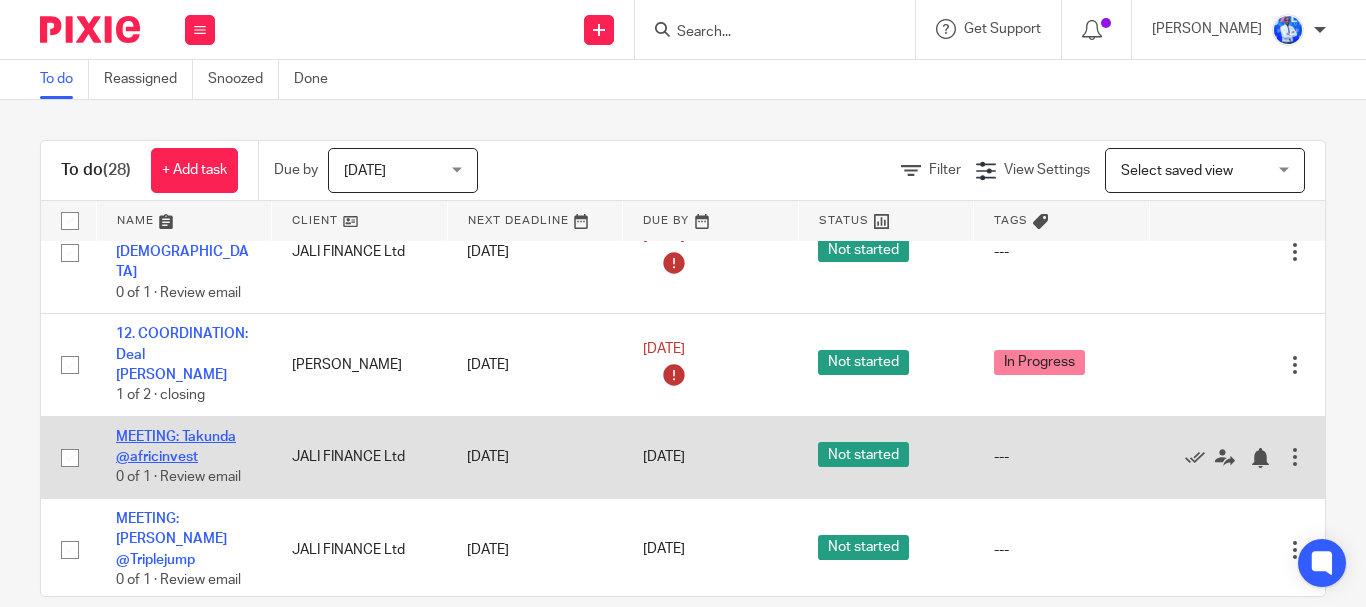 click on "MEETING: Takunda @africinvest" at bounding box center [176, 447] 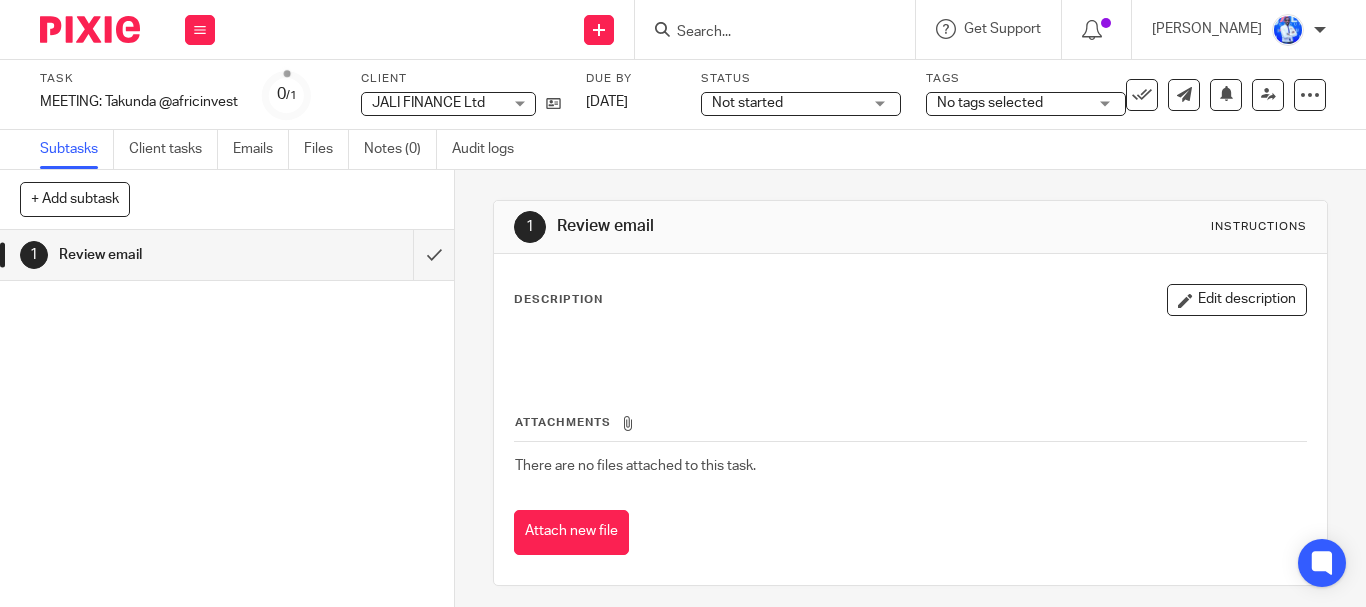 scroll, scrollTop: 0, scrollLeft: 0, axis: both 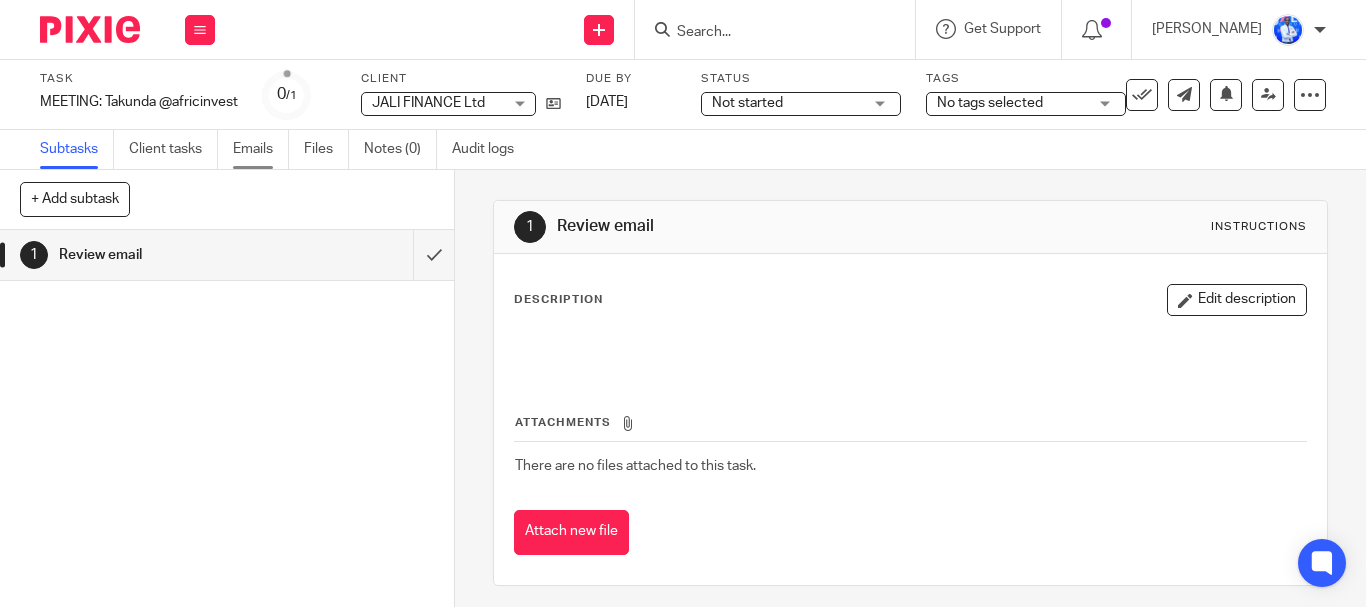 click on "Emails" at bounding box center (261, 149) 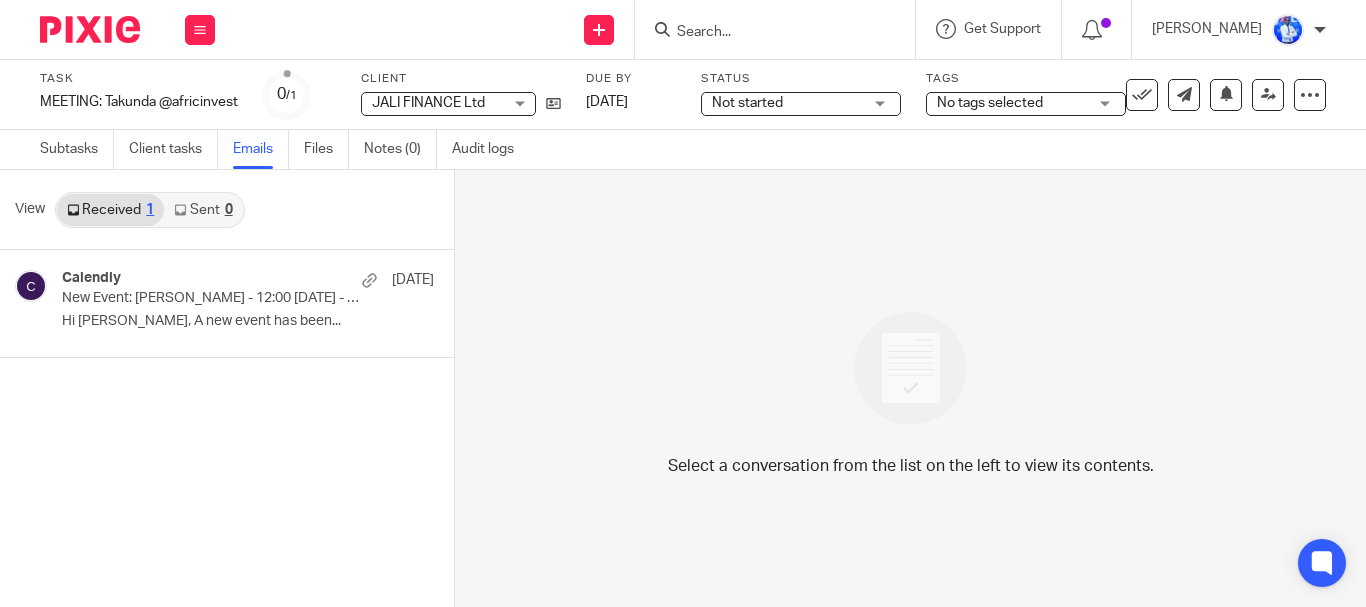 click on "Hi Felix Nkundimana,     A new event has been..." at bounding box center (248, 321) 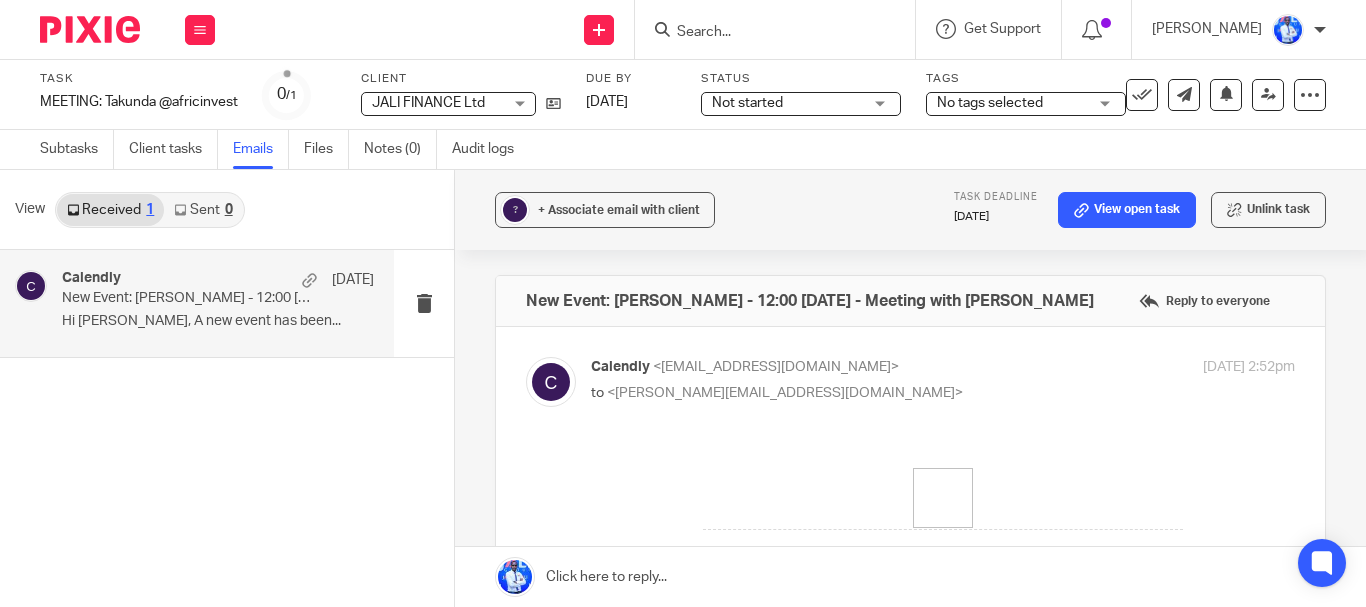 scroll, scrollTop: 0, scrollLeft: 0, axis: both 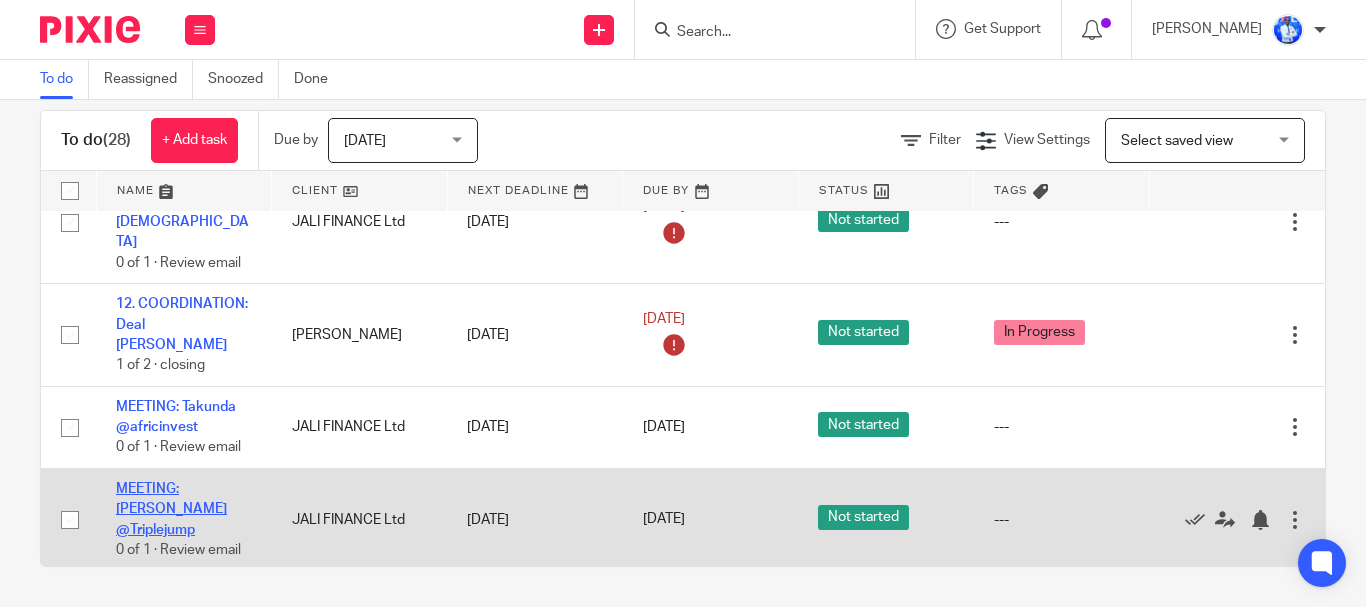 click on "MEETING:  [PERSON_NAME] @Triplejump" at bounding box center [171, 509] 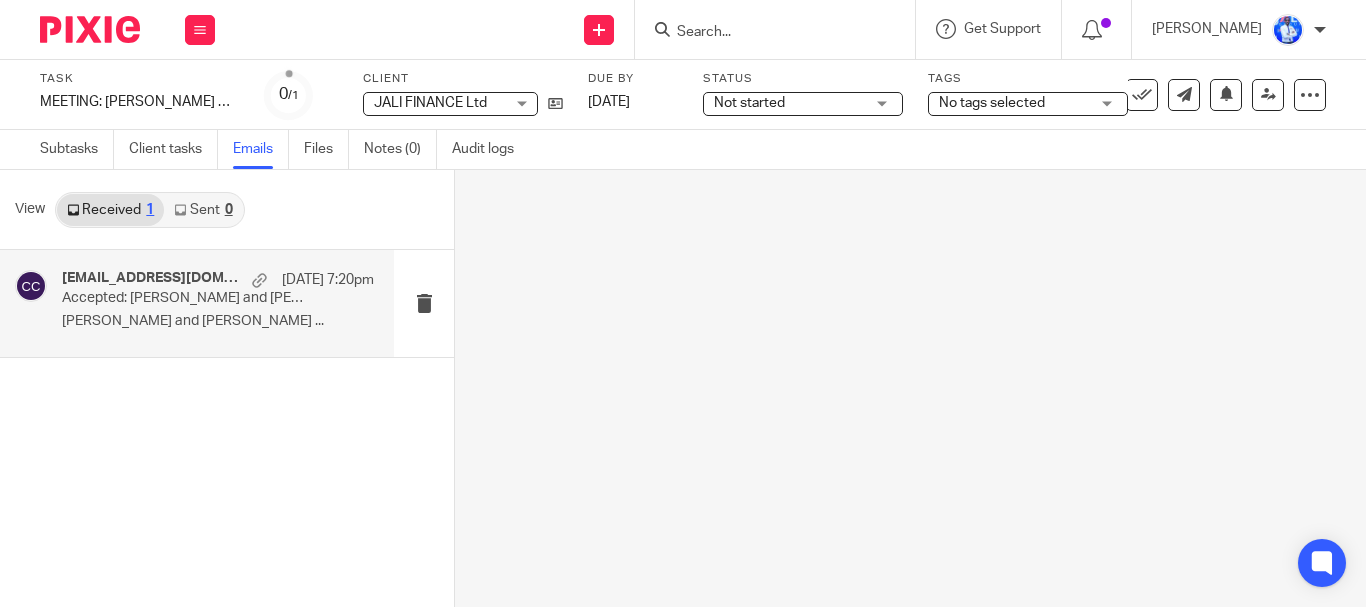 scroll, scrollTop: 0, scrollLeft: 0, axis: both 